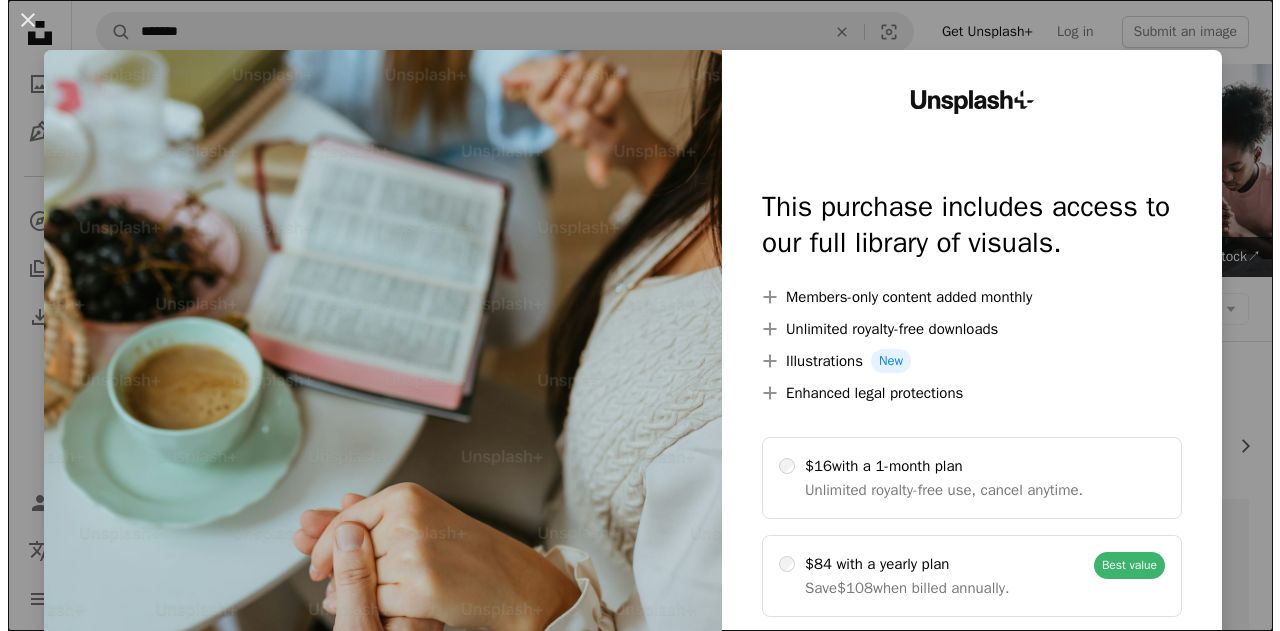 scroll, scrollTop: 1700, scrollLeft: 0, axis: vertical 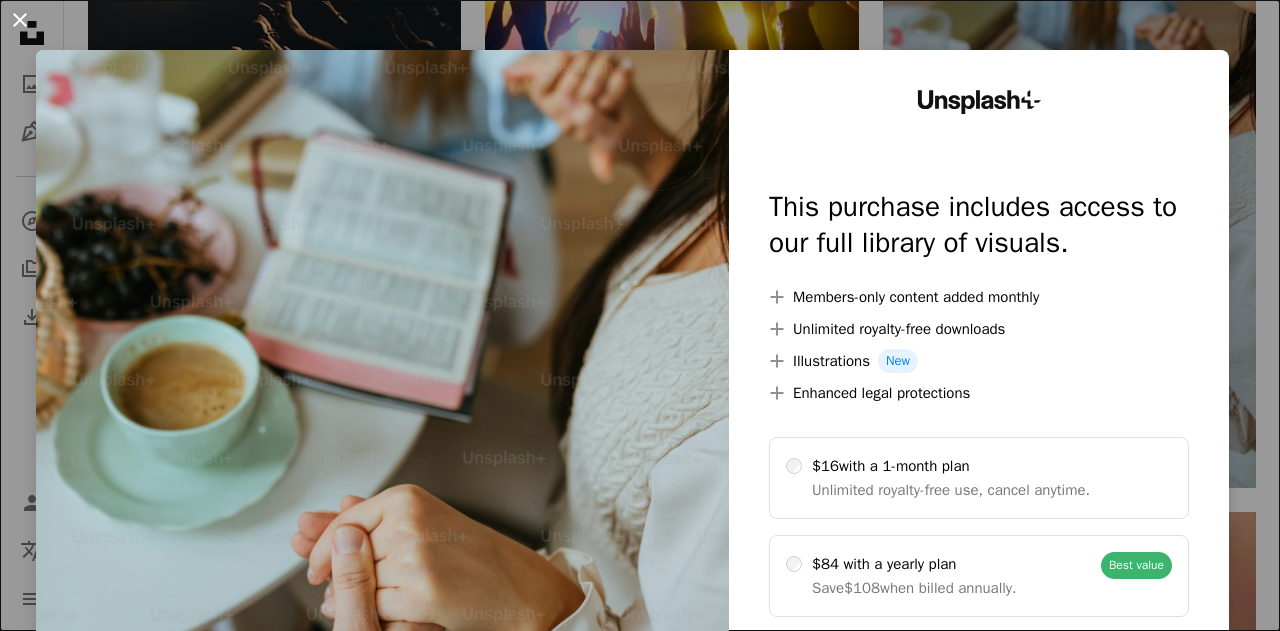 click on "An X shape" at bounding box center [20, 20] 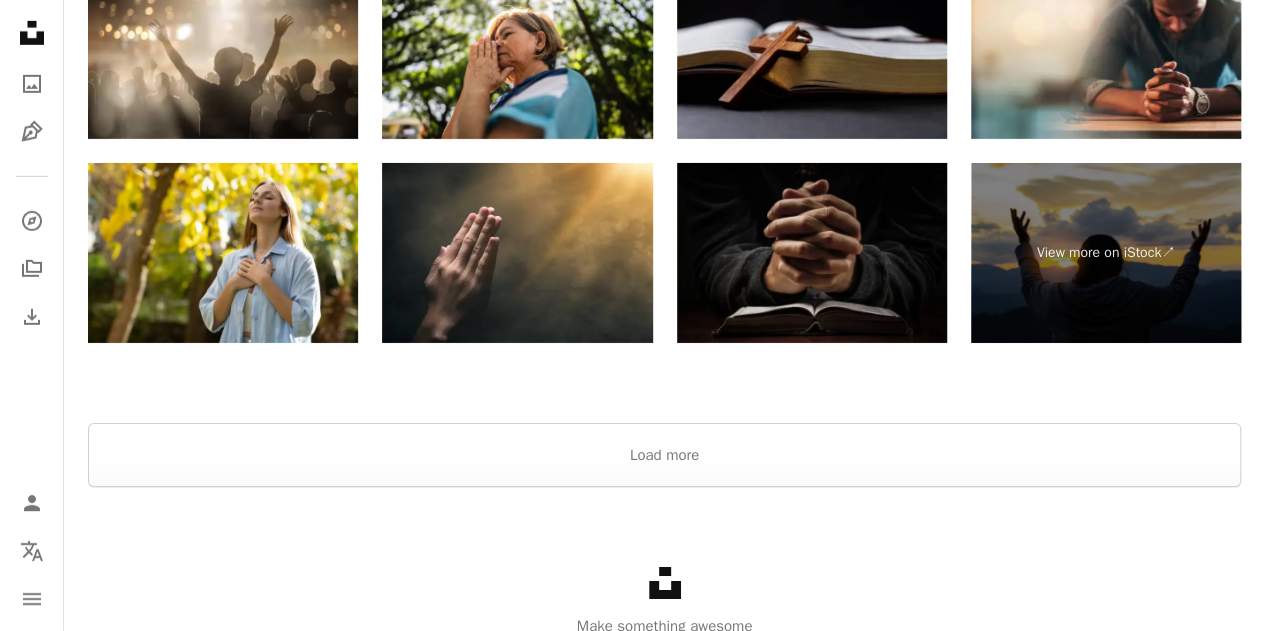 scroll, scrollTop: 3200, scrollLeft: 0, axis: vertical 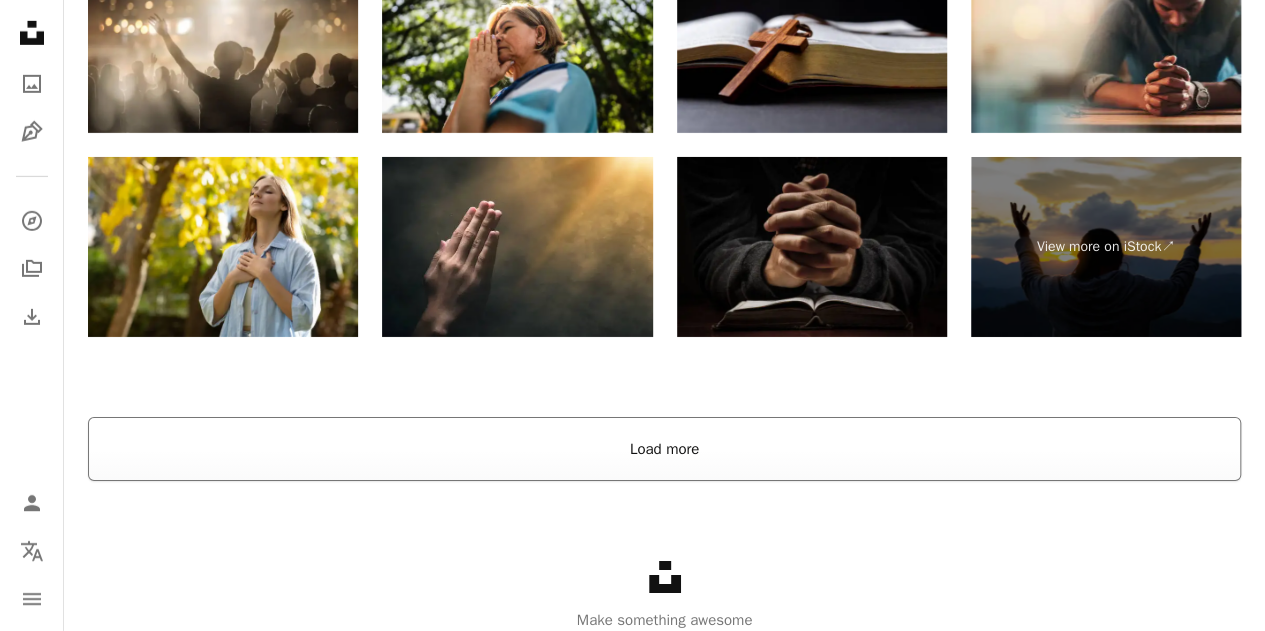 click on "Load more" at bounding box center (664, 449) 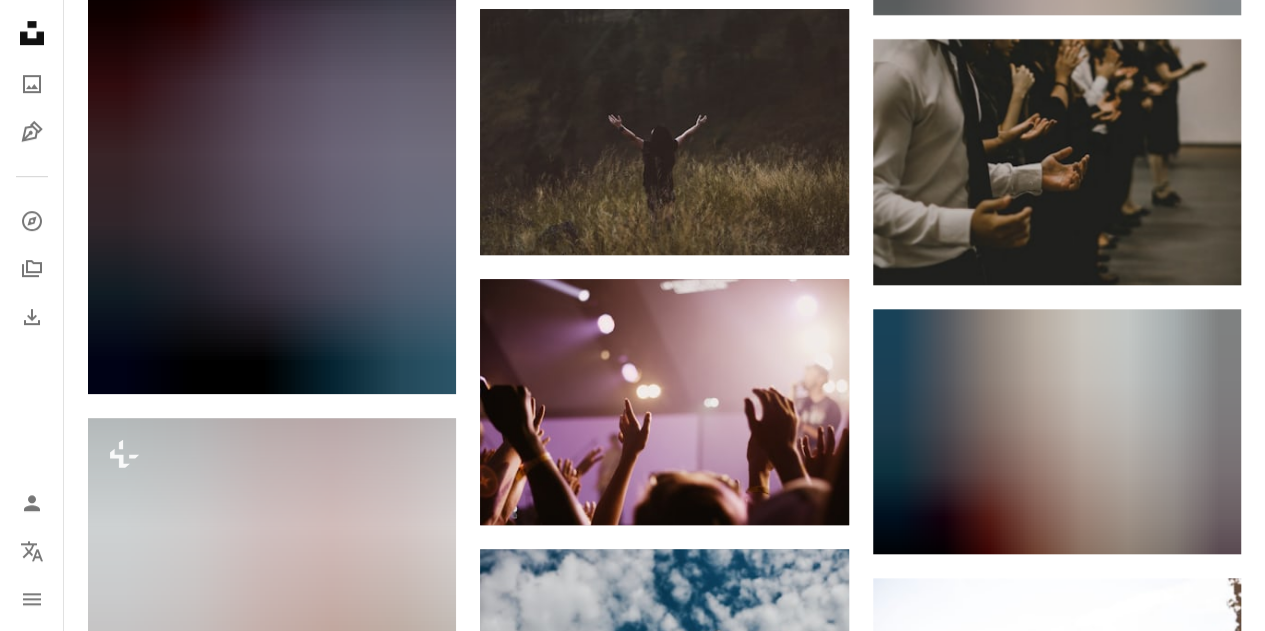 scroll, scrollTop: 4390, scrollLeft: 0, axis: vertical 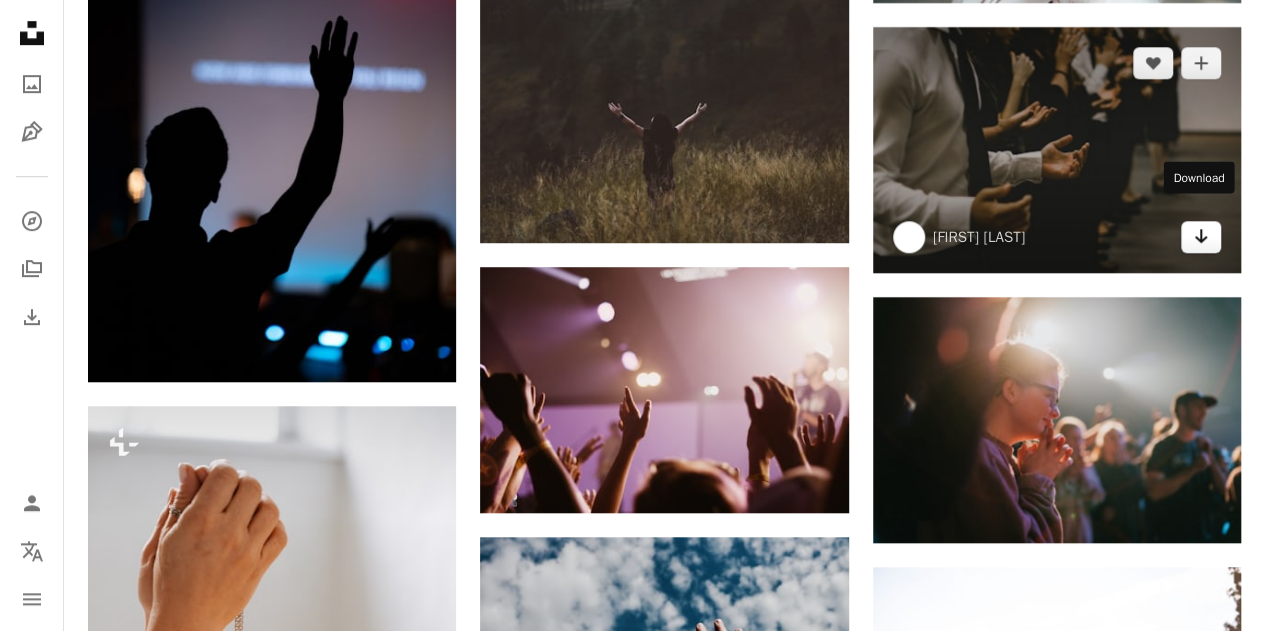 click on "Arrow pointing down" 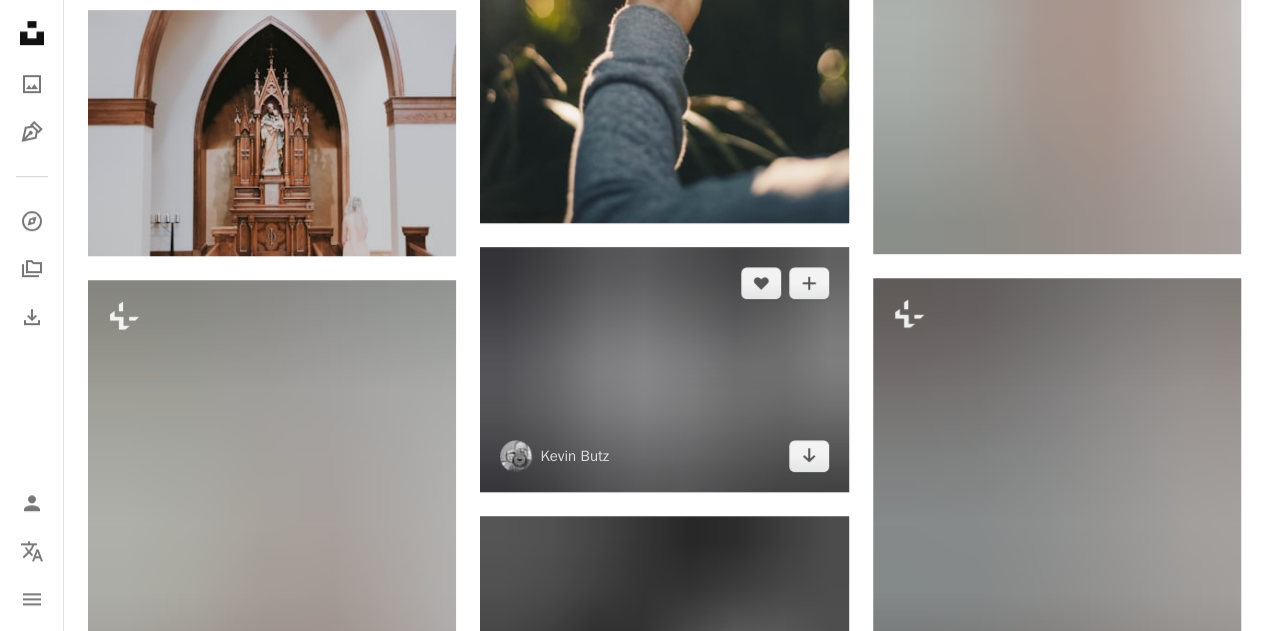 scroll, scrollTop: 12190, scrollLeft: 0, axis: vertical 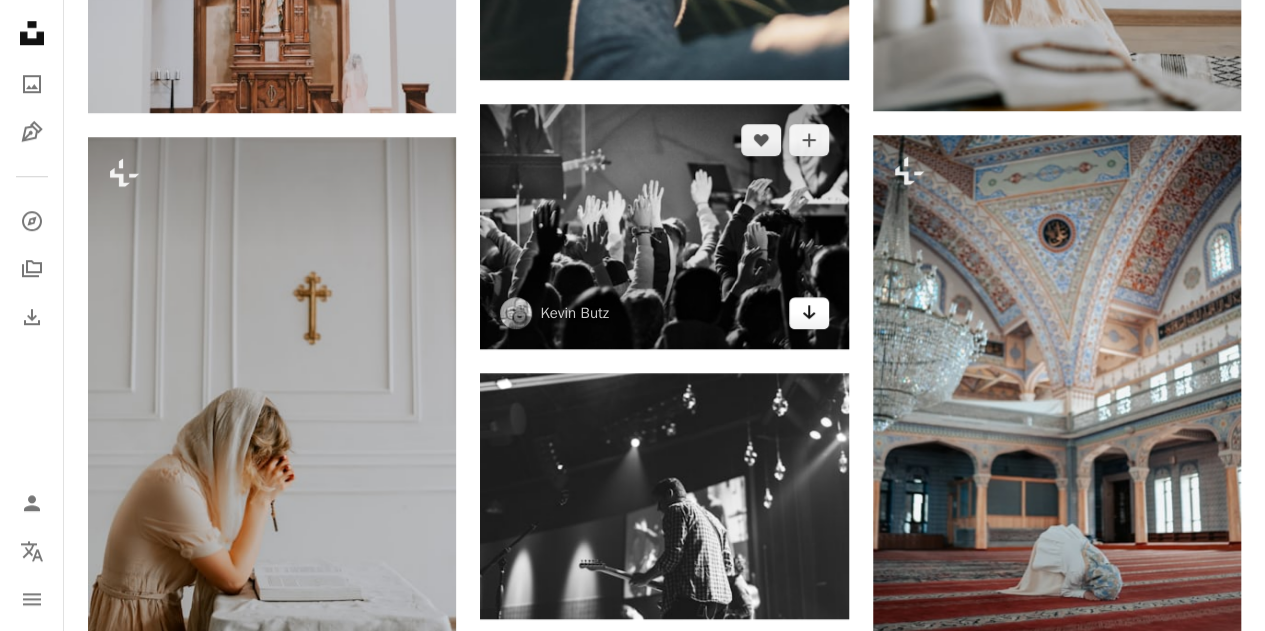 click 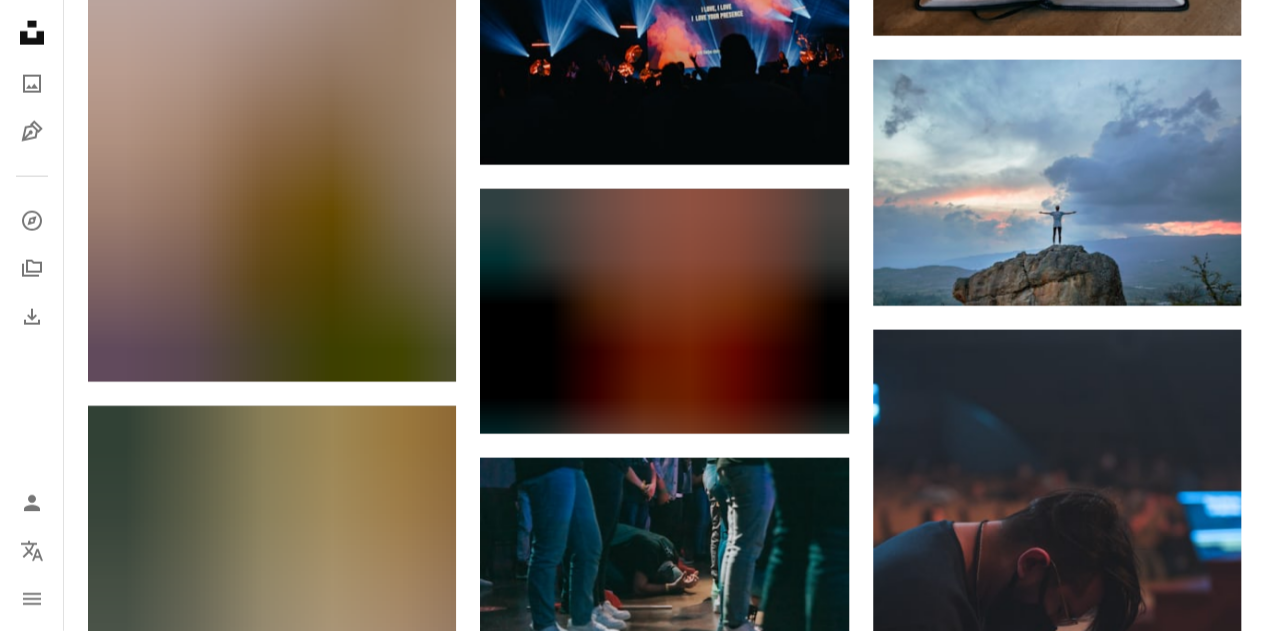 scroll, scrollTop: 21390, scrollLeft: 0, axis: vertical 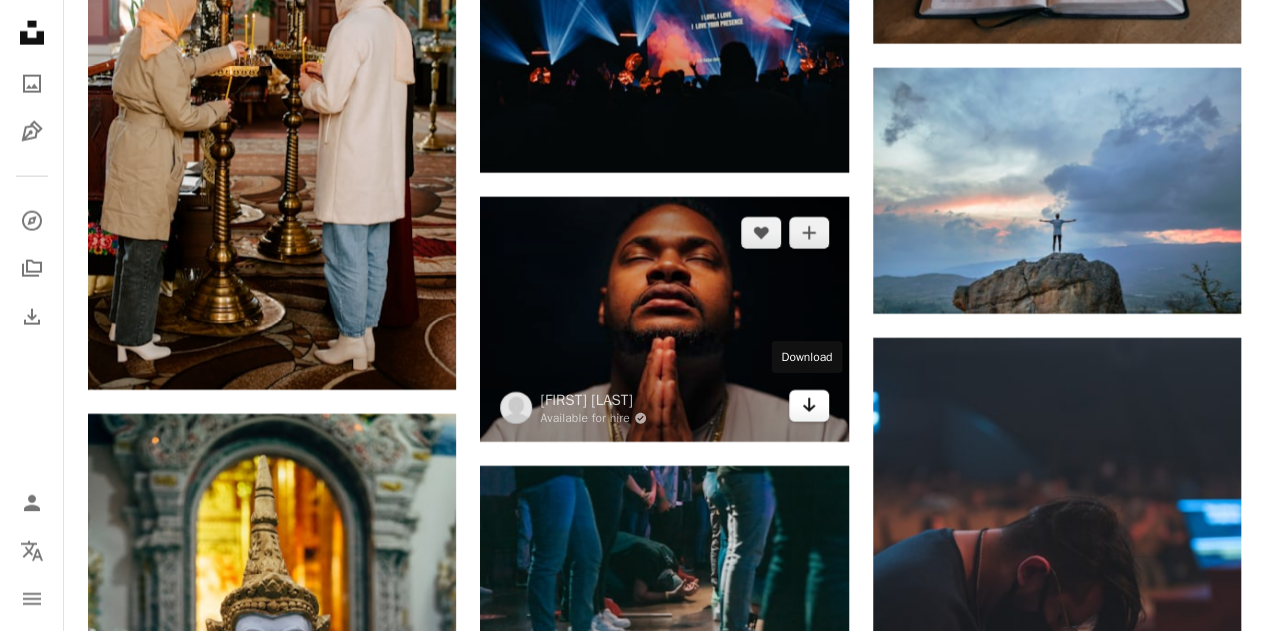 click on "Arrow pointing down" 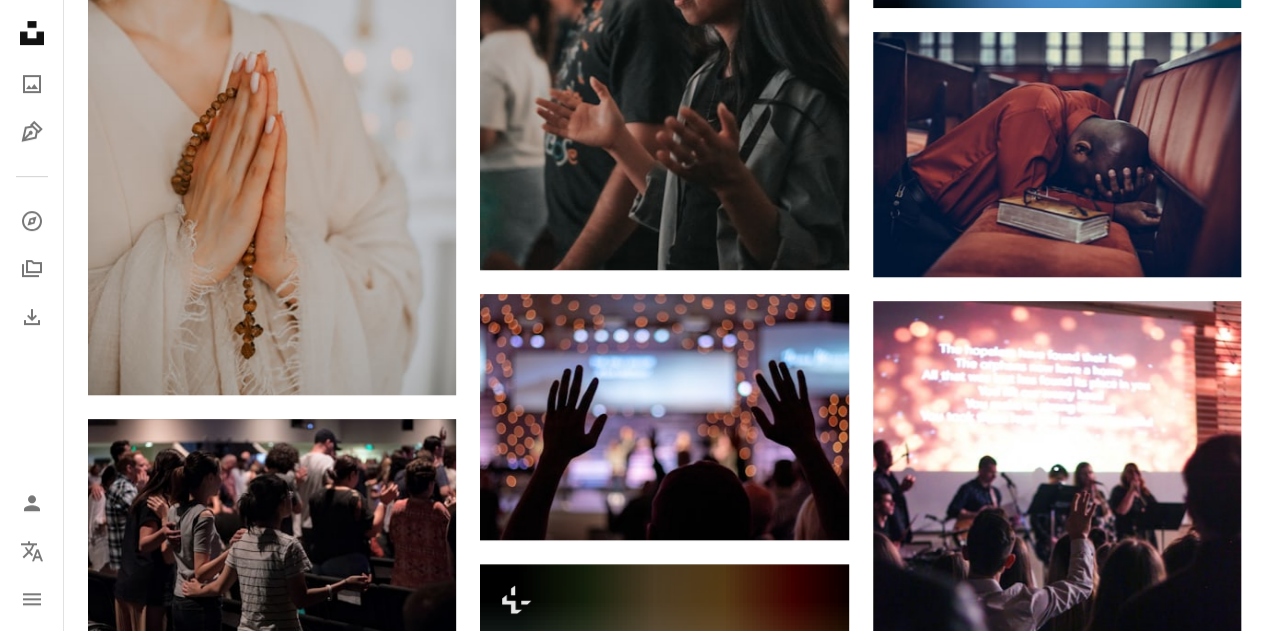 scroll, scrollTop: 15390, scrollLeft: 0, axis: vertical 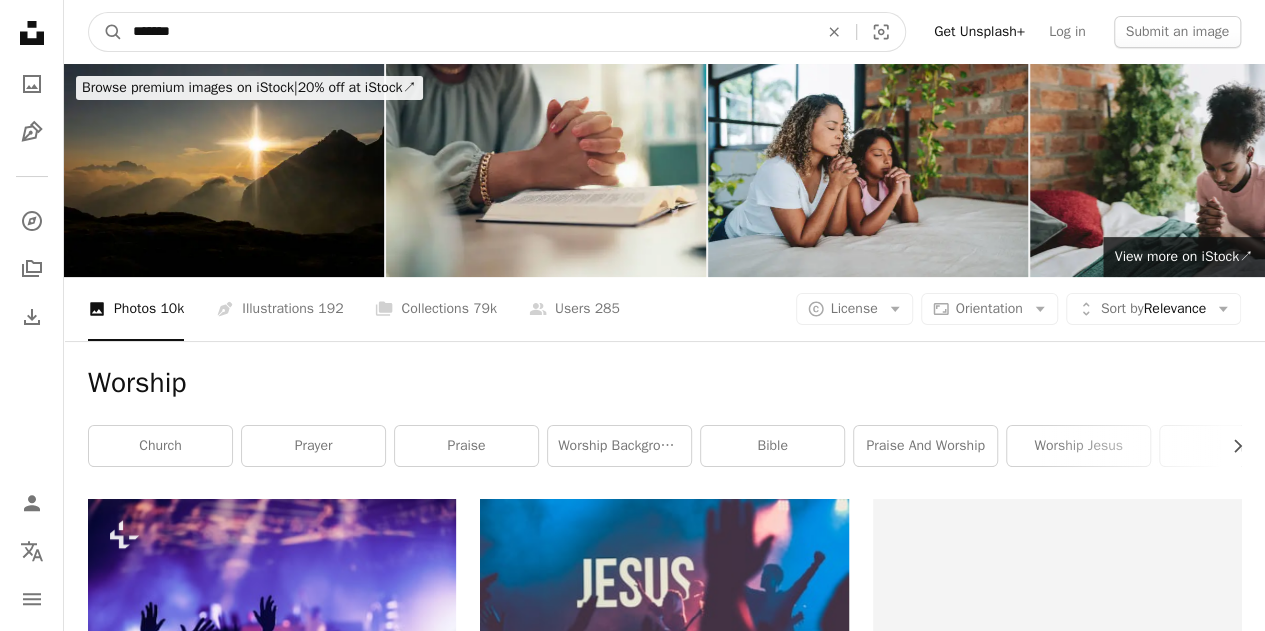 click on "*******" at bounding box center [467, 32] 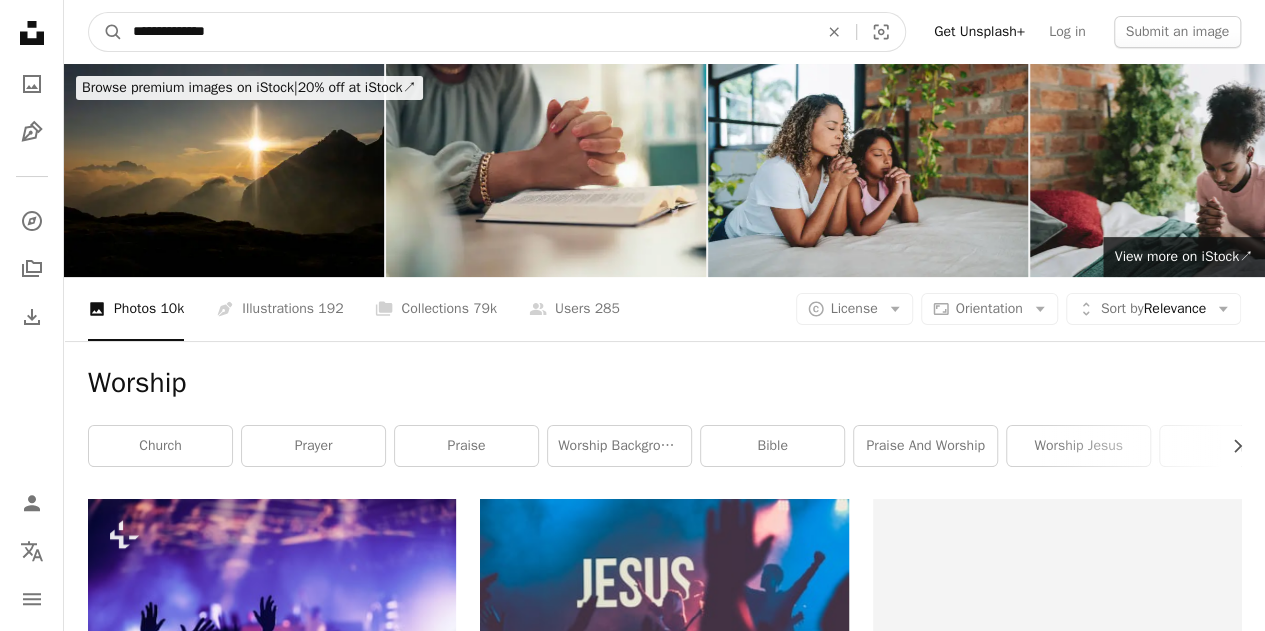 type on "**********" 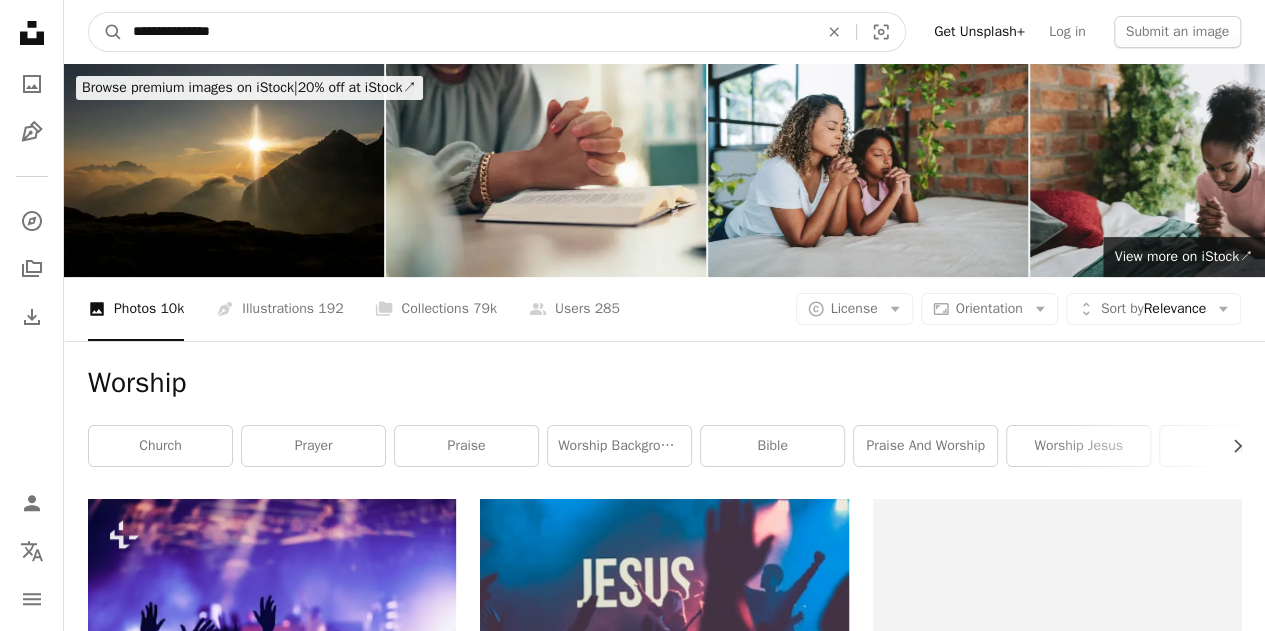 click on "A magnifying glass" at bounding box center [106, 32] 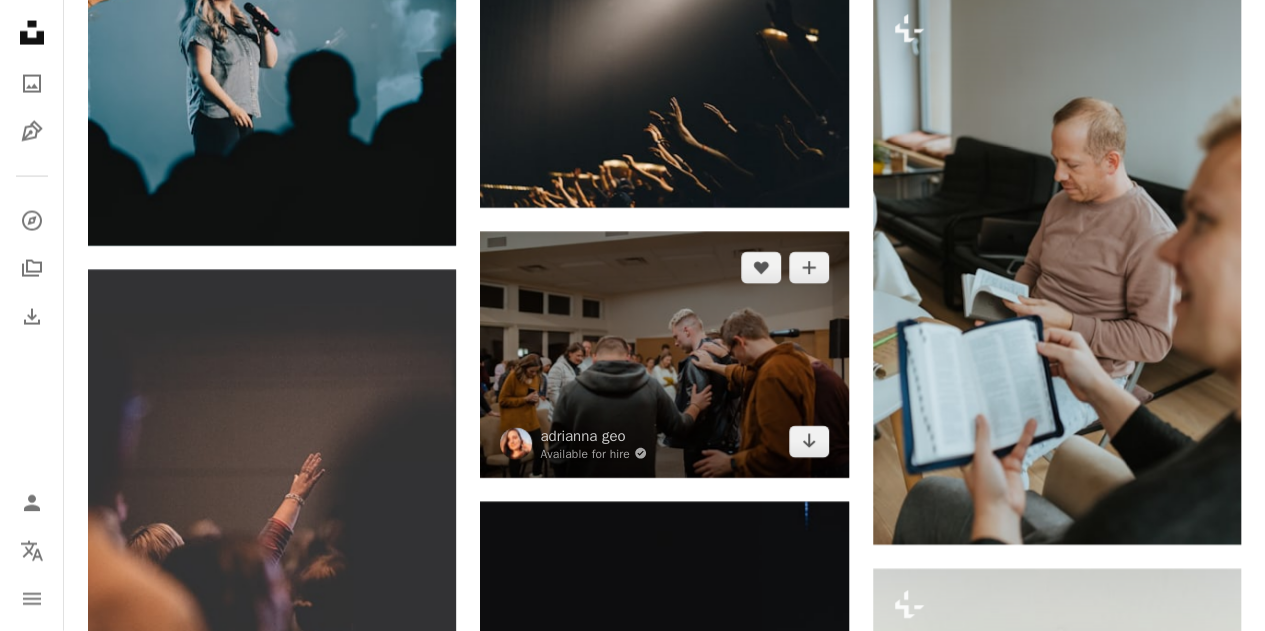scroll, scrollTop: 2200, scrollLeft: 0, axis: vertical 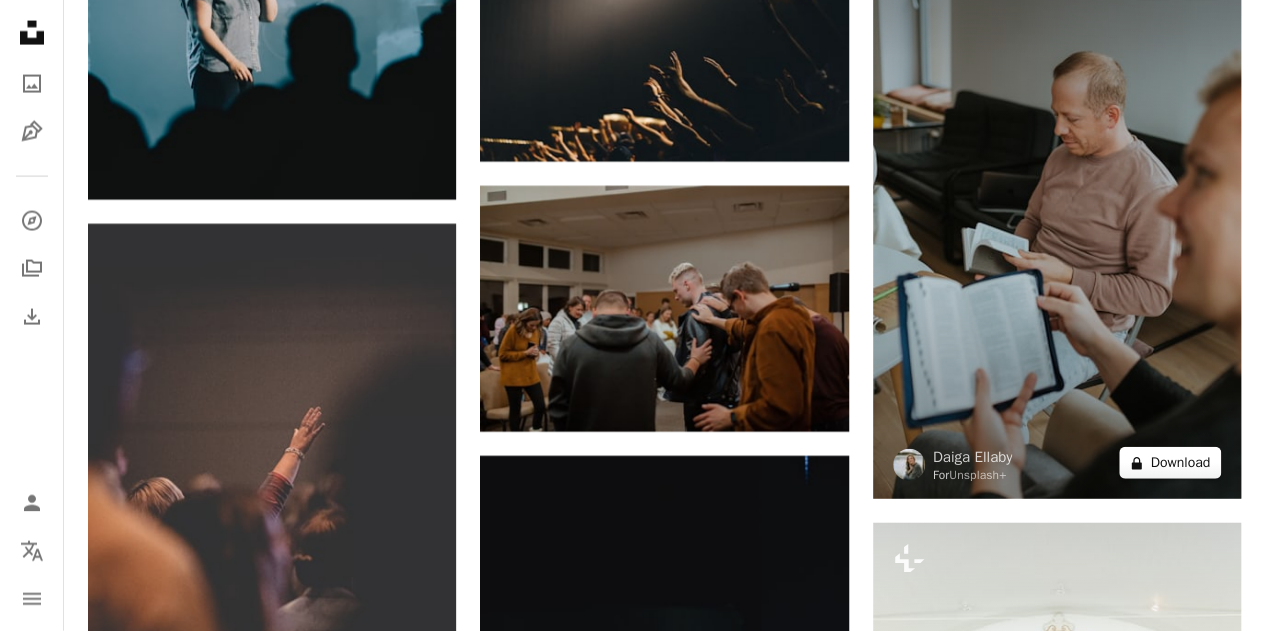 click on "A lock   Download" at bounding box center [1170, 463] 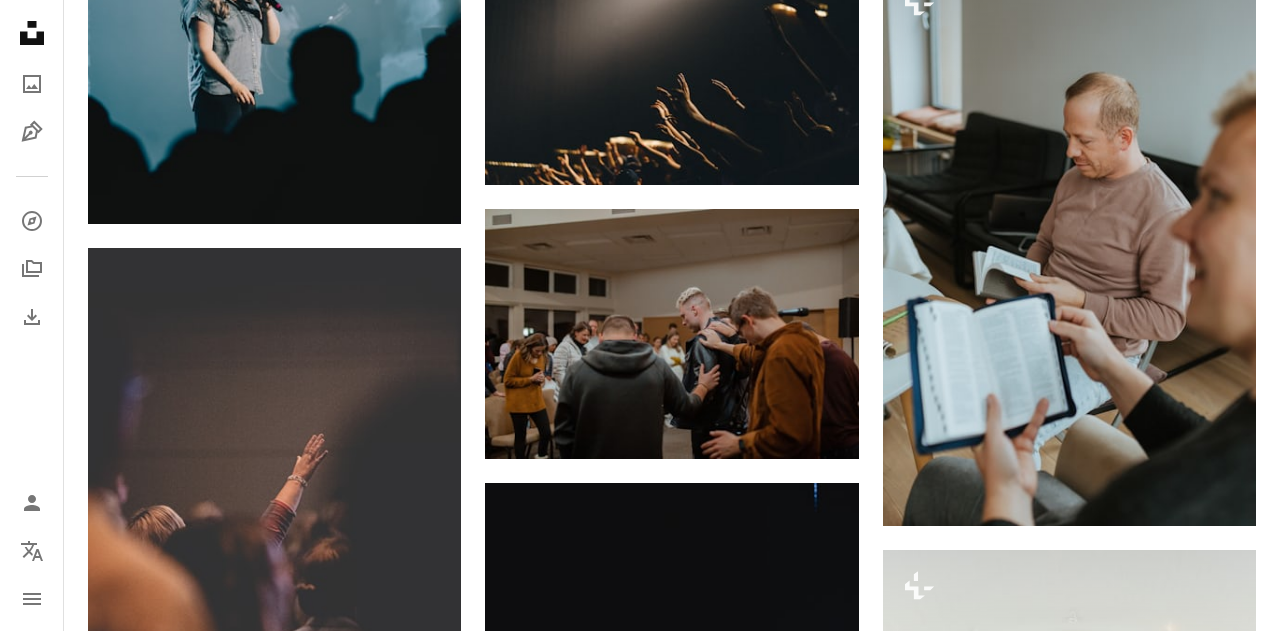 click on "An X shape" at bounding box center [20, 20] 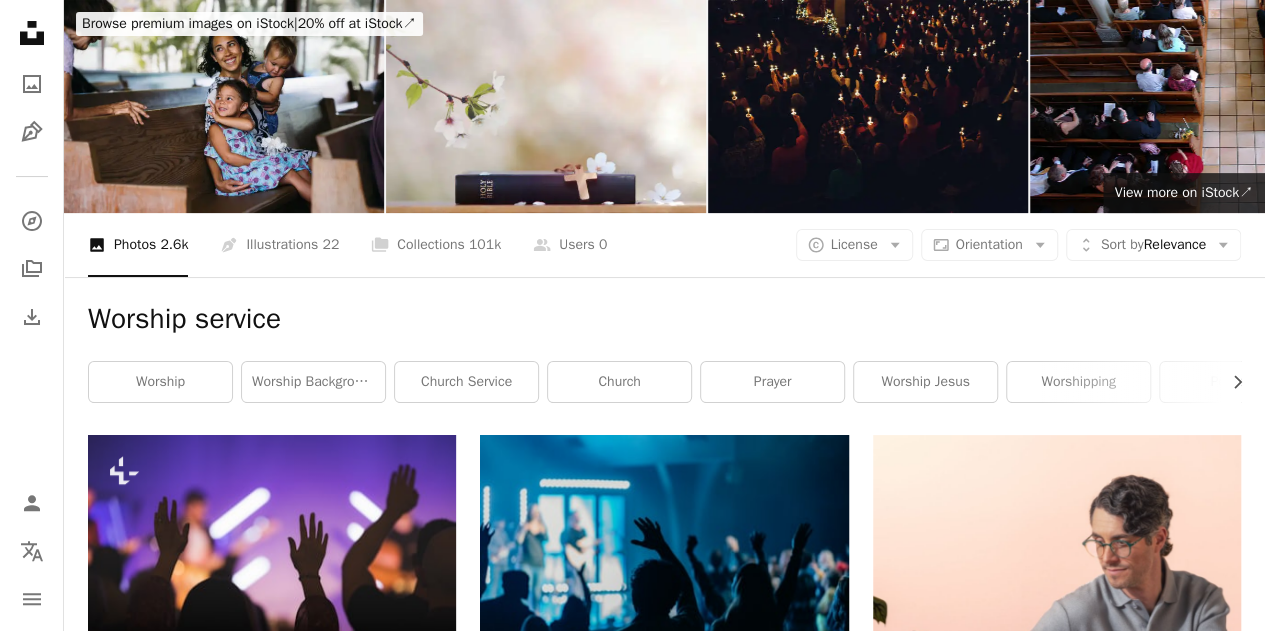 scroll, scrollTop: 0, scrollLeft: 0, axis: both 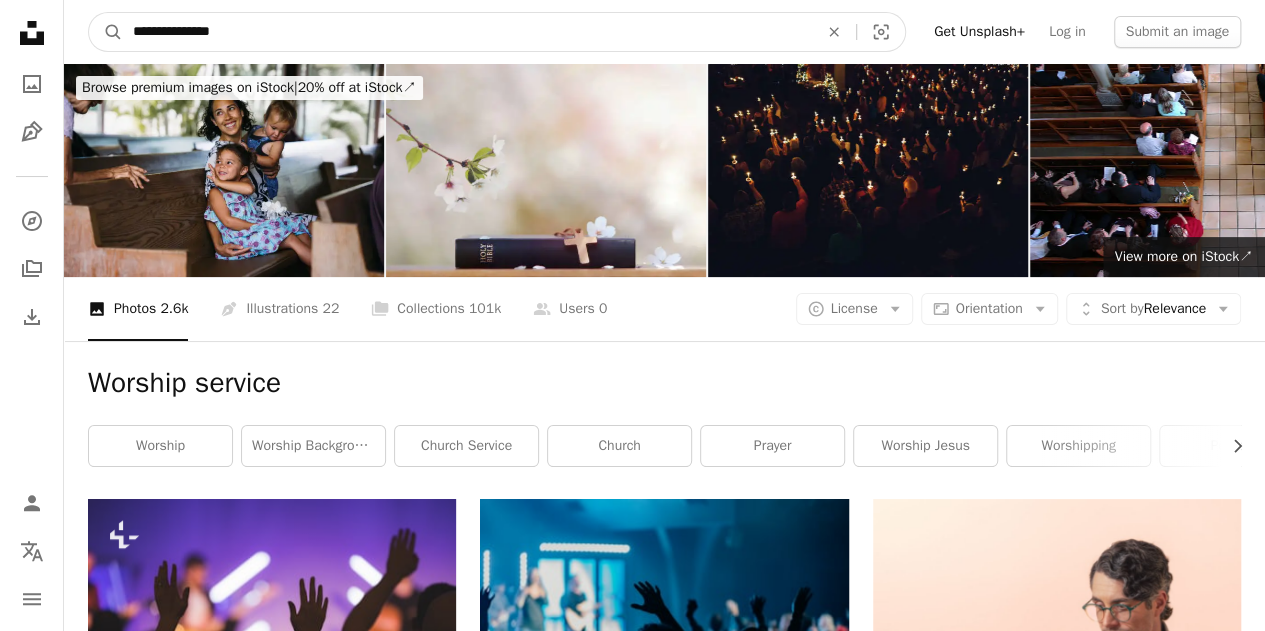 drag, startPoint x: 236, startPoint y: 31, endPoint x: 129, endPoint y: 39, distance: 107.298645 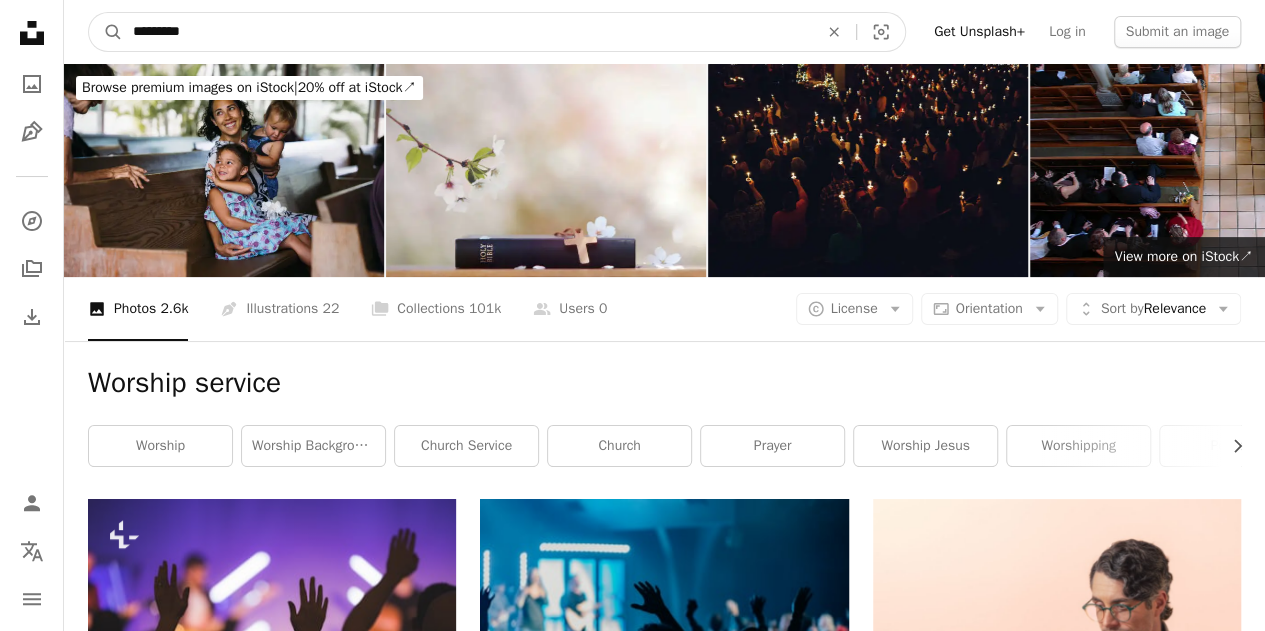 type on "**********" 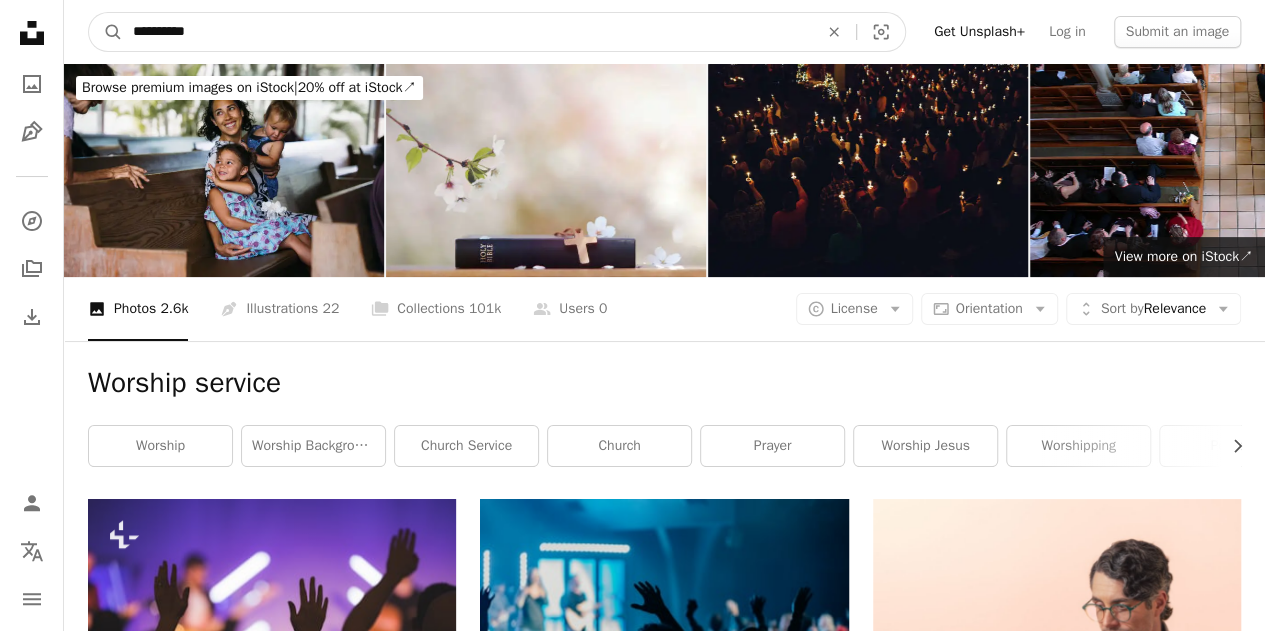 click on "A magnifying glass" at bounding box center (106, 32) 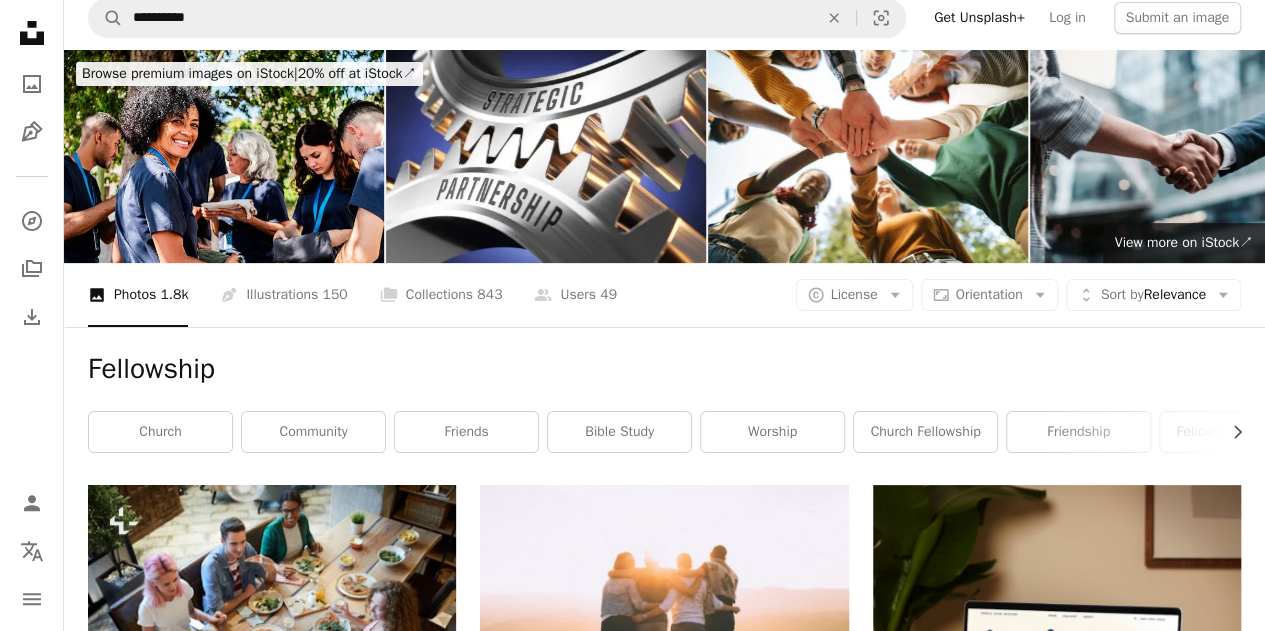 scroll, scrollTop: 0, scrollLeft: 0, axis: both 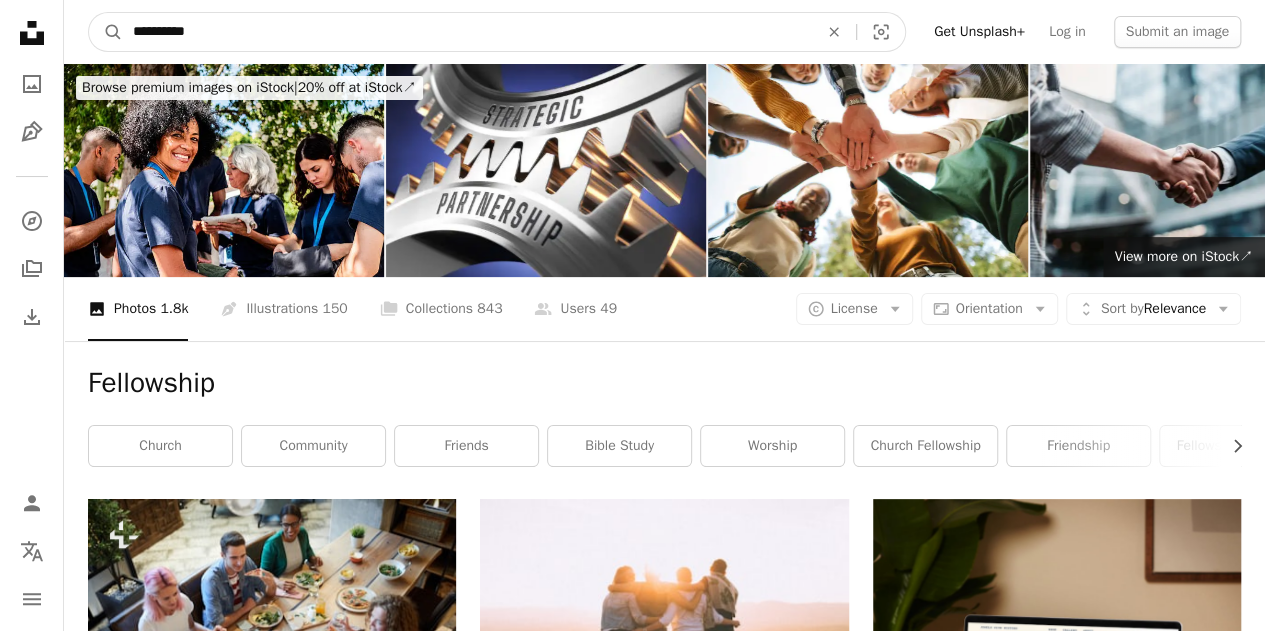 drag, startPoint x: 205, startPoint y: 31, endPoint x: 129, endPoint y: 31, distance: 76 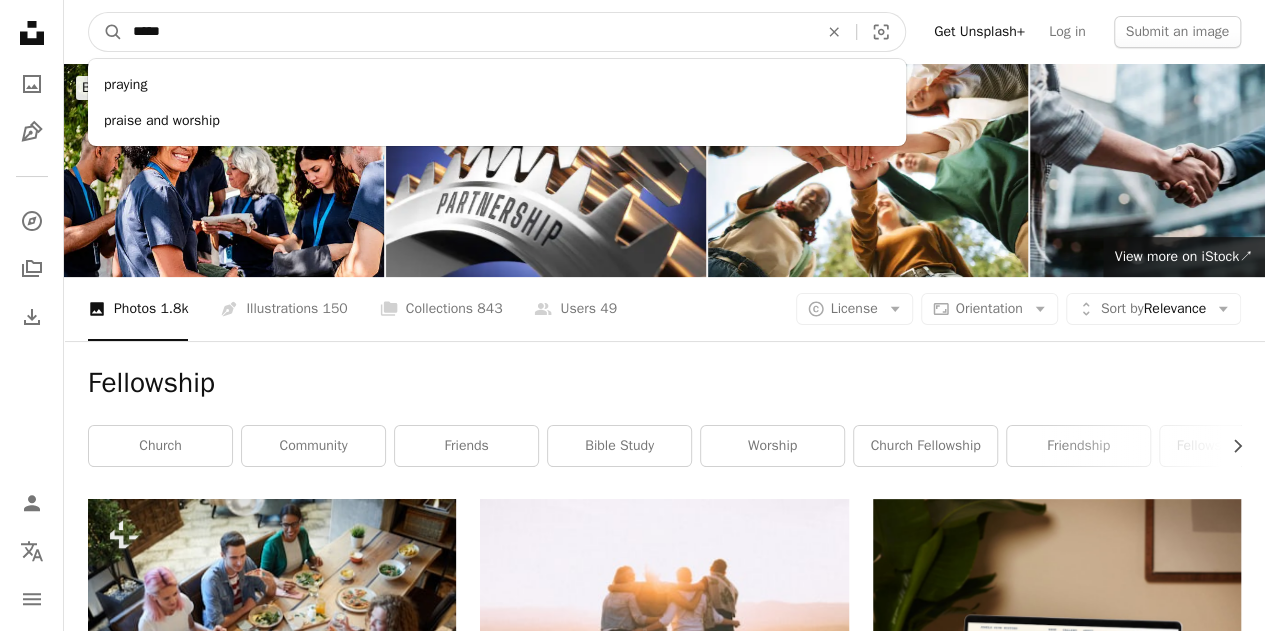 type on "******" 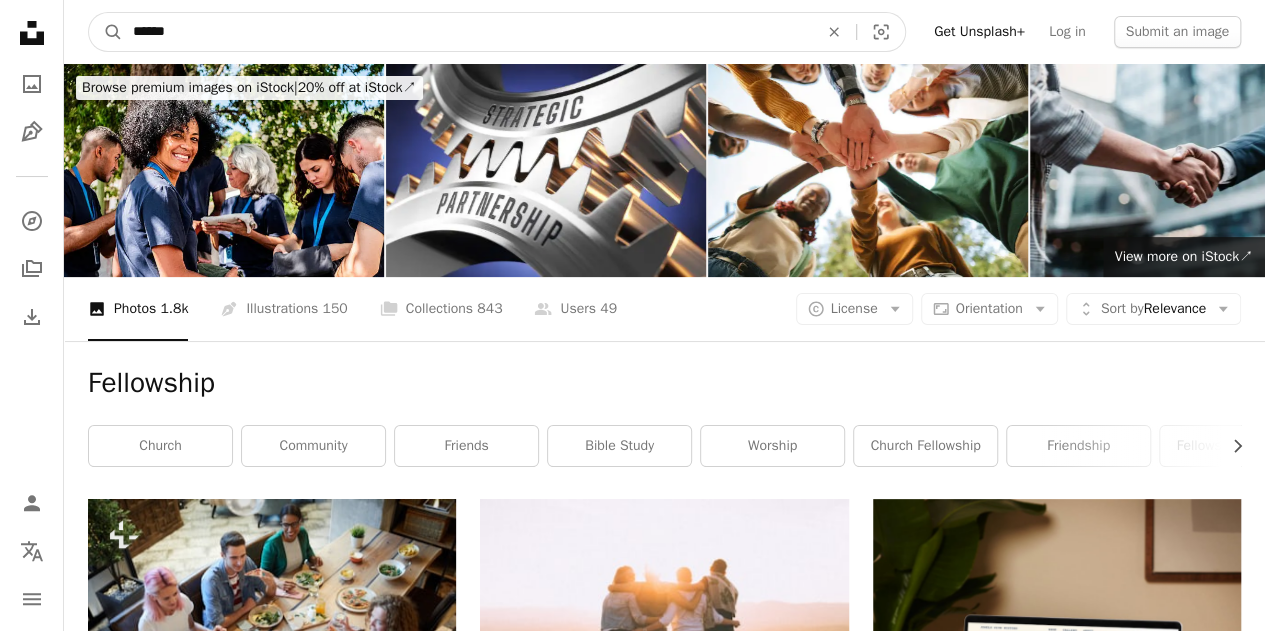 click on "A magnifying glass" at bounding box center (106, 32) 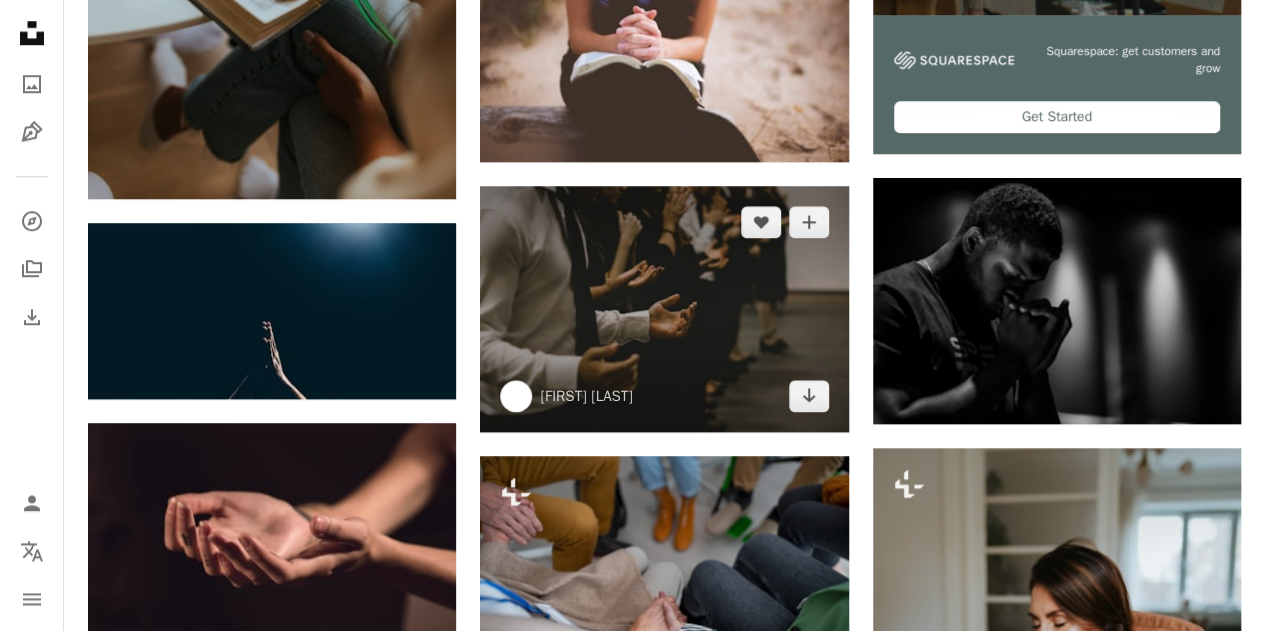 scroll, scrollTop: 900, scrollLeft: 0, axis: vertical 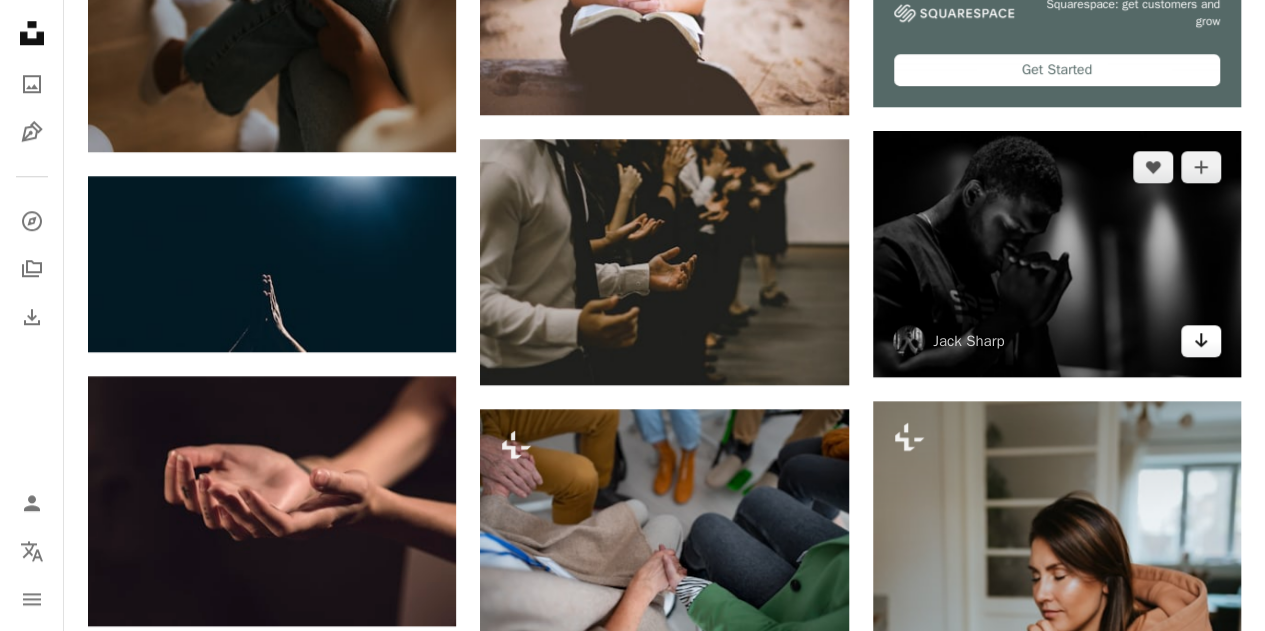 click 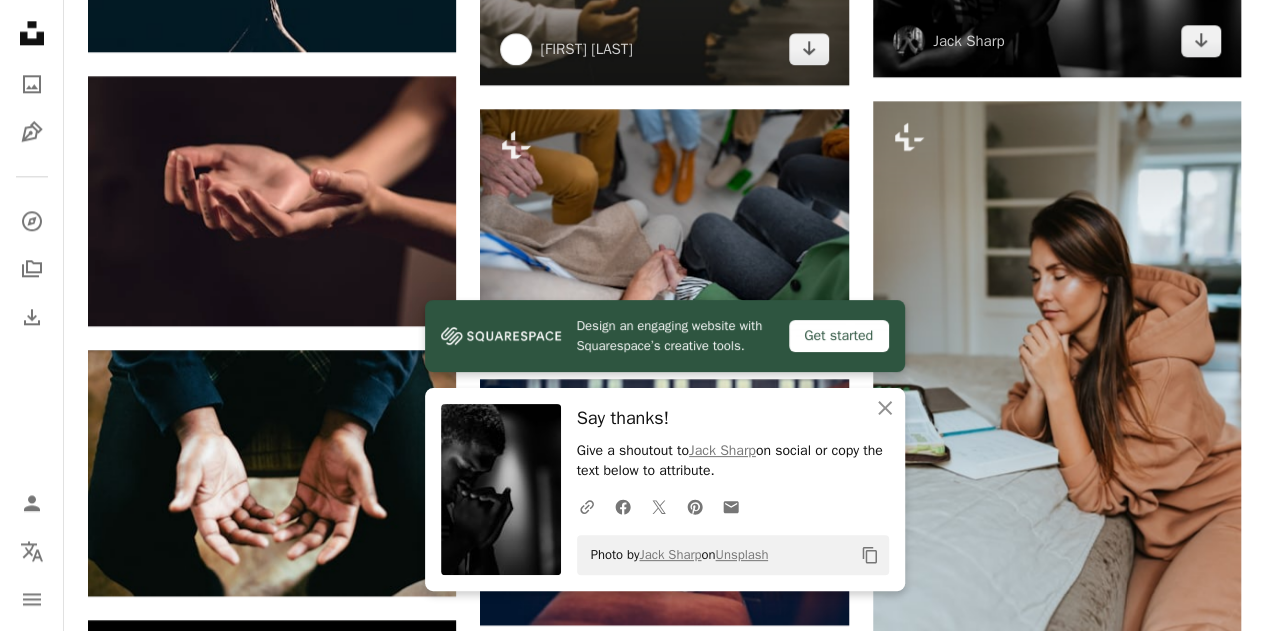 scroll, scrollTop: 1300, scrollLeft: 0, axis: vertical 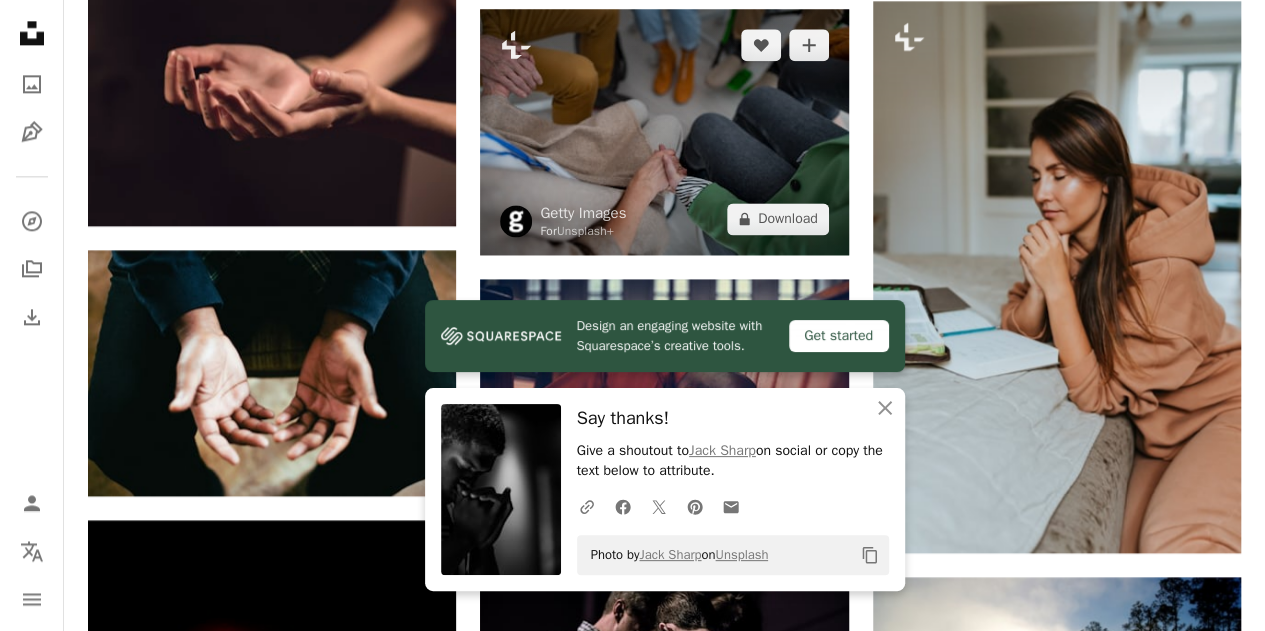 click on "A lock   Download" at bounding box center [778, 219] 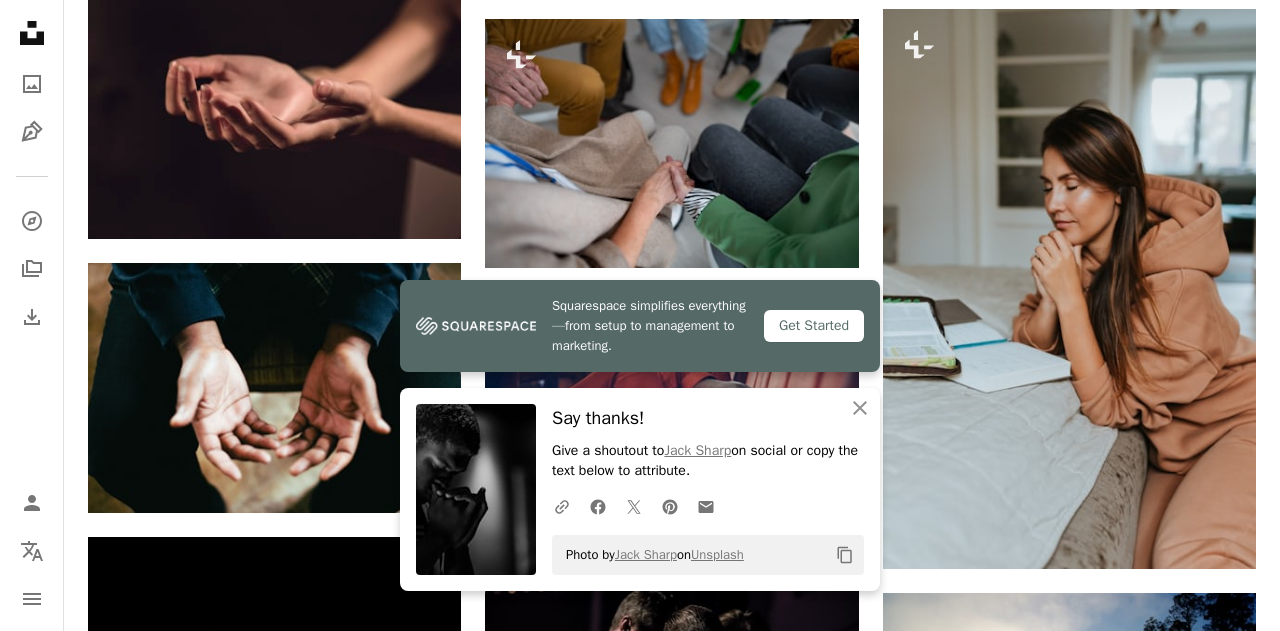 click on "An X shape" at bounding box center (20, 20) 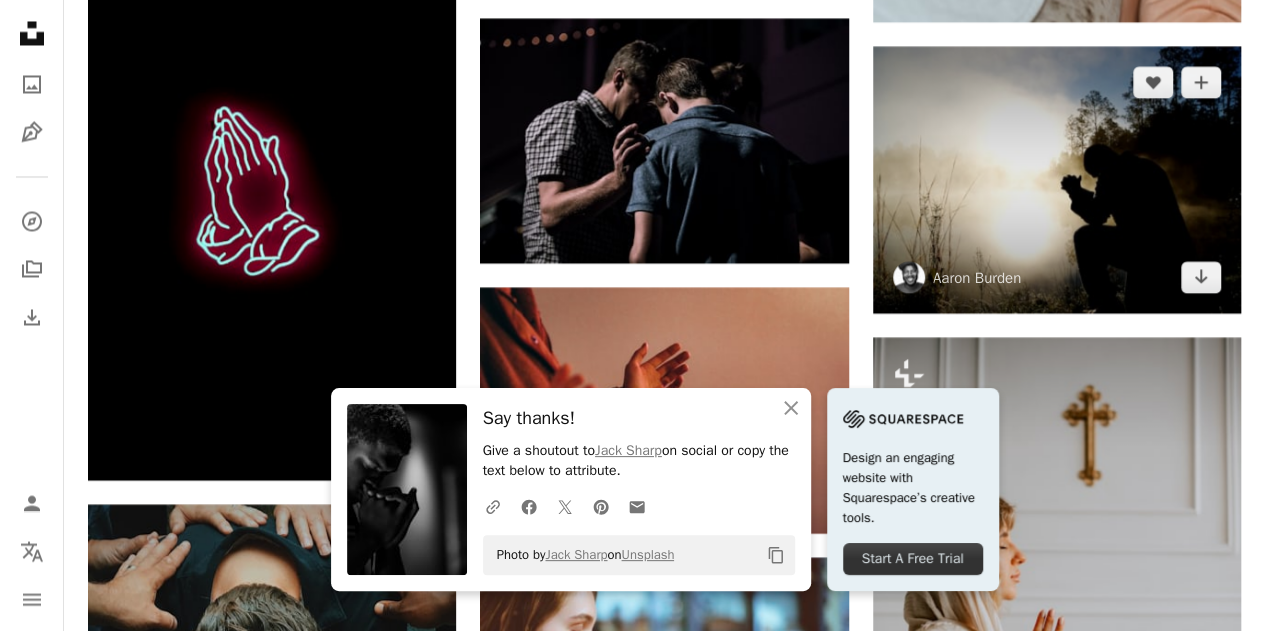 scroll, scrollTop: 1800, scrollLeft: 0, axis: vertical 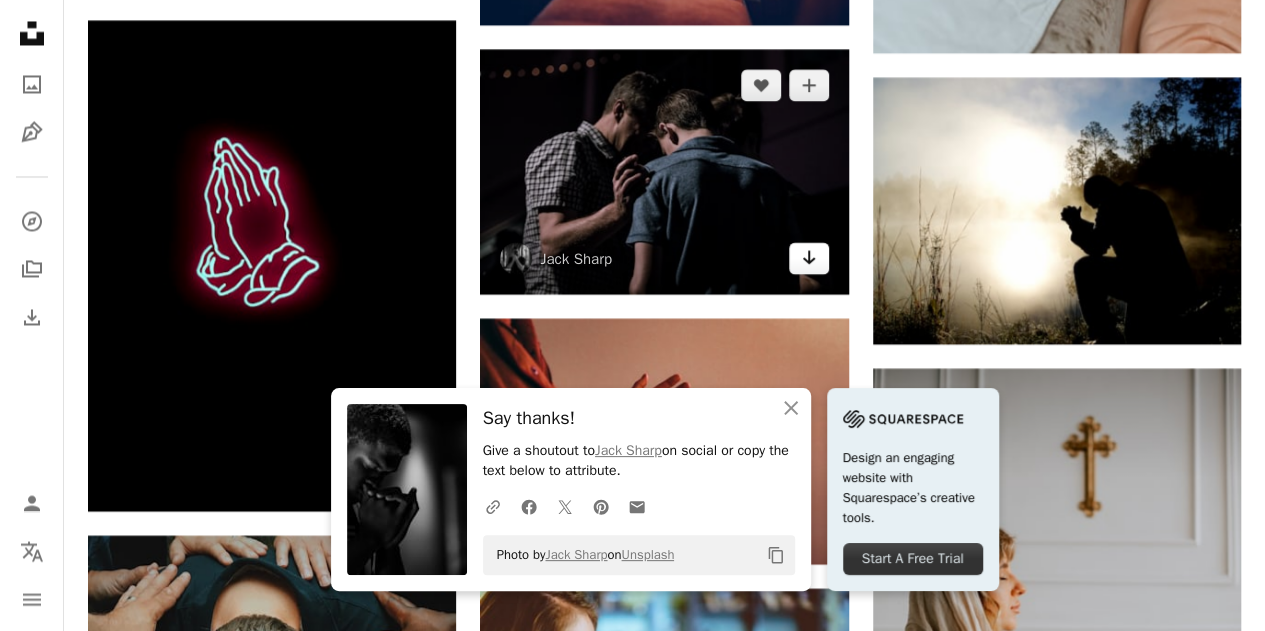 click on "Arrow pointing down" 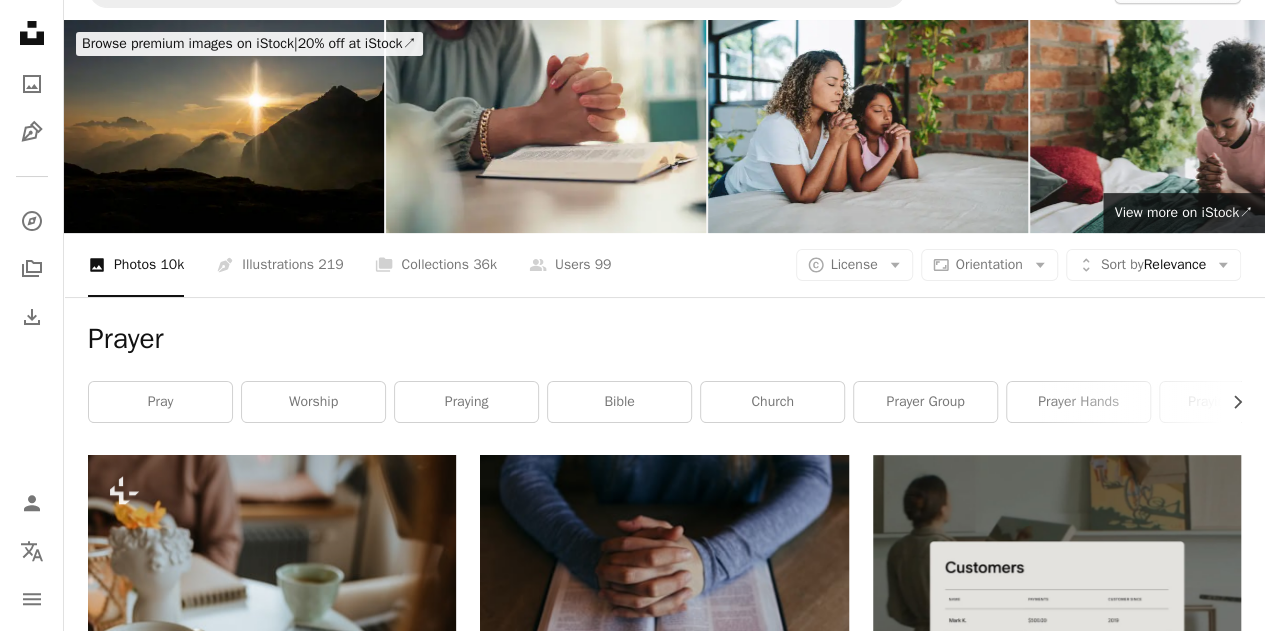 scroll, scrollTop: 0, scrollLeft: 0, axis: both 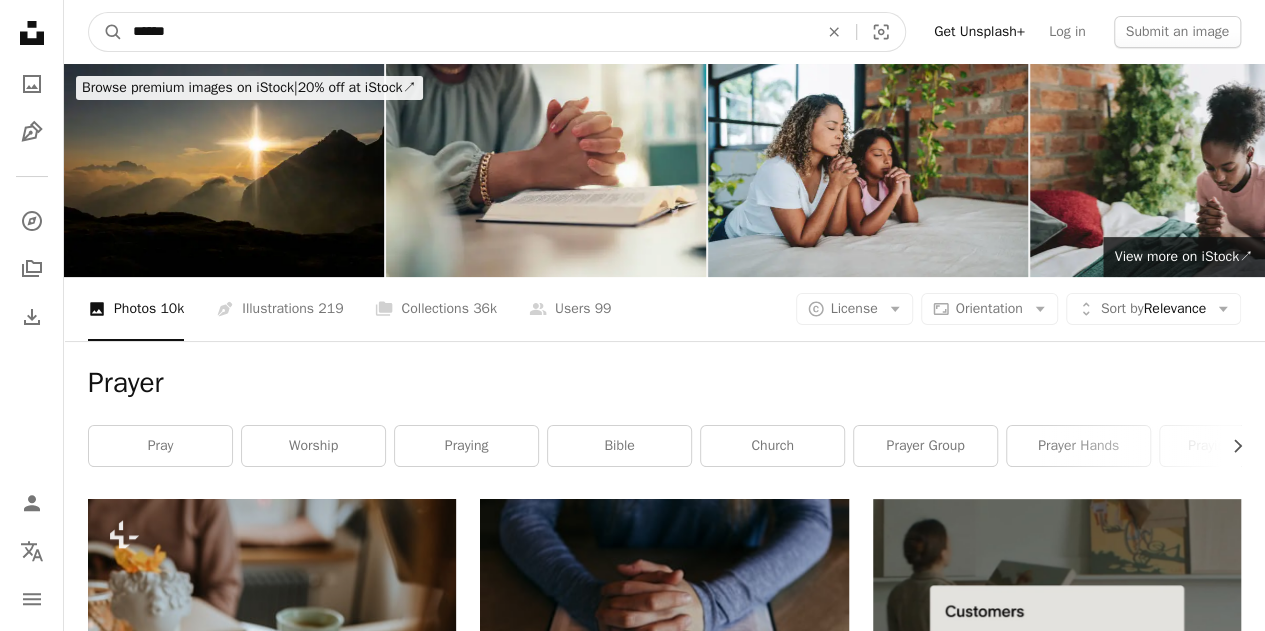 drag, startPoint x: 229, startPoint y: 35, endPoint x: 132, endPoint y: 39, distance: 97.082436 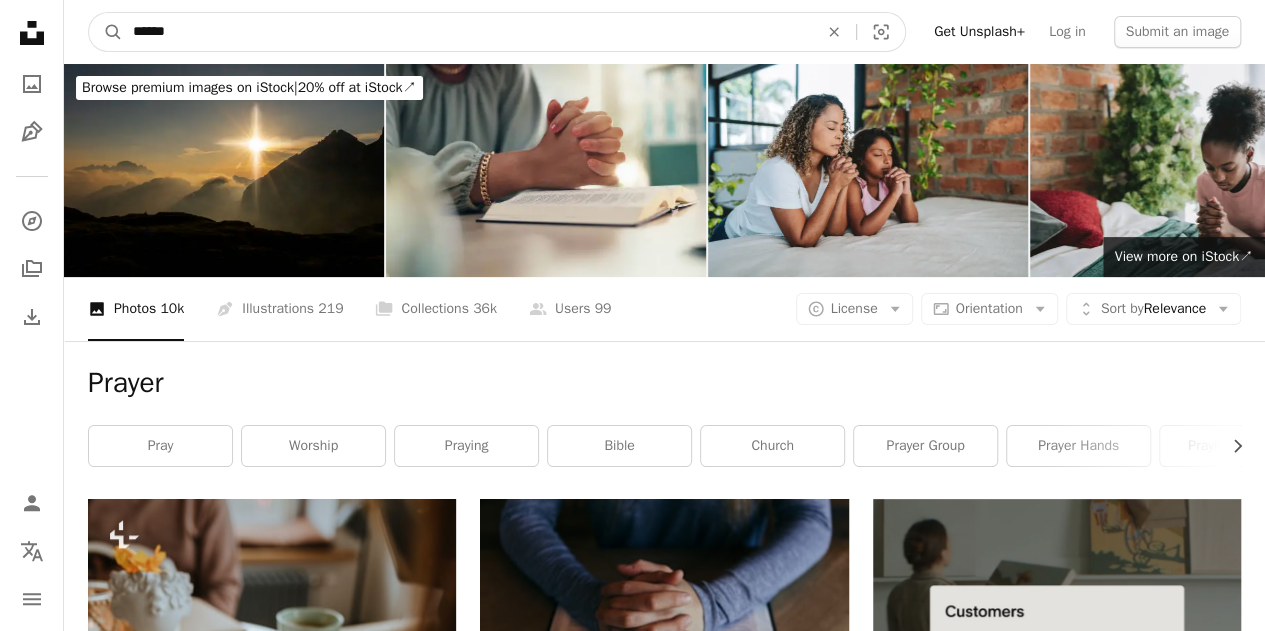 type on "*******" 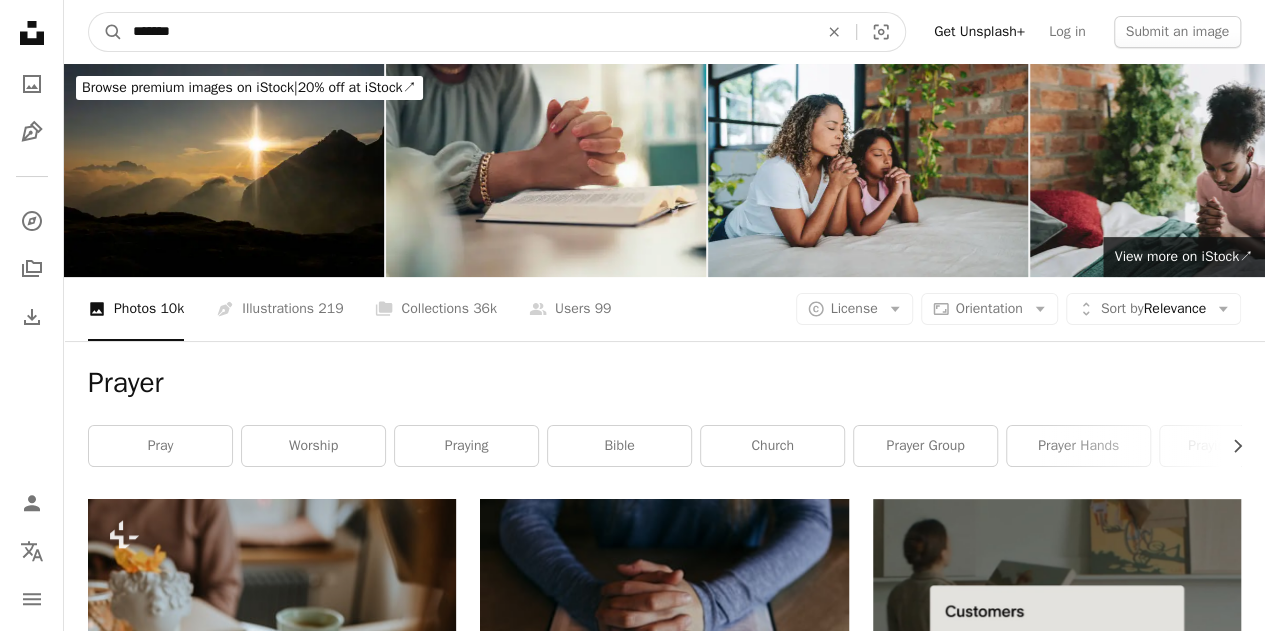 click on "A magnifying glass" at bounding box center [106, 32] 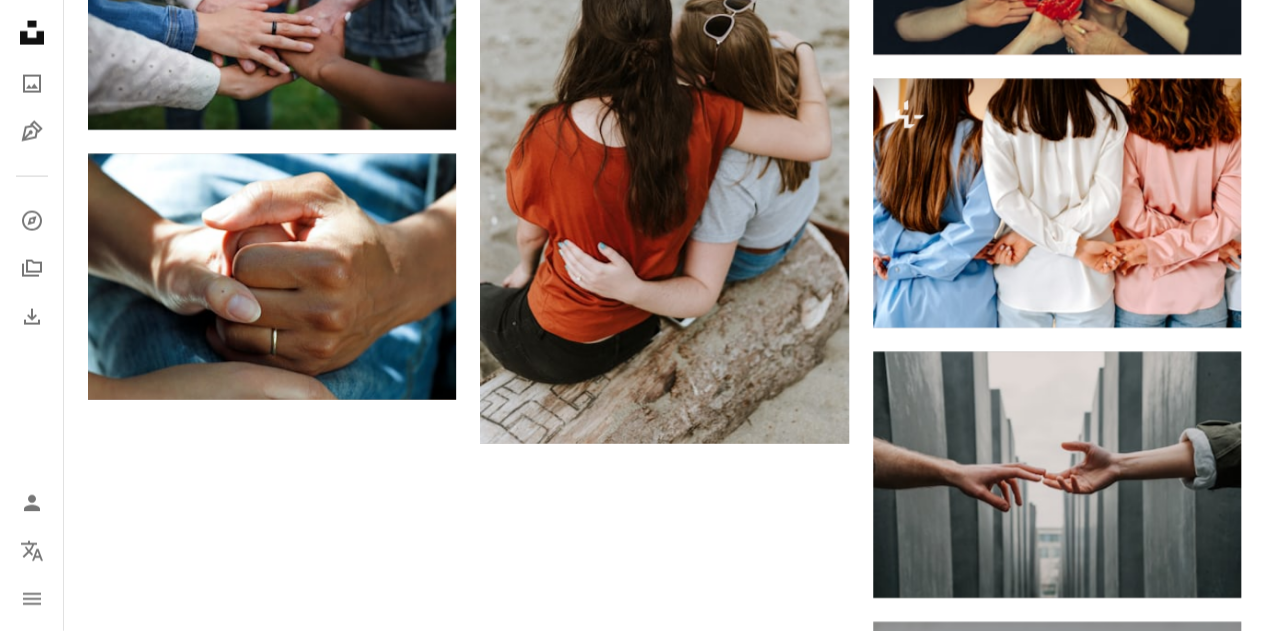scroll, scrollTop: 2200, scrollLeft: 0, axis: vertical 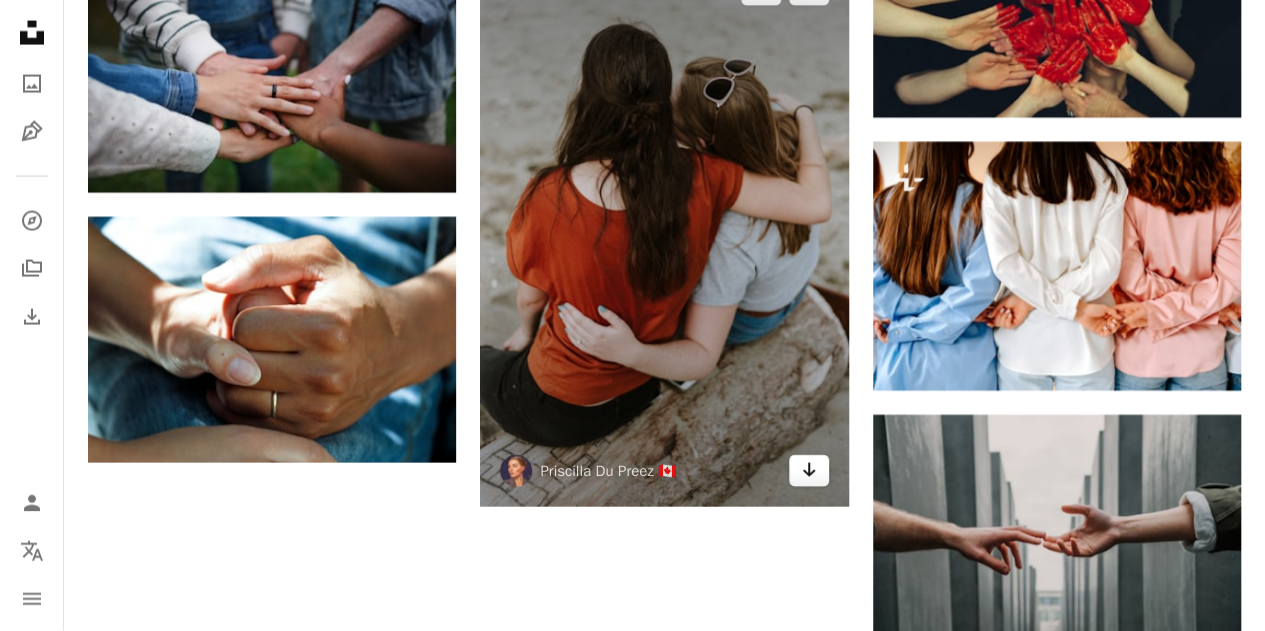 click on "Arrow pointing down" 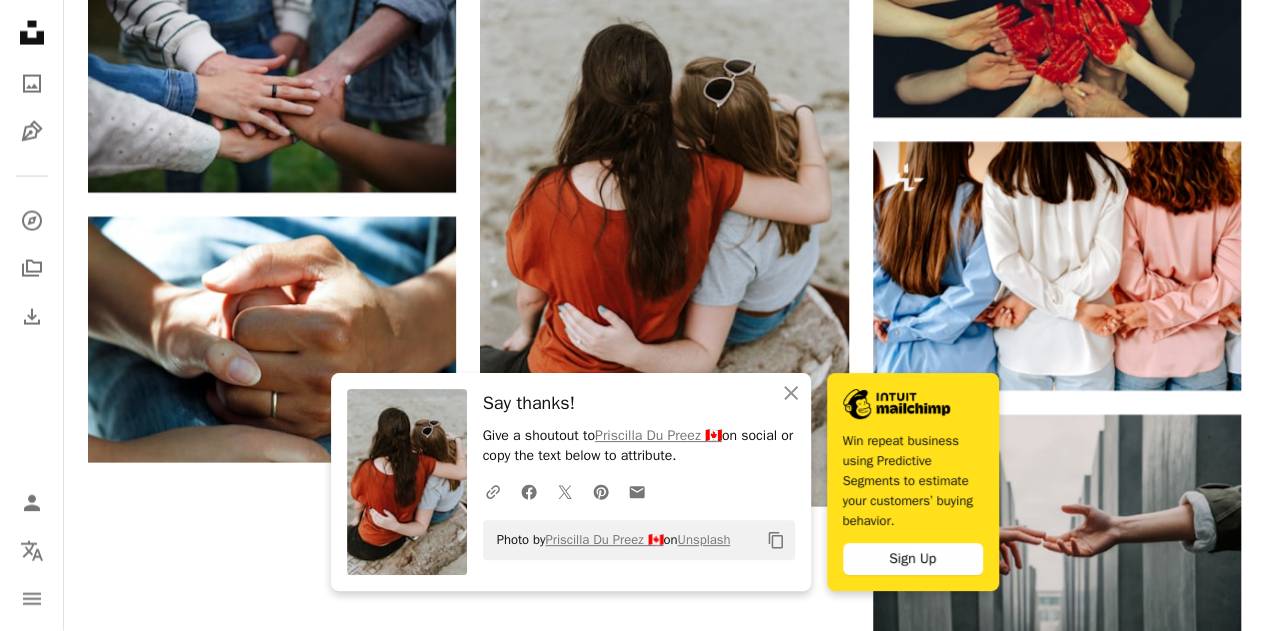 click on "Plus sign for Unsplash+ A heart A plus sign Getty Images For  Unsplash+ A lock   Download A heart A plus sign Priscilla Du Preez 🇨🇦 Arrow pointing down Plus sign for Unsplash+ A heart A plus sign Kateryna Hliznitsova For  Unsplash+ A lock   Download A heart A plus sign Shane Rounce Available for hire A checkmark inside of a circle Arrow pointing down Plus sign for Unsplash+ A heart A plus sign Getty Images For  Unsplash+ A lock   Download A heart A plus sign National Cancer Institute Arrow pointing down A heart A plus sign Neil Thomas Available for hire A checkmark inside of a circle Arrow pointing down A heart A plus sign Hannah Busing Available for hire A checkmark inside of a circle Arrow pointing down A heart A plus sign Priscilla Du Preez 🇨🇦 Arrow pointing down A heart A plus sign Matthew Waring Available for hire A checkmark inside of a circle Arrow pointing down A heart A plus sign Helena Lopes Available for hire A checkmark inside of a circle Arrow pointing down A heart A plus sign A heart" at bounding box center [664, -143] 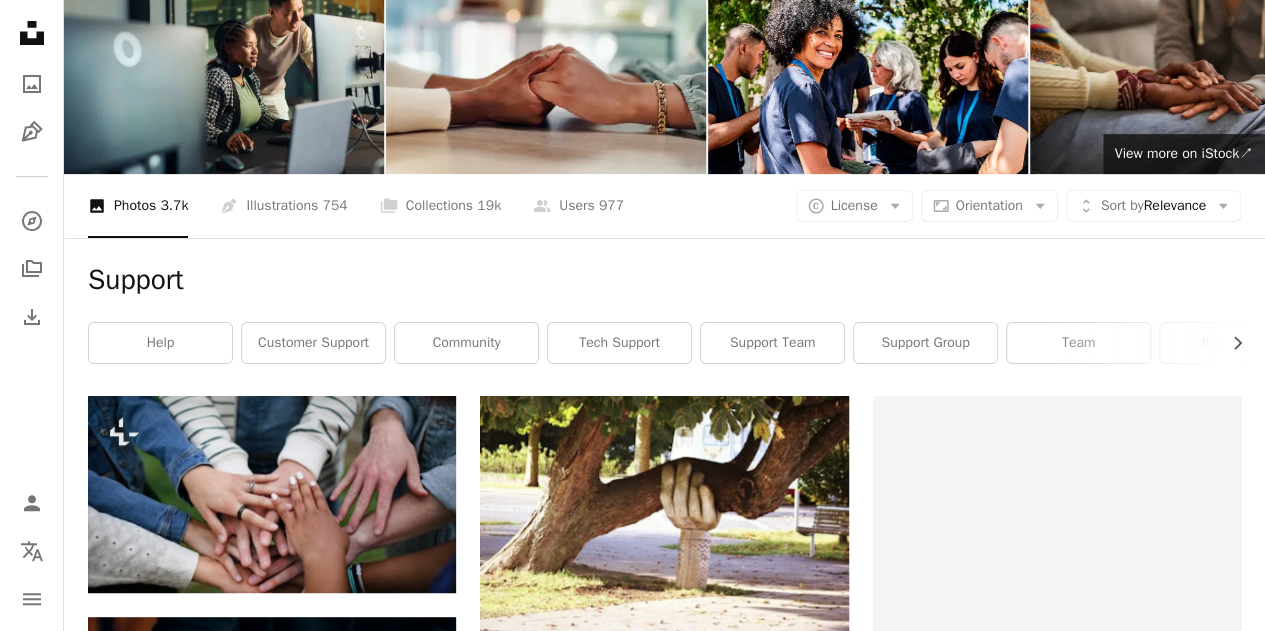 scroll, scrollTop: 0, scrollLeft: 0, axis: both 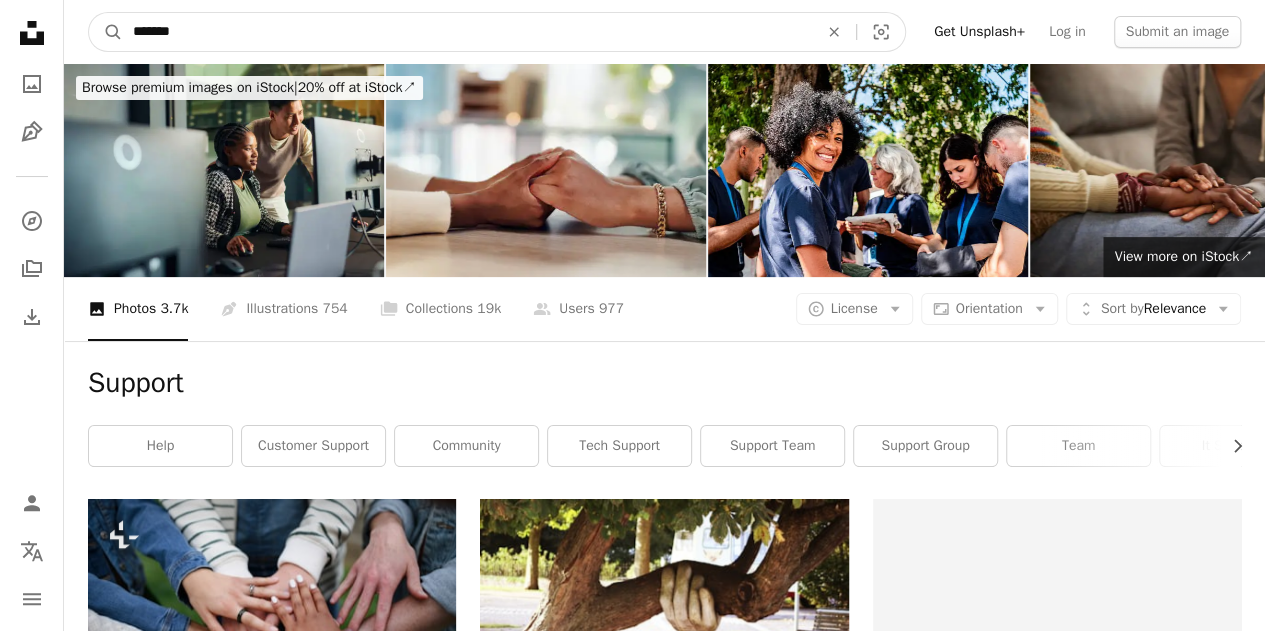 drag, startPoint x: 213, startPoint y: 41, endPoint x: 128, endPoint y: 37, distance: 85.09406 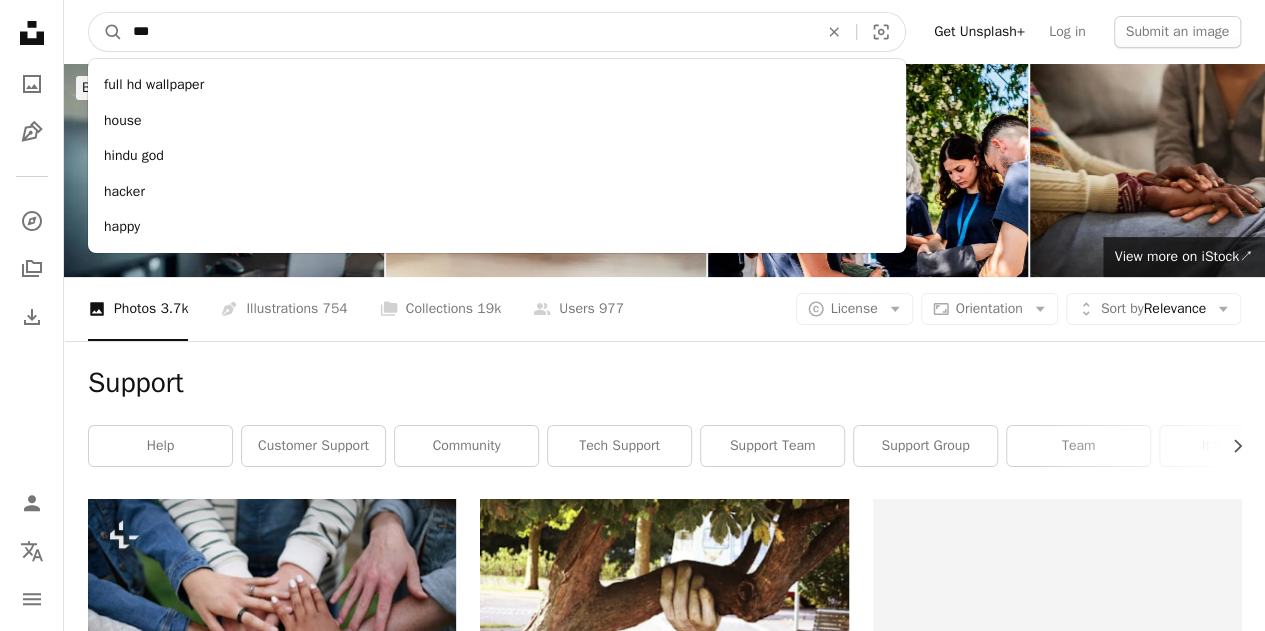 type on "****" 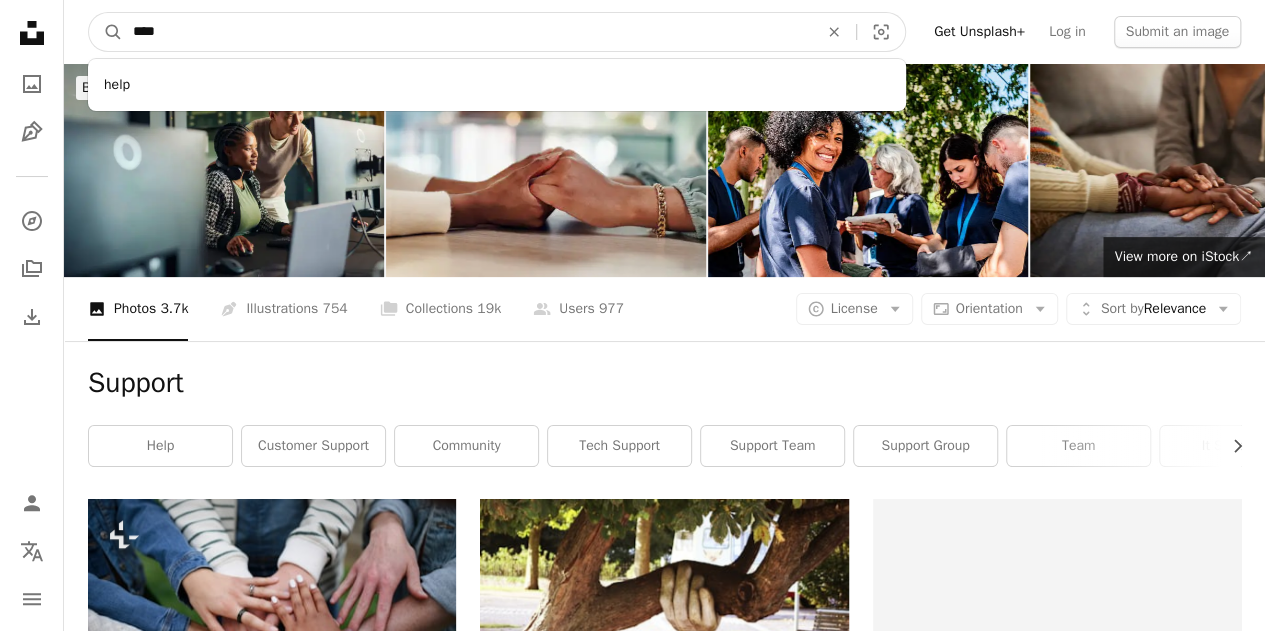 click on "A magnifying glass" at bounding box center (106, 32) 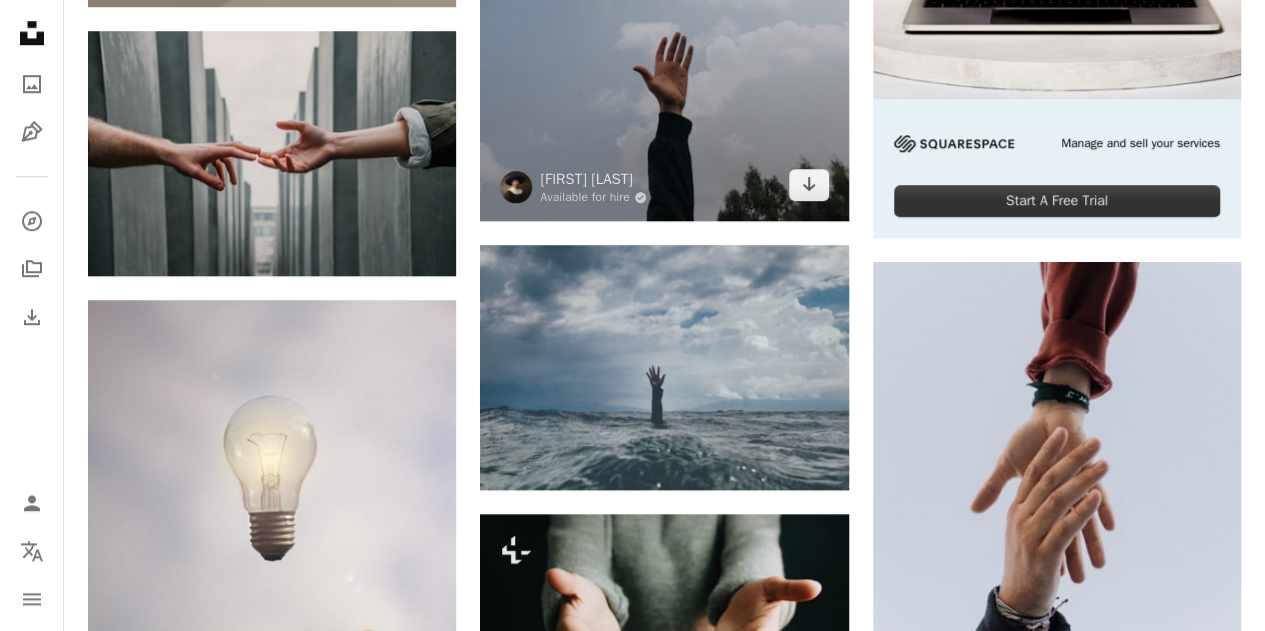scroll, scrollTop: 800, scrollLeft: 0, axis: vertical 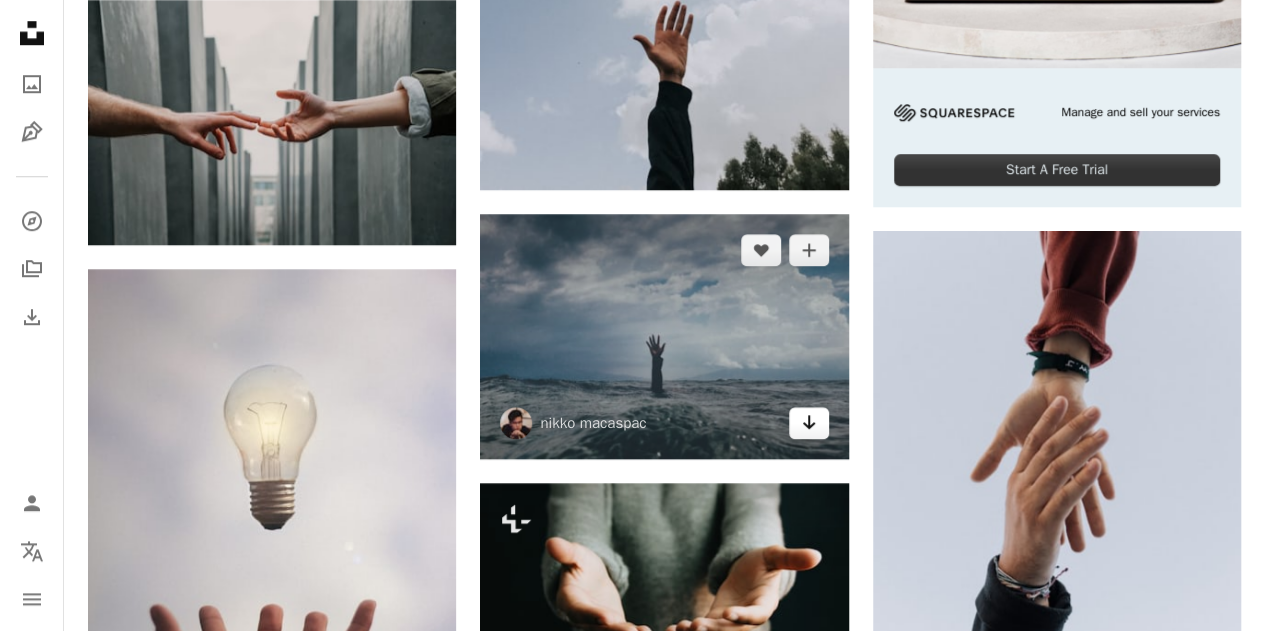 click on "Arrow pointing down" 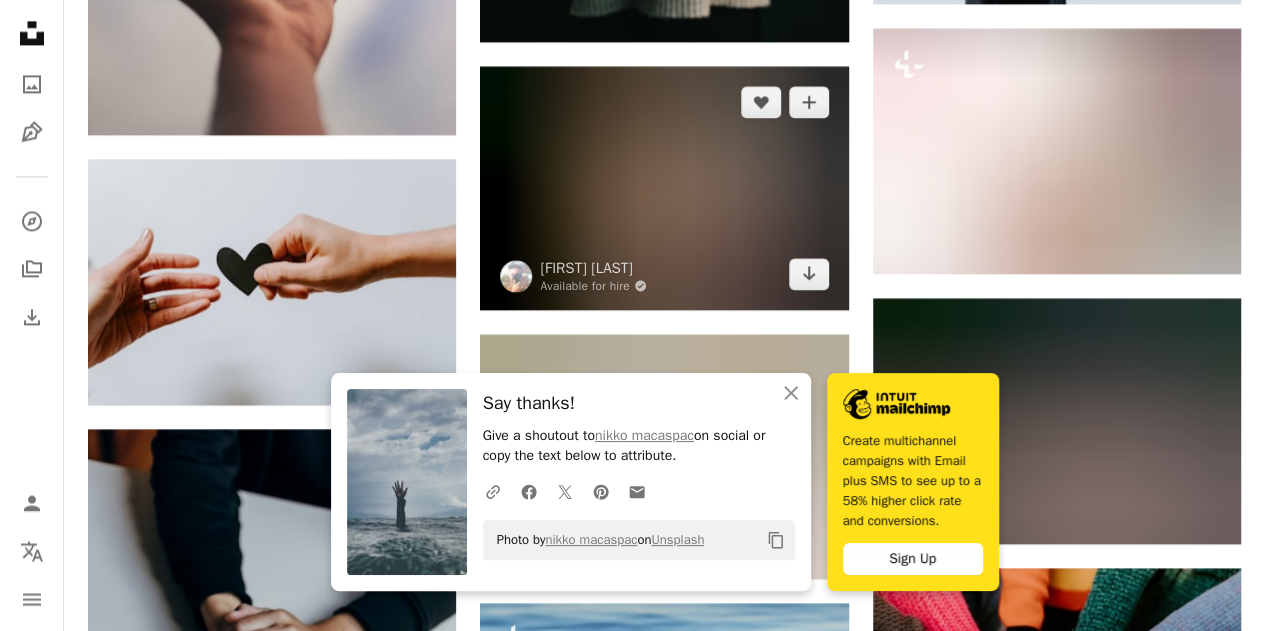 scroll, scrollTop: 1500, scrollLeft: 0, axis: vertical 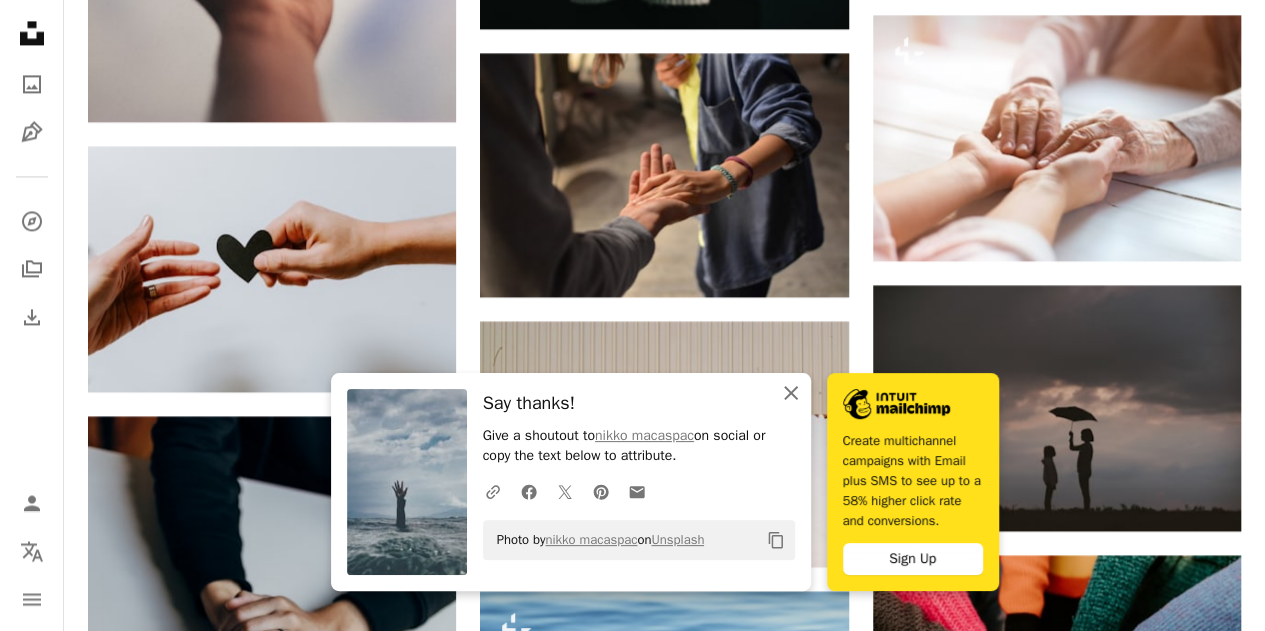 click 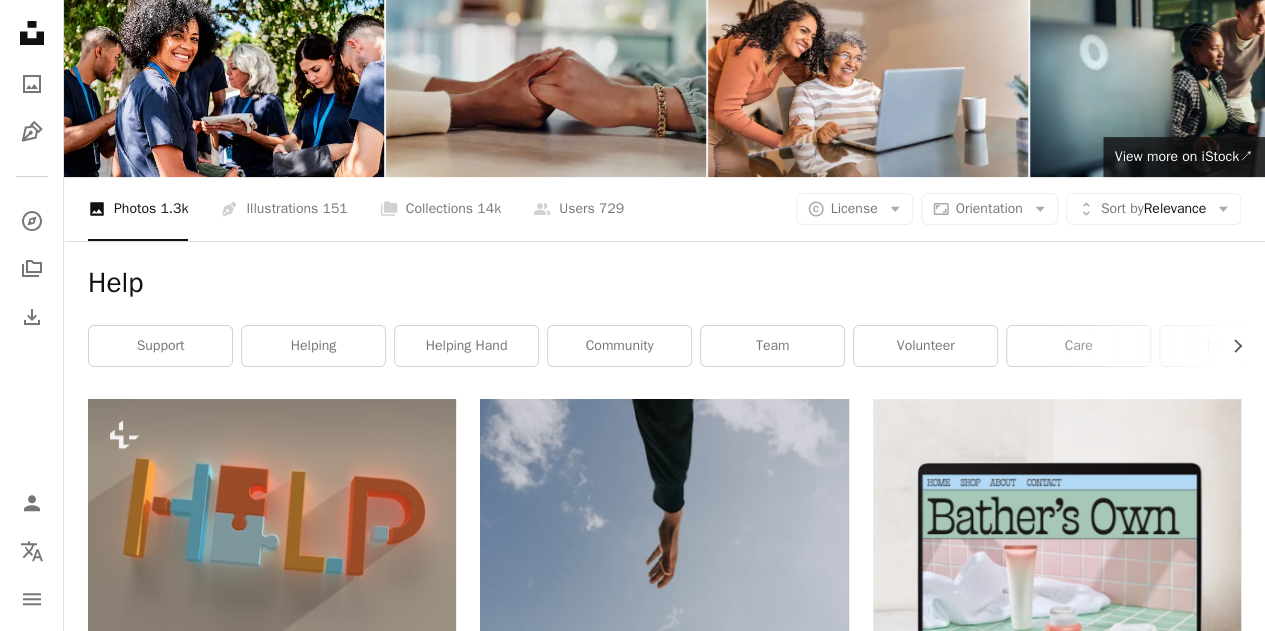 scroll, scrollTop: 0, scrollLeft: 0, axis: both 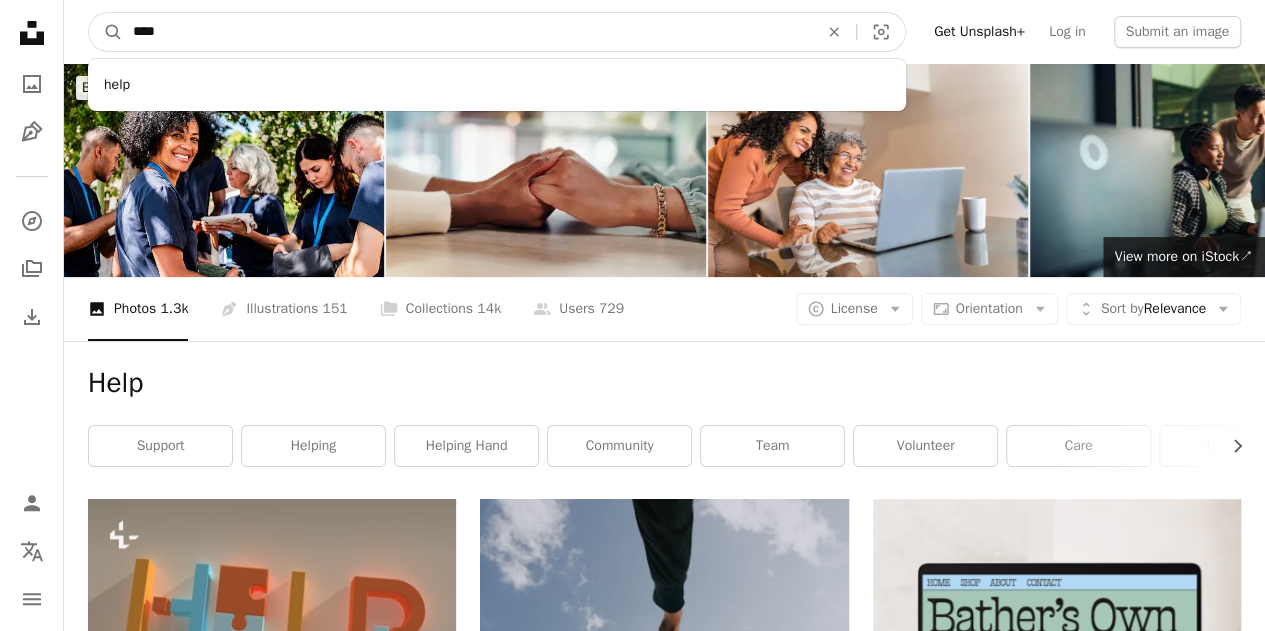drag, startPoint x: 215, startPoint y: 38, endPoint x: 134, endPoint y: 34, distance: 81.09871 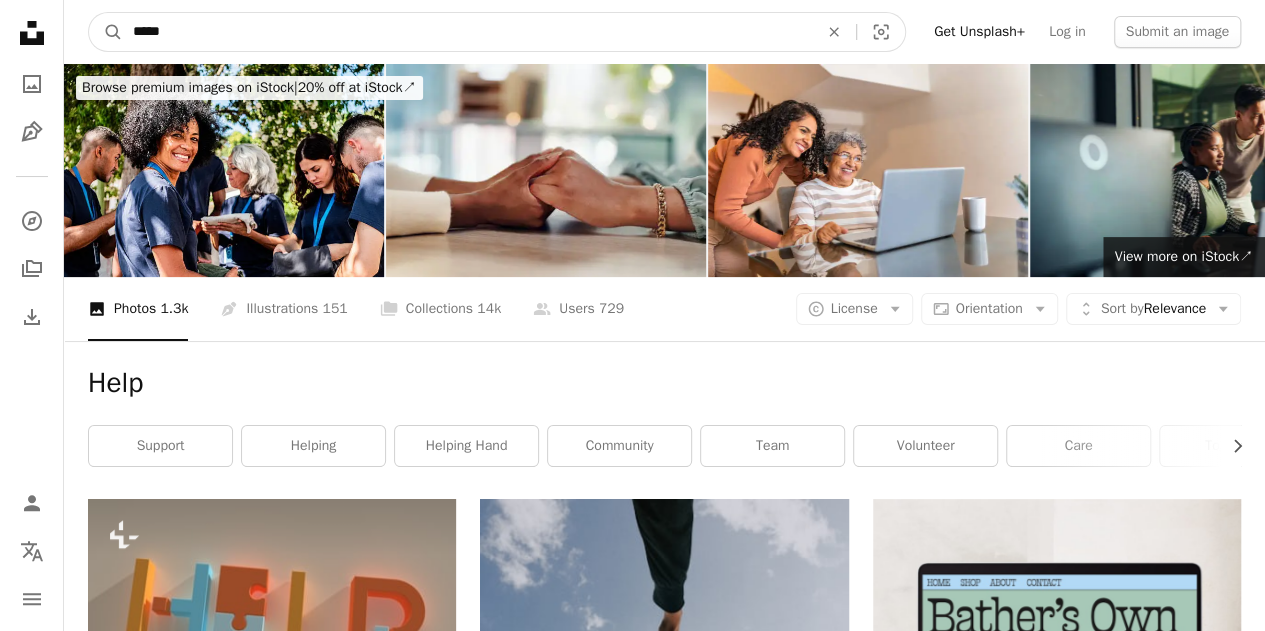 type on "******" 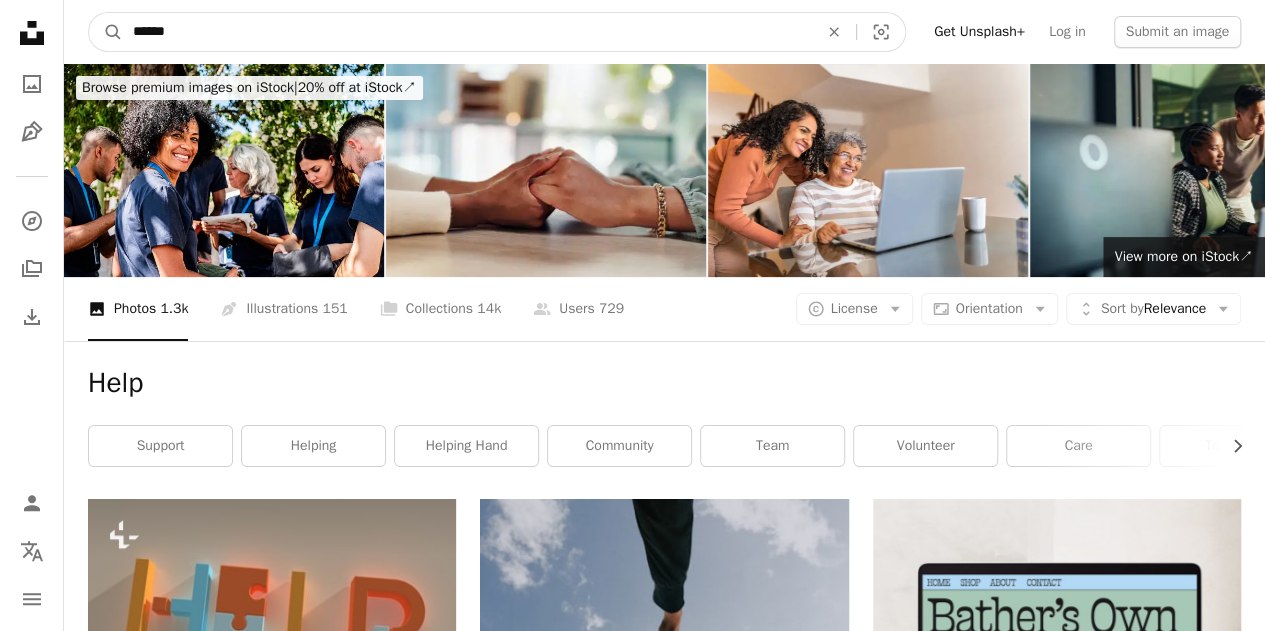 click on "A magnifying glass" at bounding box center (106, 32) 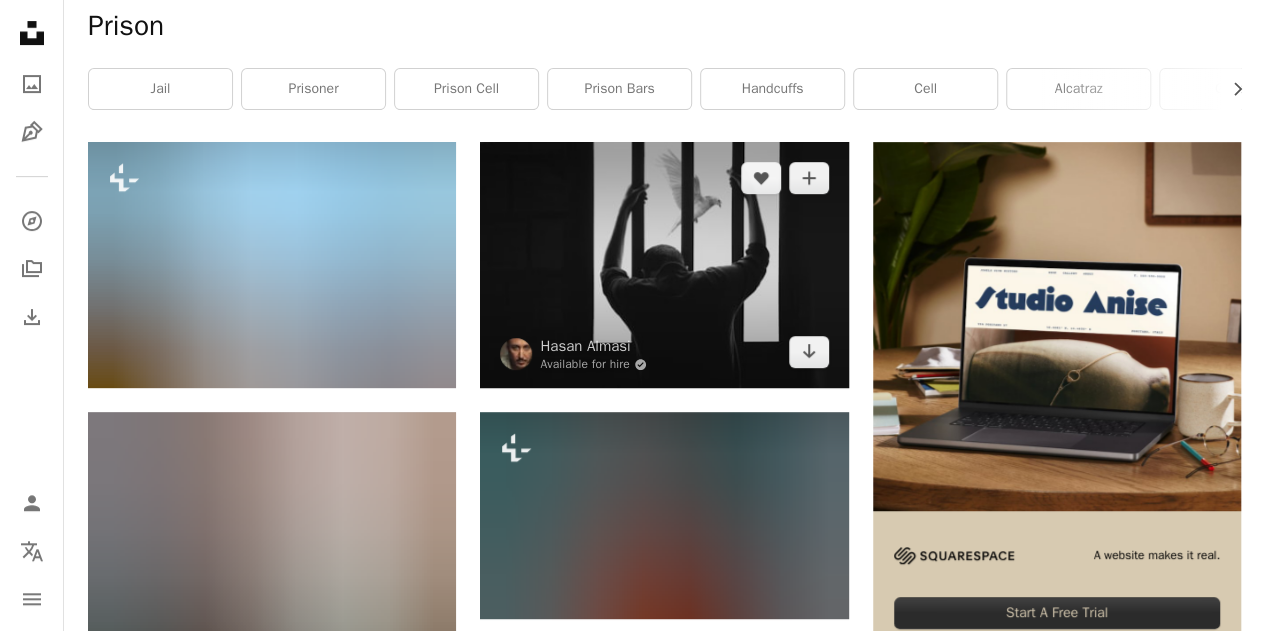 scroll, scrollTop: 400, scrollLeft: 0, axis: vertical 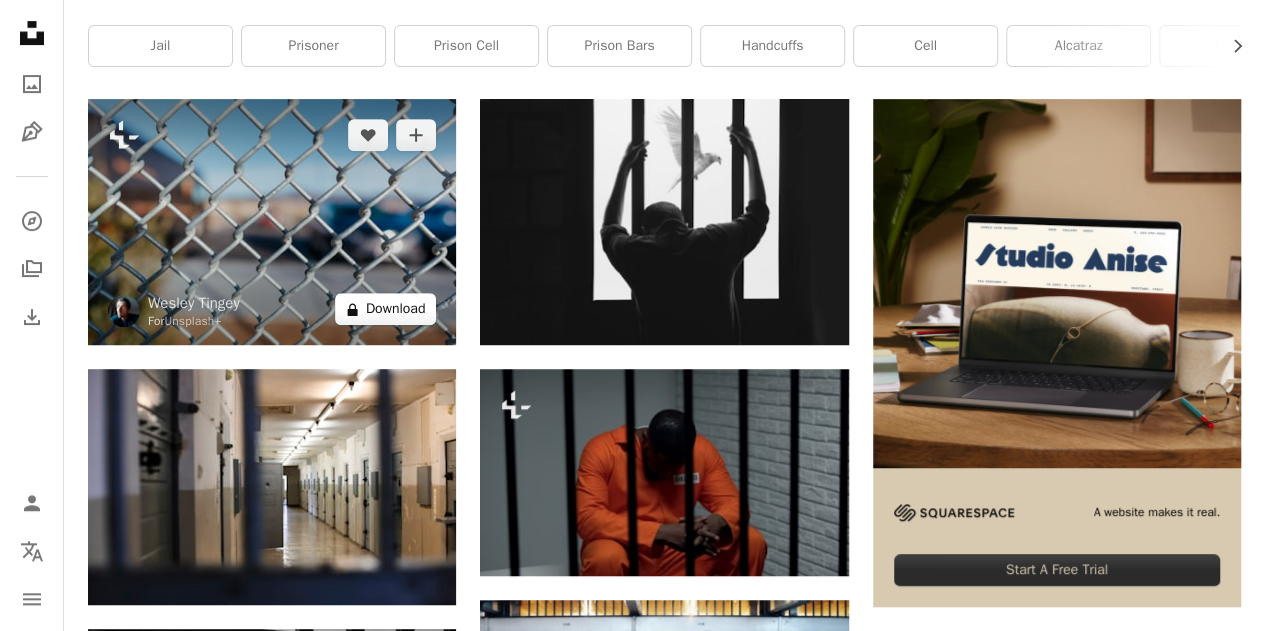 click on "A lock   Download" at bounding box center [386, 309] 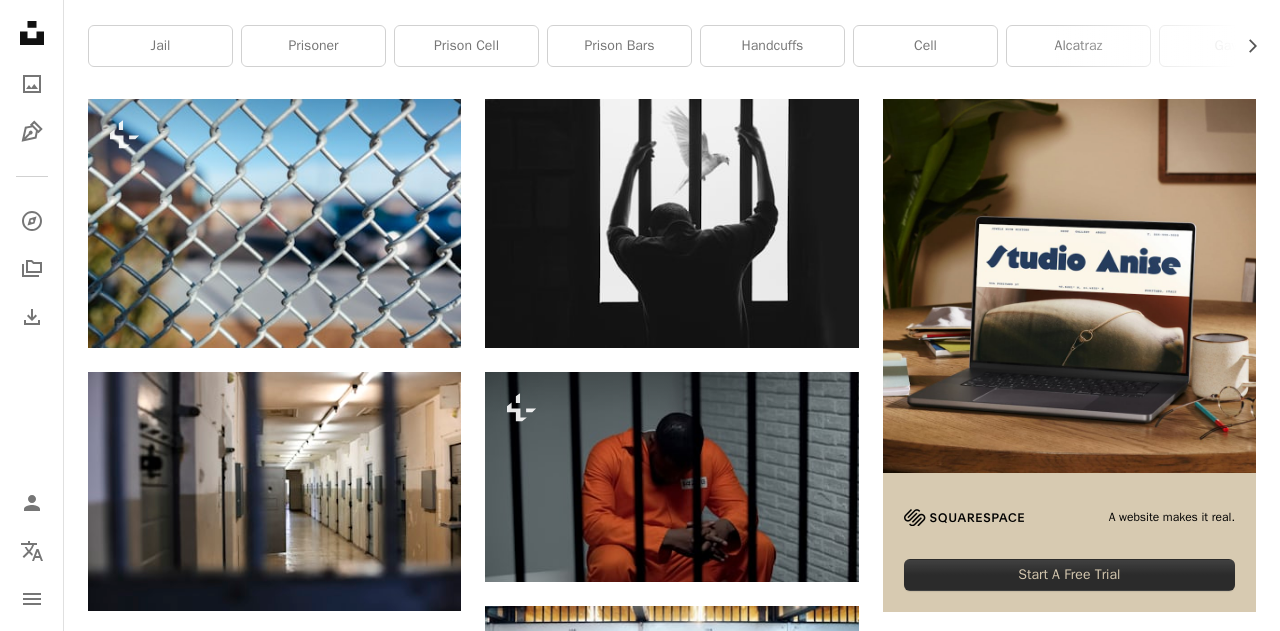click on "An X shape" at bounding box center (20, 20) 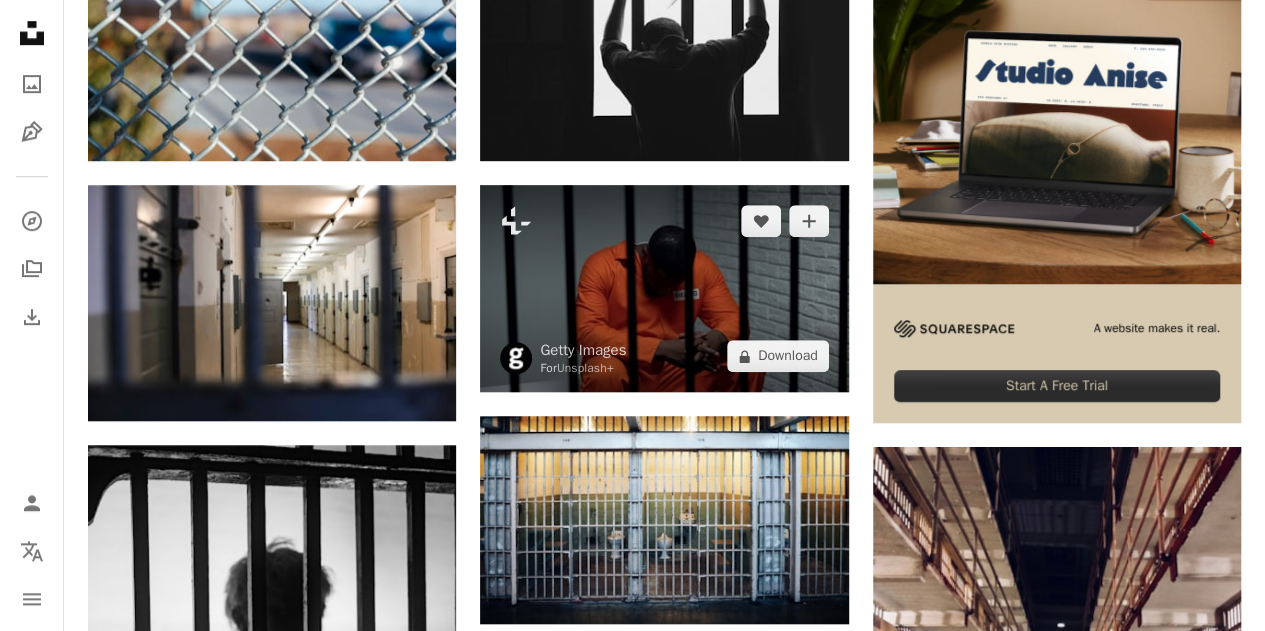 scroll, scrollTop: 600, scrollLeft: 0, axis: vertical 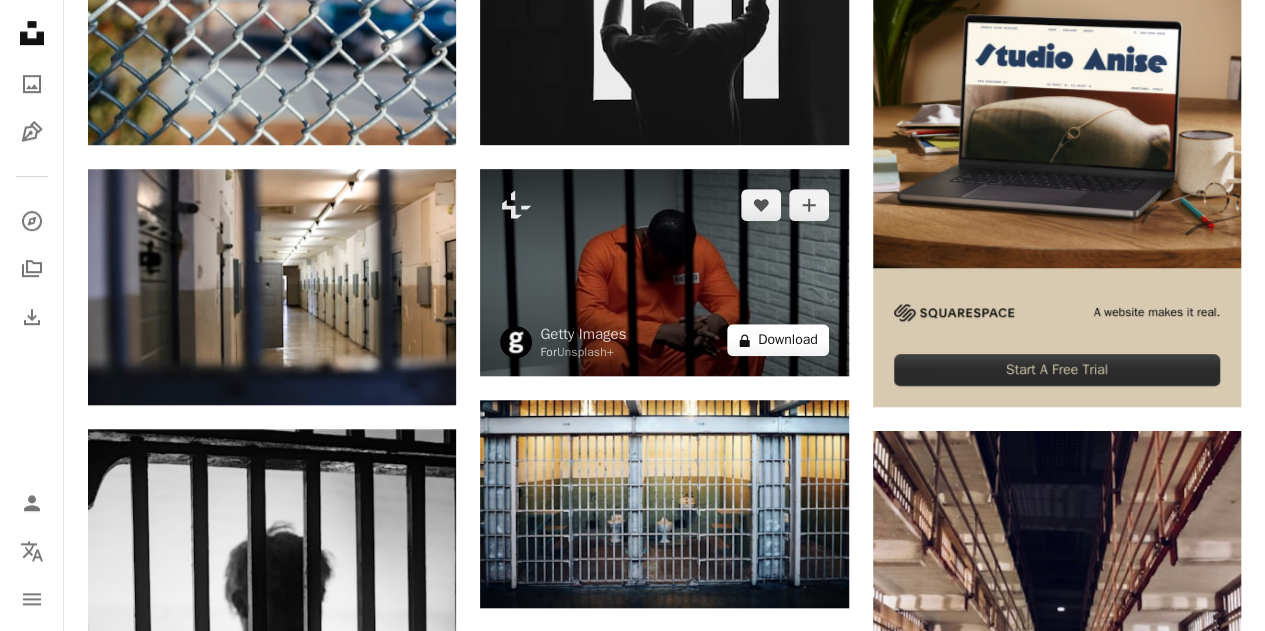 click on "A lock   Download" at bounding box center (778, 340) 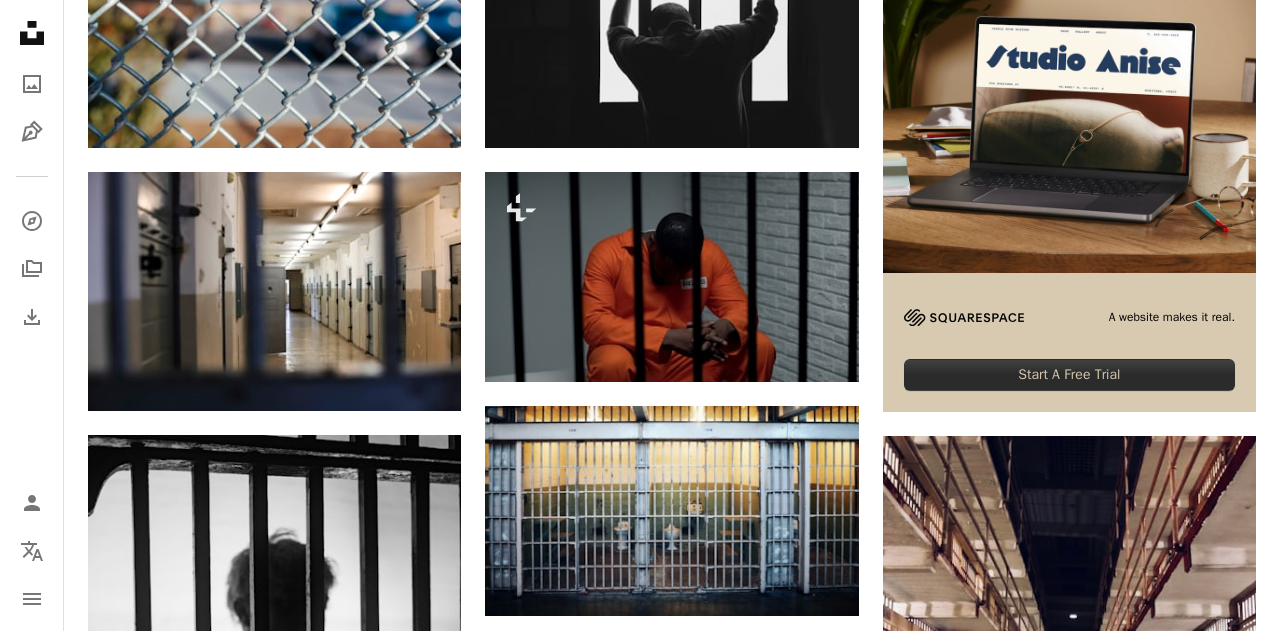 click on "An X shape" at bounding box center [20, 20] 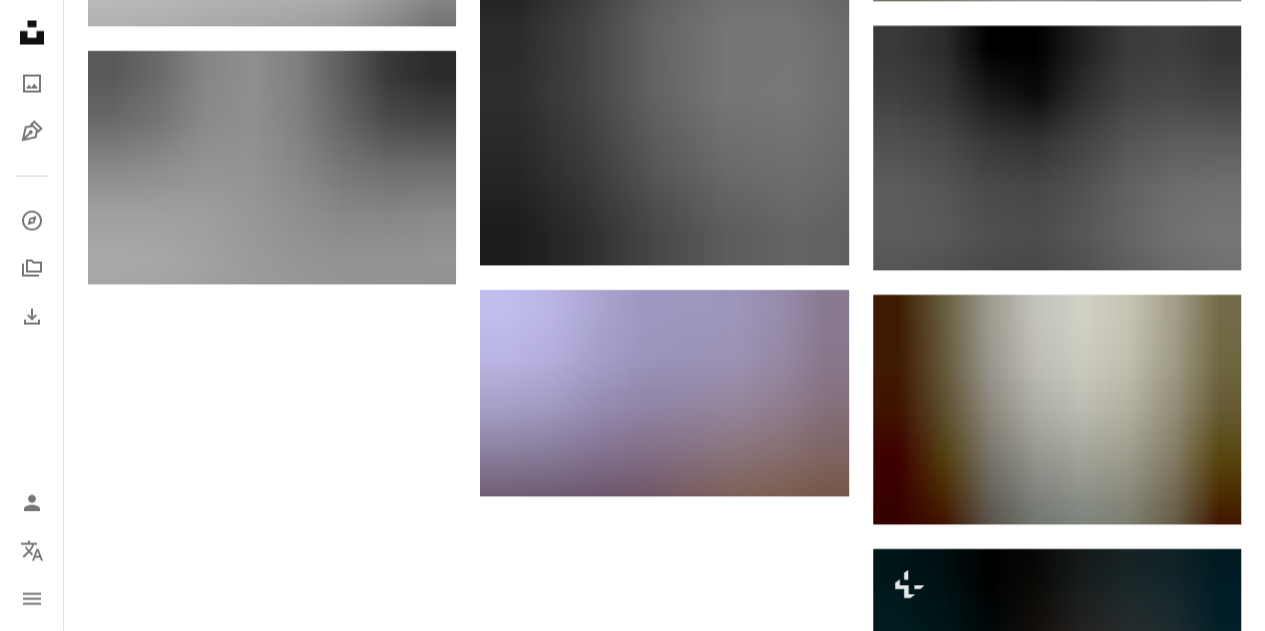 scroll, scrollTop: 2100, scrollLeft: 0, axis: vertical 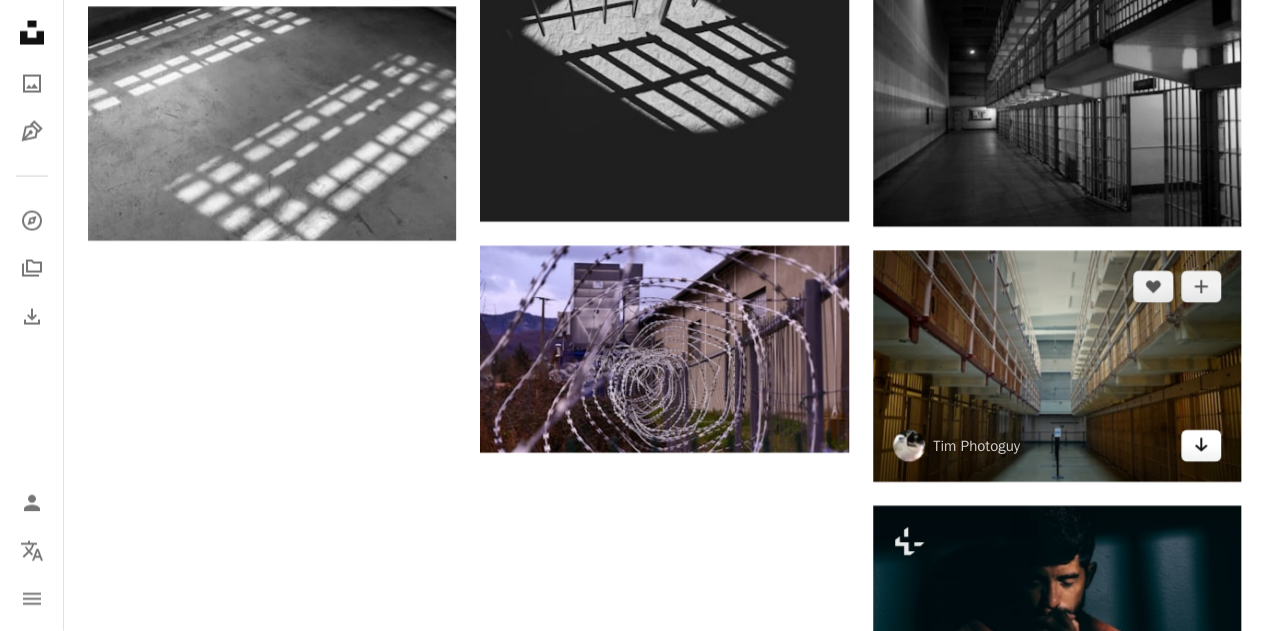 click 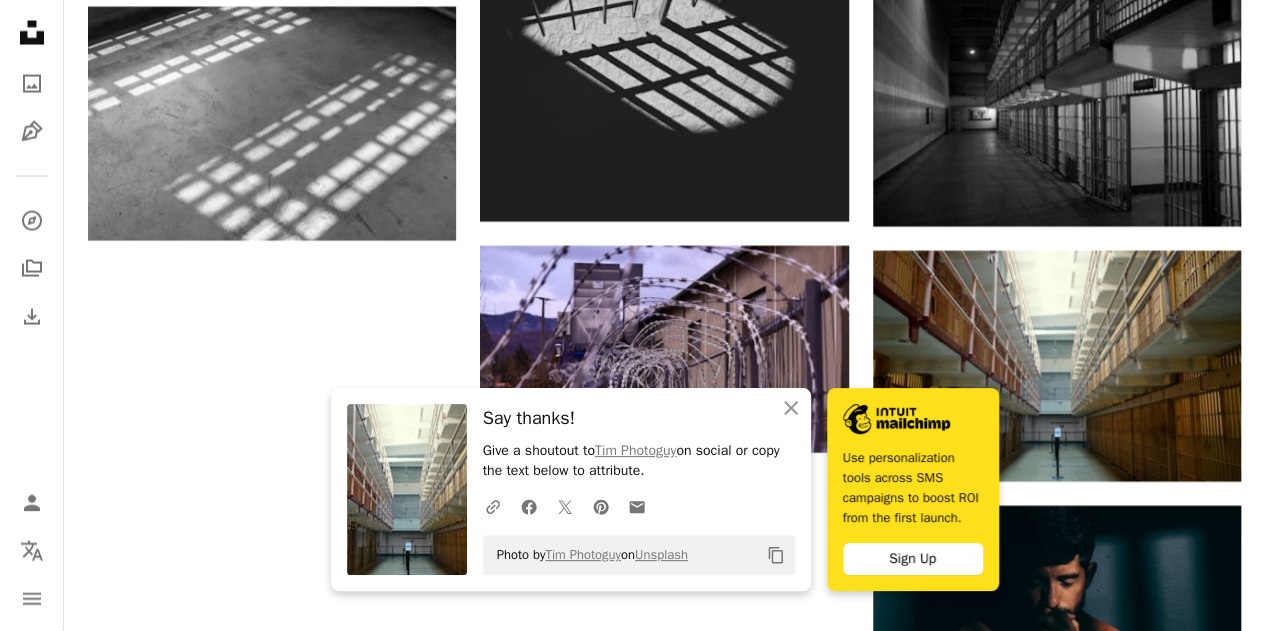 click on "Plus sign for Unsplash+ A heart A plus sign [NAME] For Unsplash+ A lock Download A heart A plus sign [NAME] Arrow pointing down A heart A plus sign [NAME] Available for hire A checkmark inside of a circle Arrow pointing down Plus sign for Unsplash+ A heart A plus sign [NAME] For Unsplash+ A lock Download A heart A plus sign [NAME] For Unsplash+ A lock Download A heart A plus sign [NAME] Available for hire A checkmark inside of a circle Arrow pointing down A heart A plus sign [NAME] Arrow pointing down Plus sign for Unsplash+ A heart A plus sign [NAME] For Unsplash+ A lock Download A heart A plus sign [NAME] Available for hire A checkmark inside of a circle Arrow pointing down A heart A plus sign [NAME] Arrow pointing down Plus sign for Unsplash+ A heart A plus sign [NAME] For Unsplash+ A lock Download A heart A plus sign [NAME] Available for hire A checkmark inside of a circle" at bounding box center (664, -137) 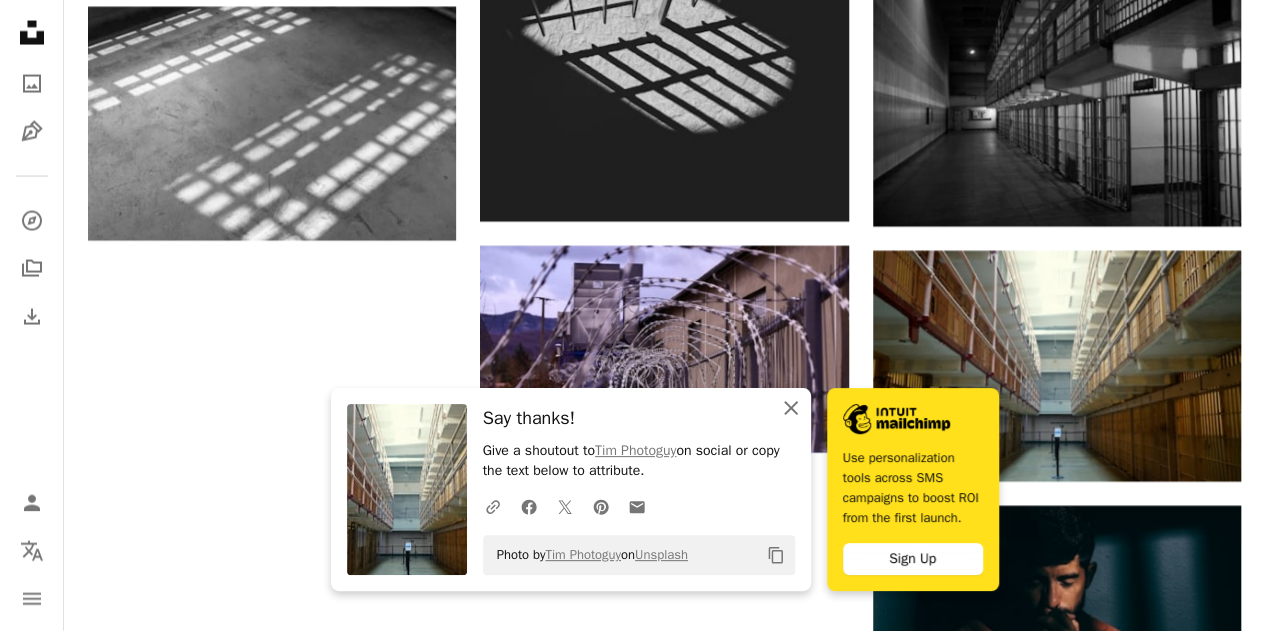 click on "An X shape" 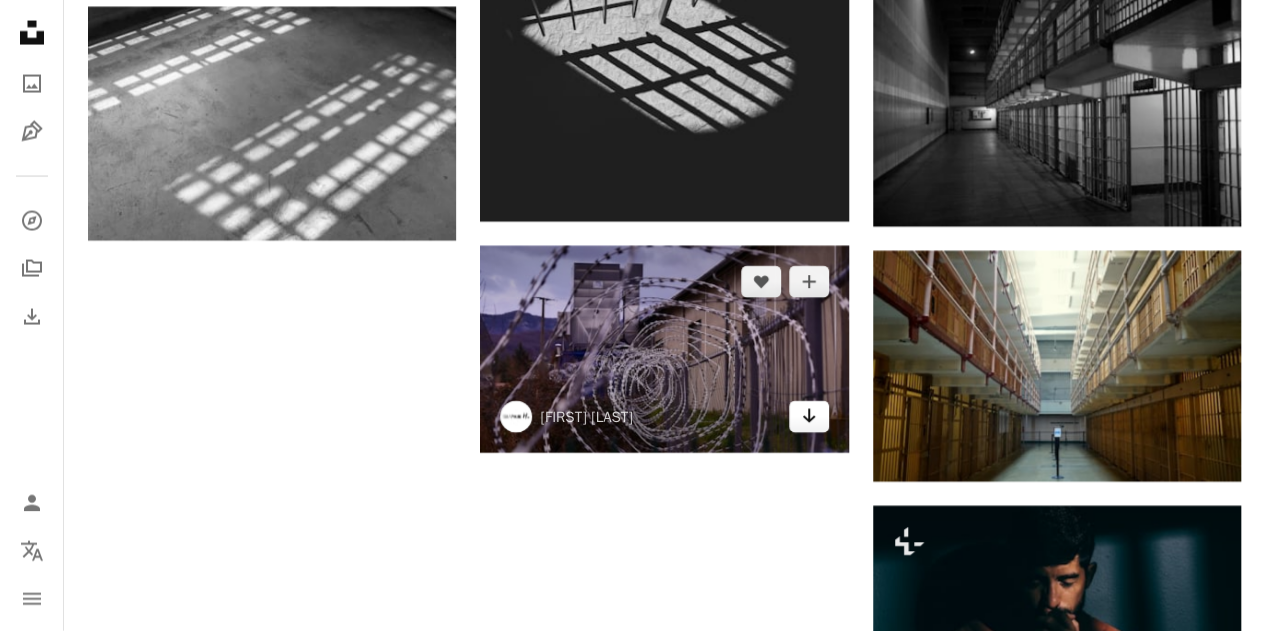 click on "Arrow pointing down" 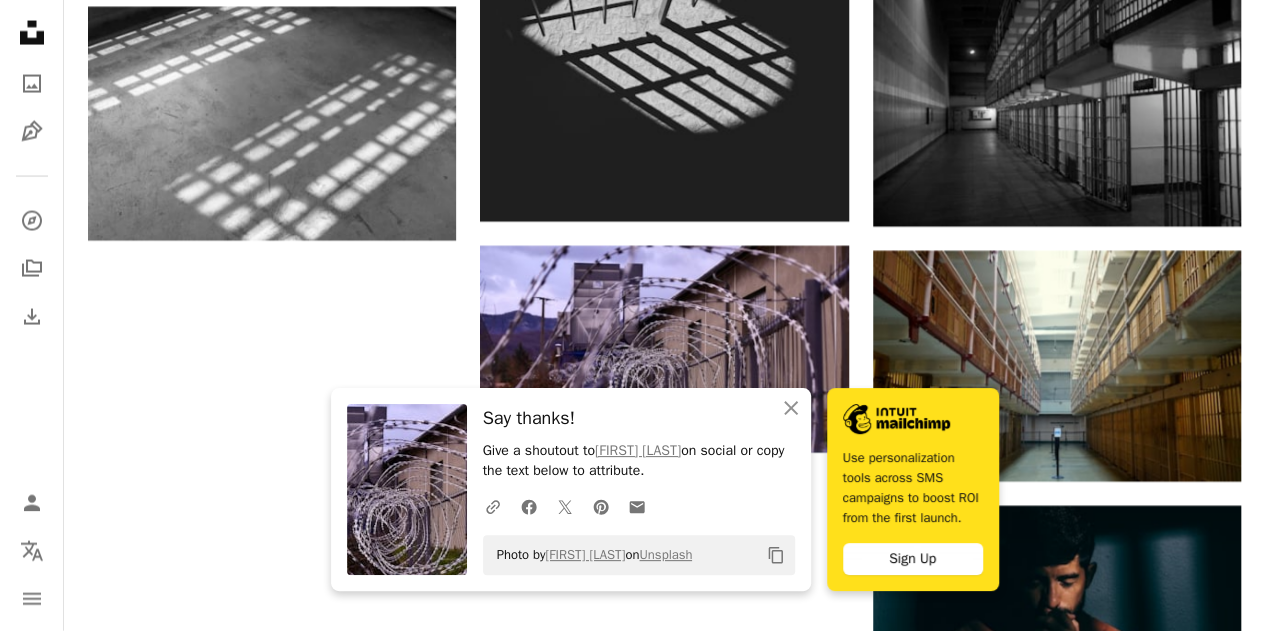 click on "Plus sign for Unsplash+ A heart A plus sign [NAME] For Unsplash+ A lock Download A heart A plus sign [NAME] Arrow pointing down A heart A plus sign [NAME] Available for hire A checkmark inside of a circle Arrow pointing down Plus sign for Unsplash+ A heart A plus sign [NAME] For Unsplash+ A lock Download A heart A plus sign [NAME] For Unsplash+ A lock Download A heart A plus sign [NAME] Available for hire A checkmark inside of a circle Arrow pointing down A heart A plus sign [NAME] Arrow pointing down Plus sign for Unsplash+ A heart A plus sign [NAME] For Unsplash+ A lock Download A heart A plus sign [NAME] Available for hire A checkmark inside of a circle Arrow pointing down A heart A plus sign [NAME] Arrow pointing down Plus sign for Unsplash+ A heart A plus sign [NAME] For Unsplash+ A lock Download A heart A plus sign [NAME] Available for hire A checkmark inside of a circle" at bounding box center [664, -137] 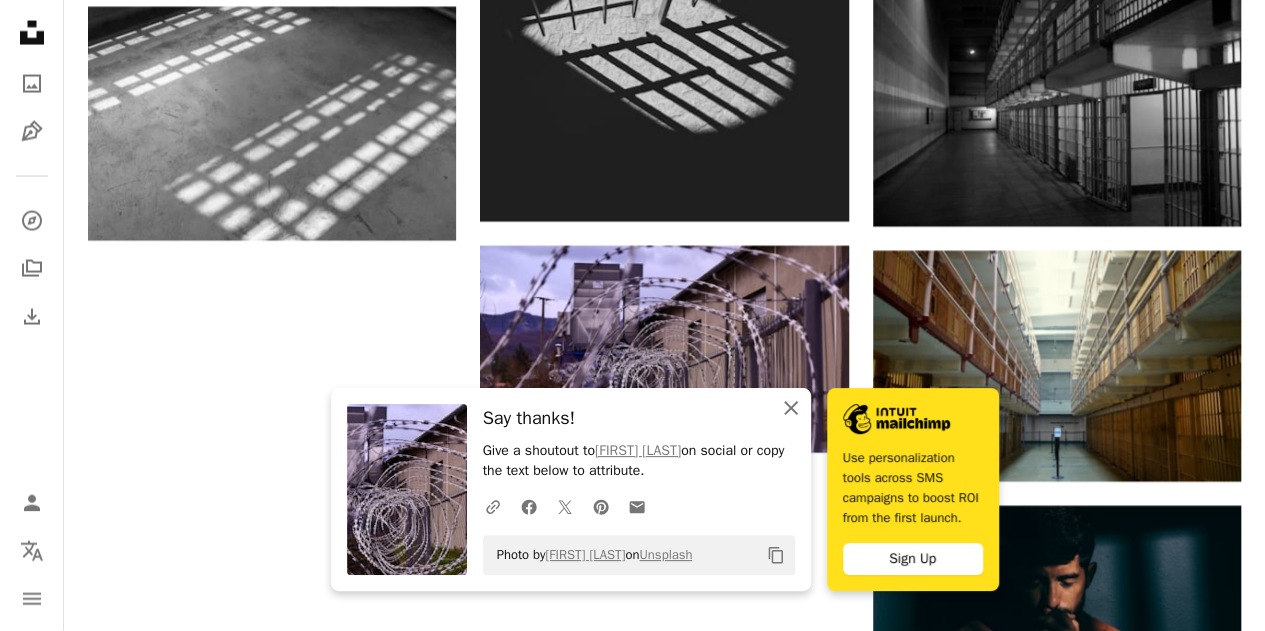 click 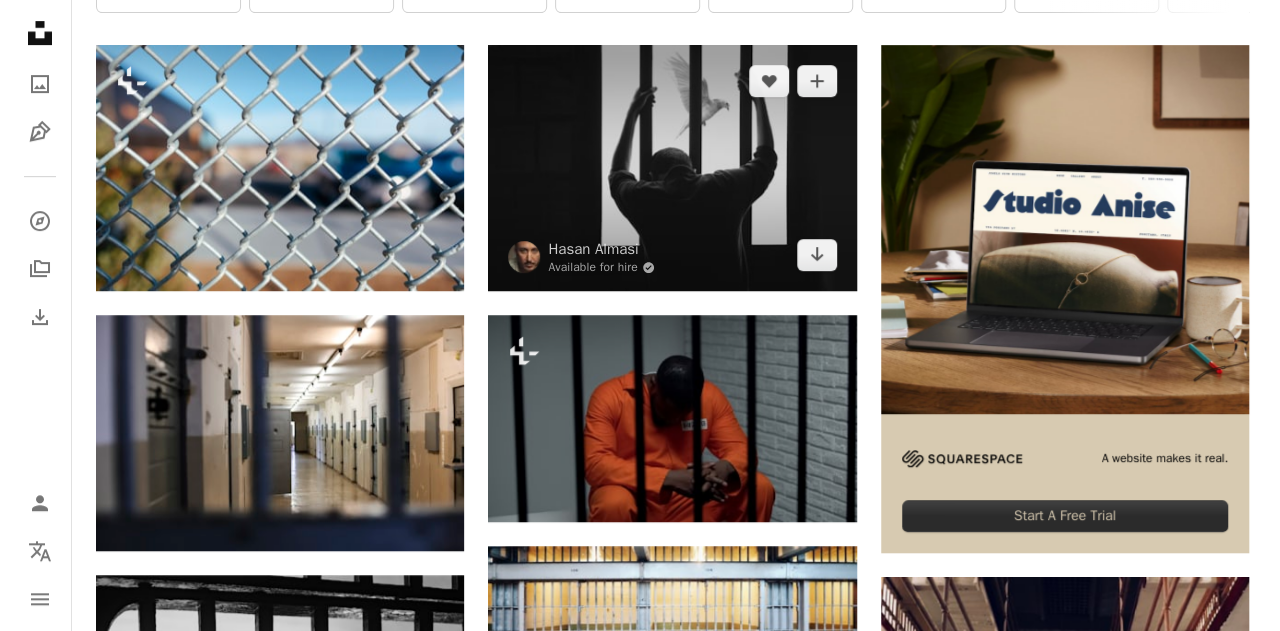 scroll, scrollTop: 500, scrollLeft: 0, axis: vertical 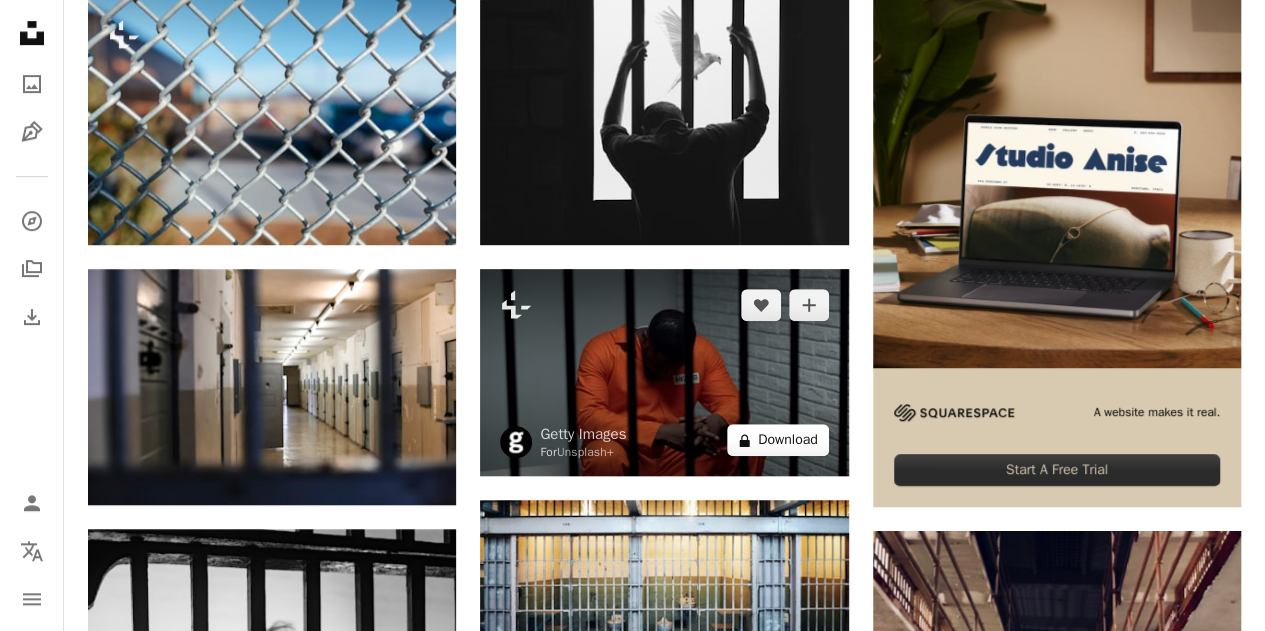 click on "A lock   Download" at bounding box center (778, 440) 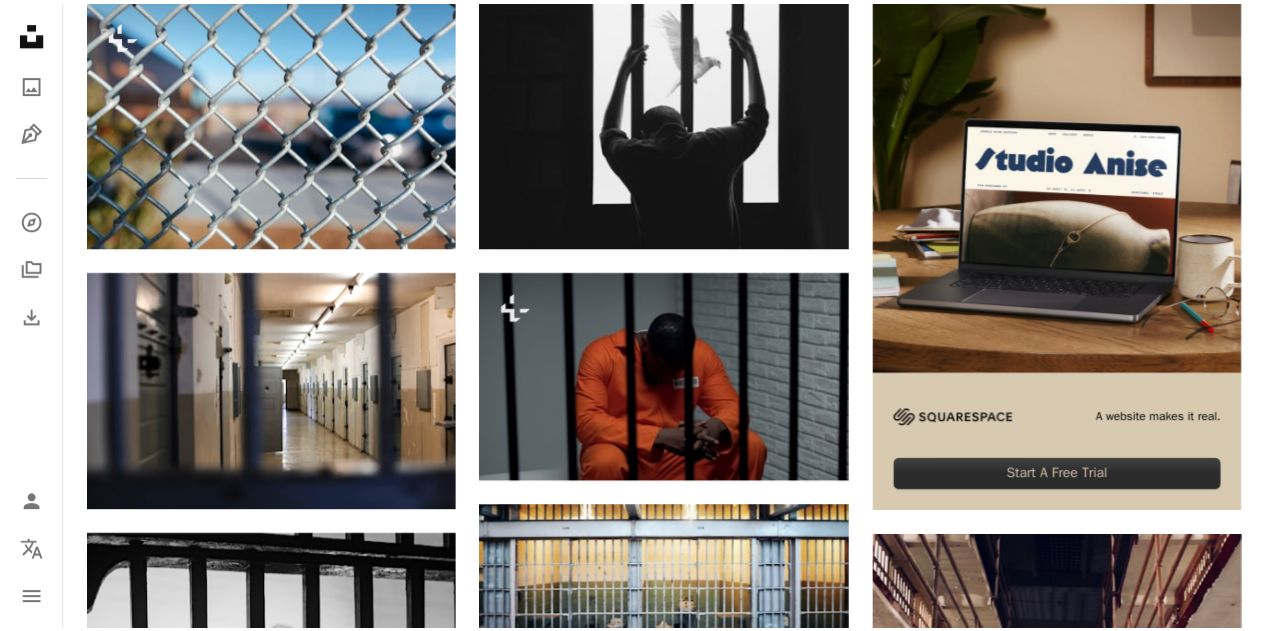scroll, scrollTop: 182, scrollLeft: 0, axis: vertical 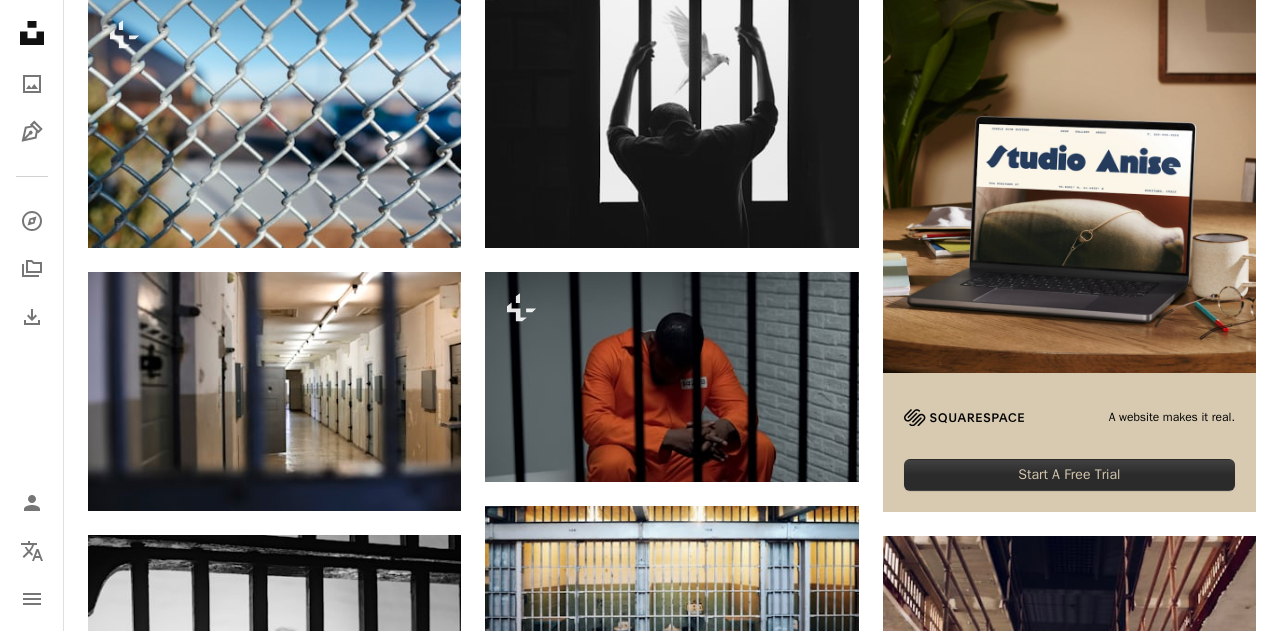 click on "An X shape" at bounding box center (20, 20) 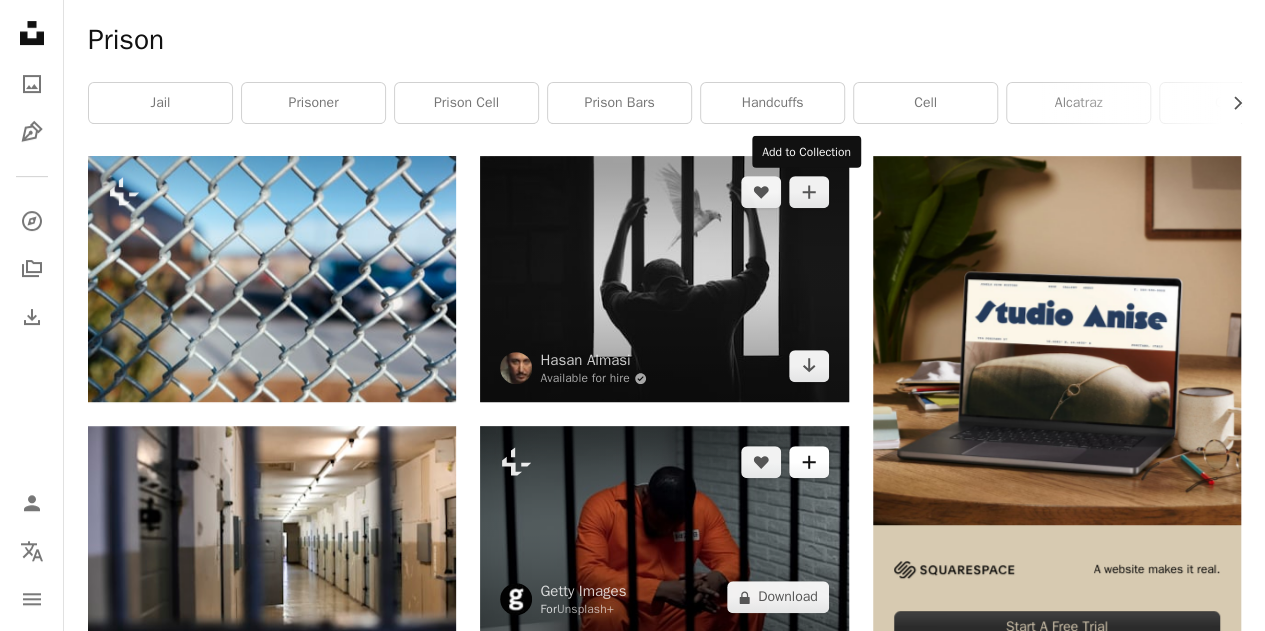 scroll, scrollTop: 400, scrollLeft: 0, axis: vertical 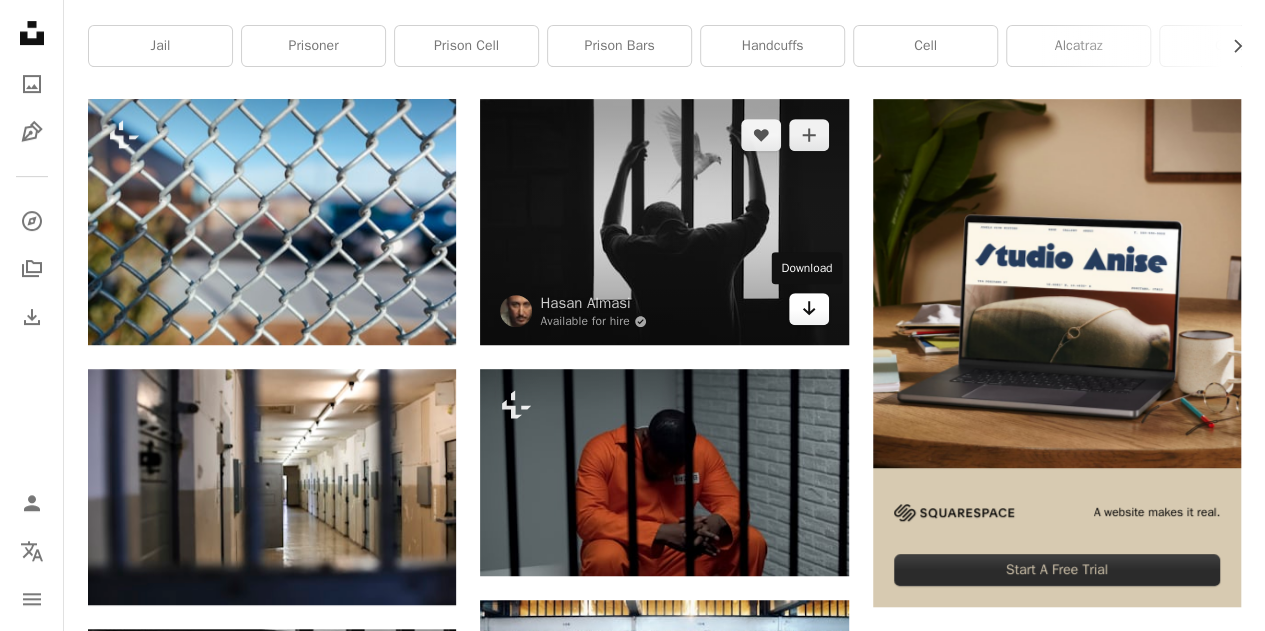 click on "Arrow pointing down" at bounding box center (809, 309) 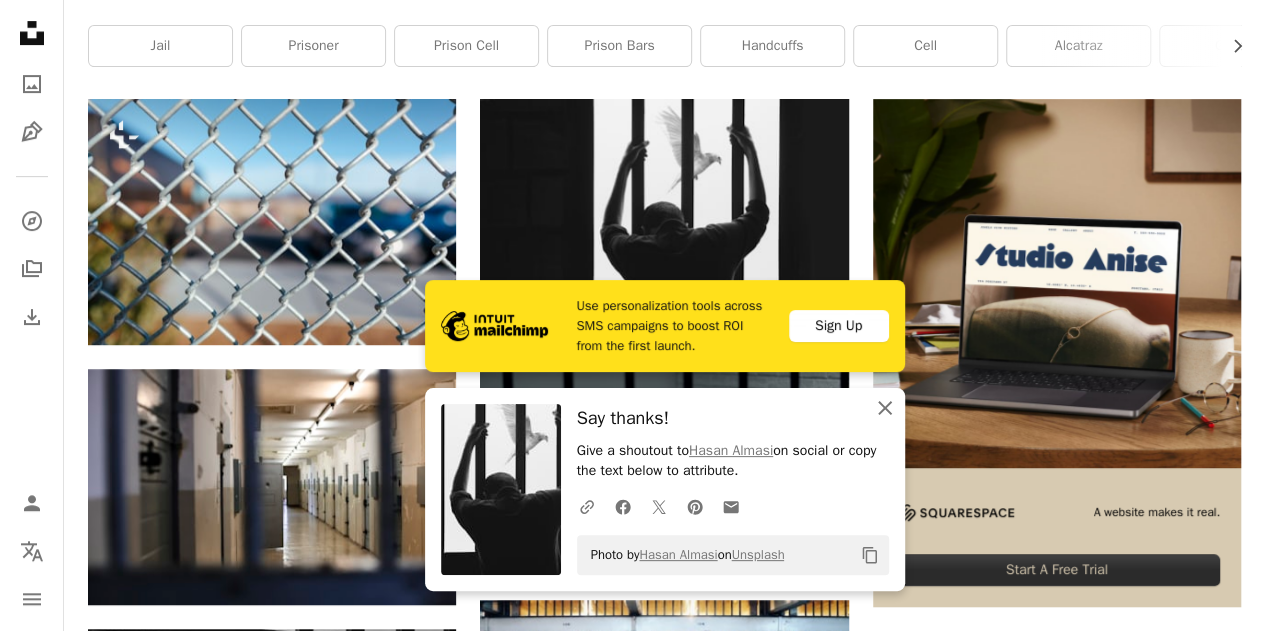 click on "An X shape" 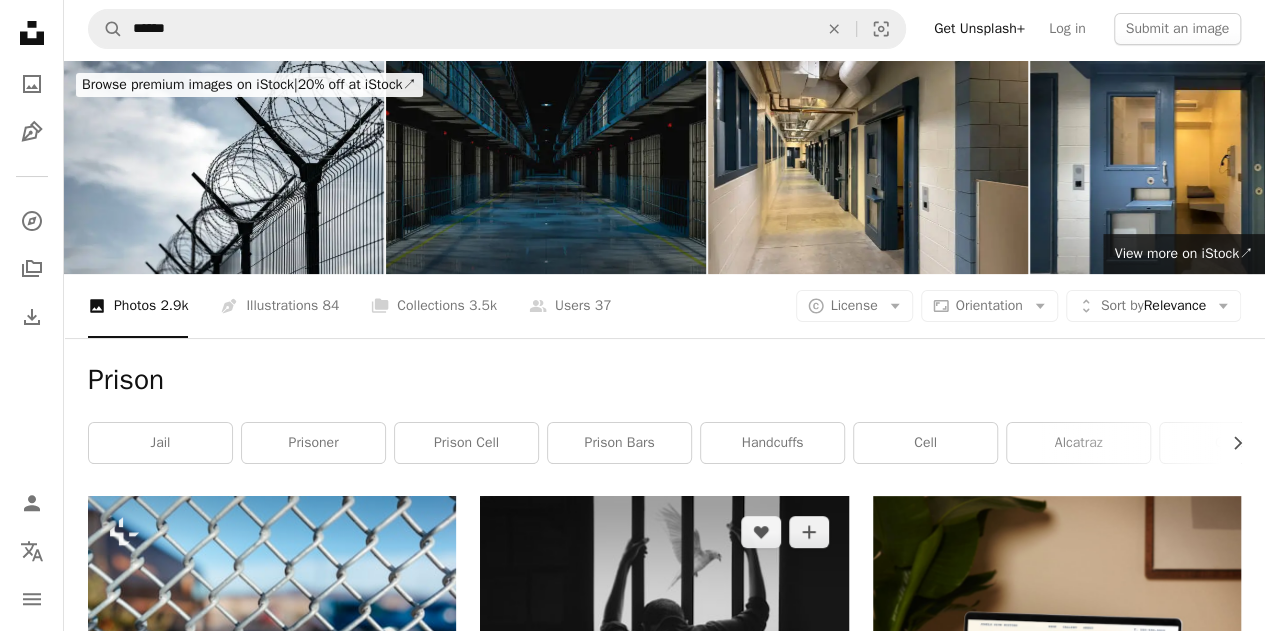 scroll, scrollTop: 0, scrollLeft: 0, axis: both 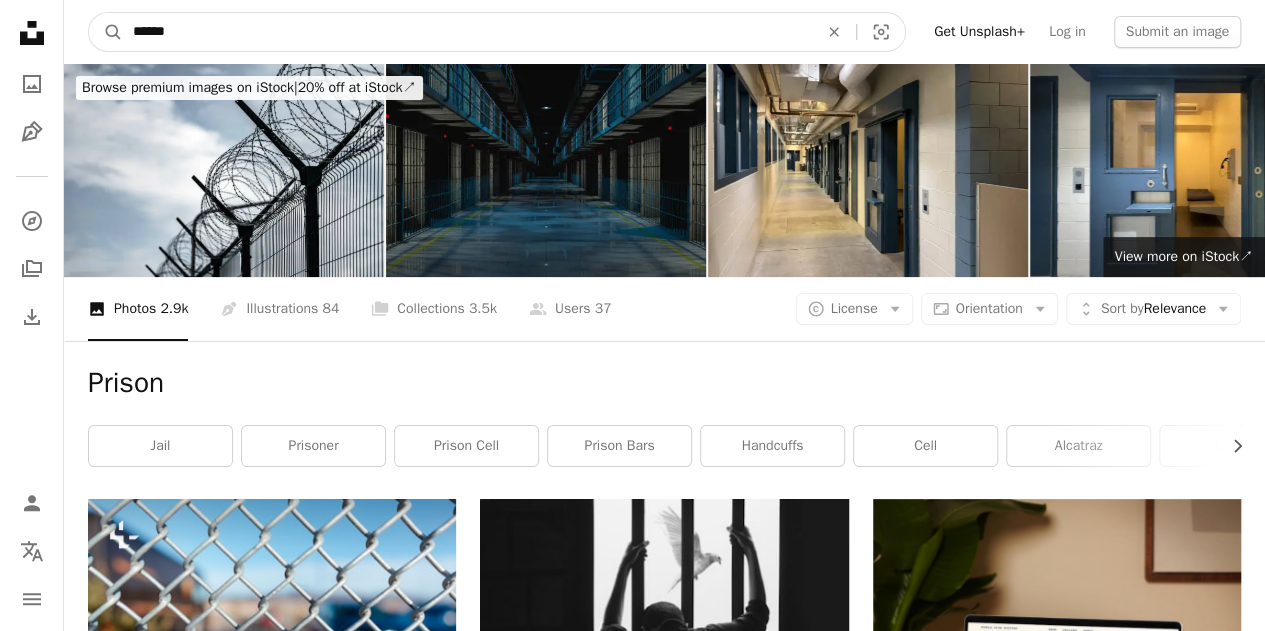 drag, startPoint x: 191, startPoint y: 40, endPoint x: 130, endPoint y: 26, distance: 62.58594 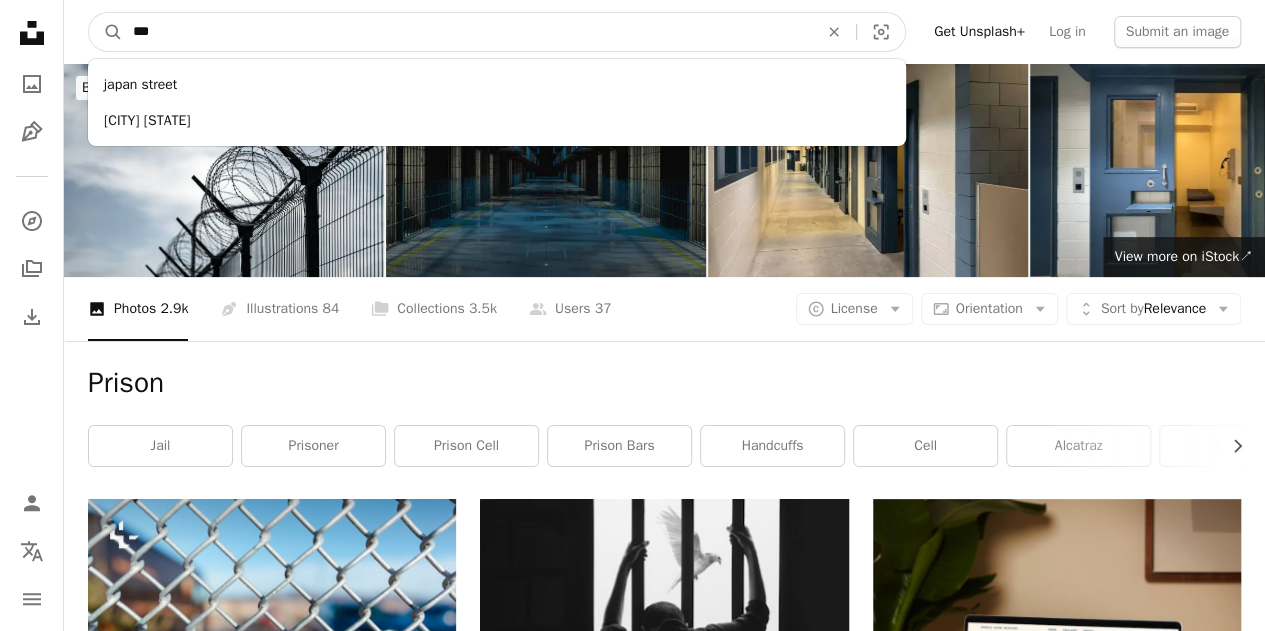 type on "****" 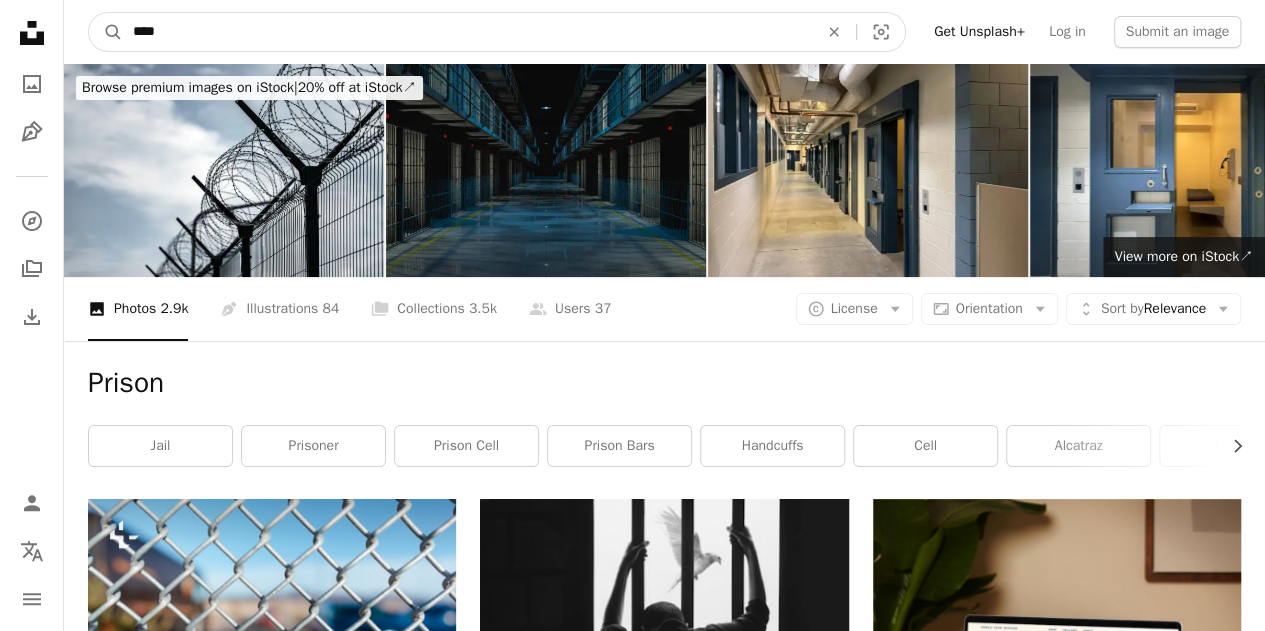 click on "A magnifying glass" at bounding box center (106, 32) 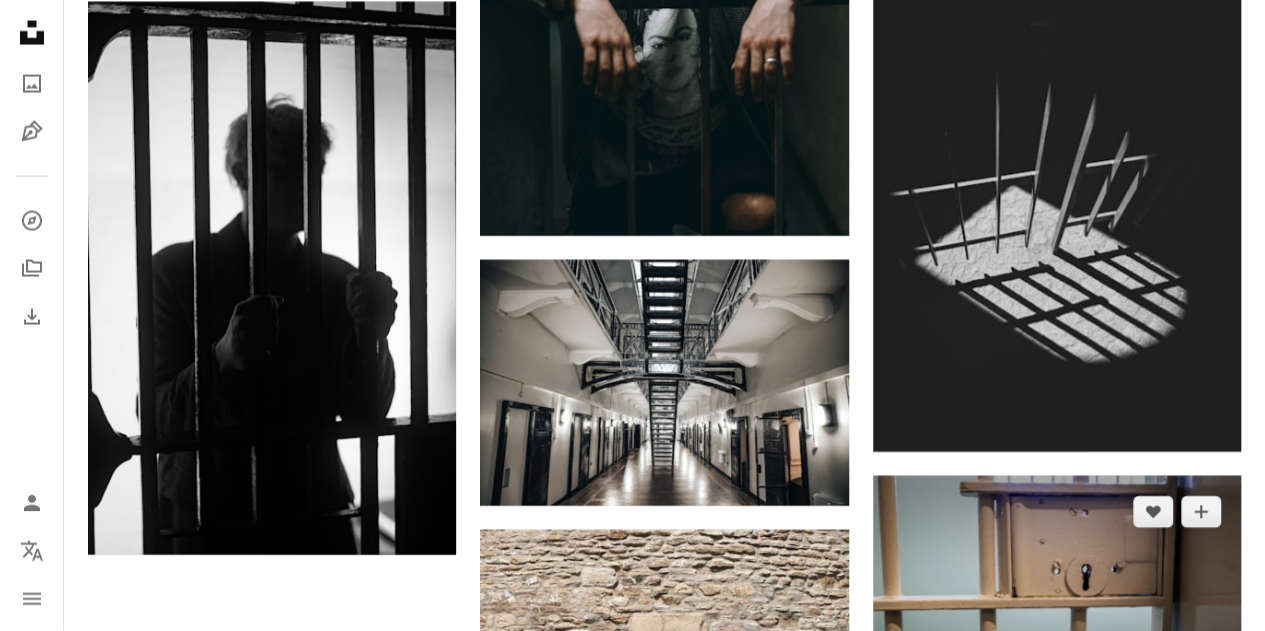 scroll, scrollTop: 2200, scrollLeft: 0, axis: vertical 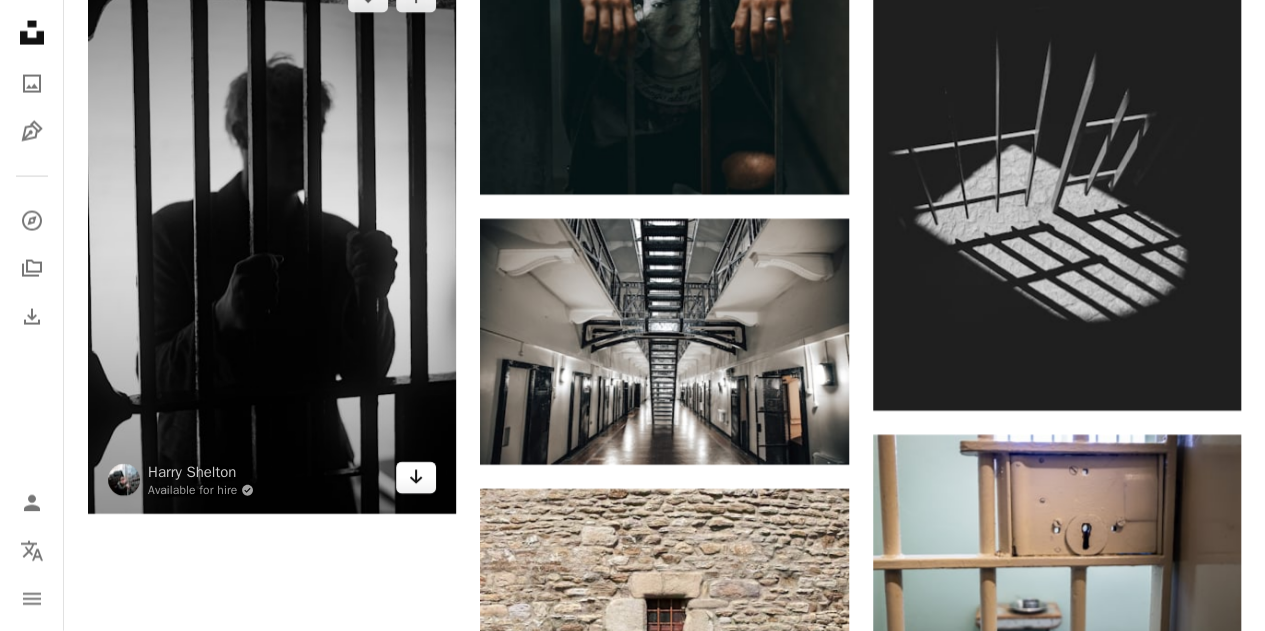 click on "Arrow pointing down" 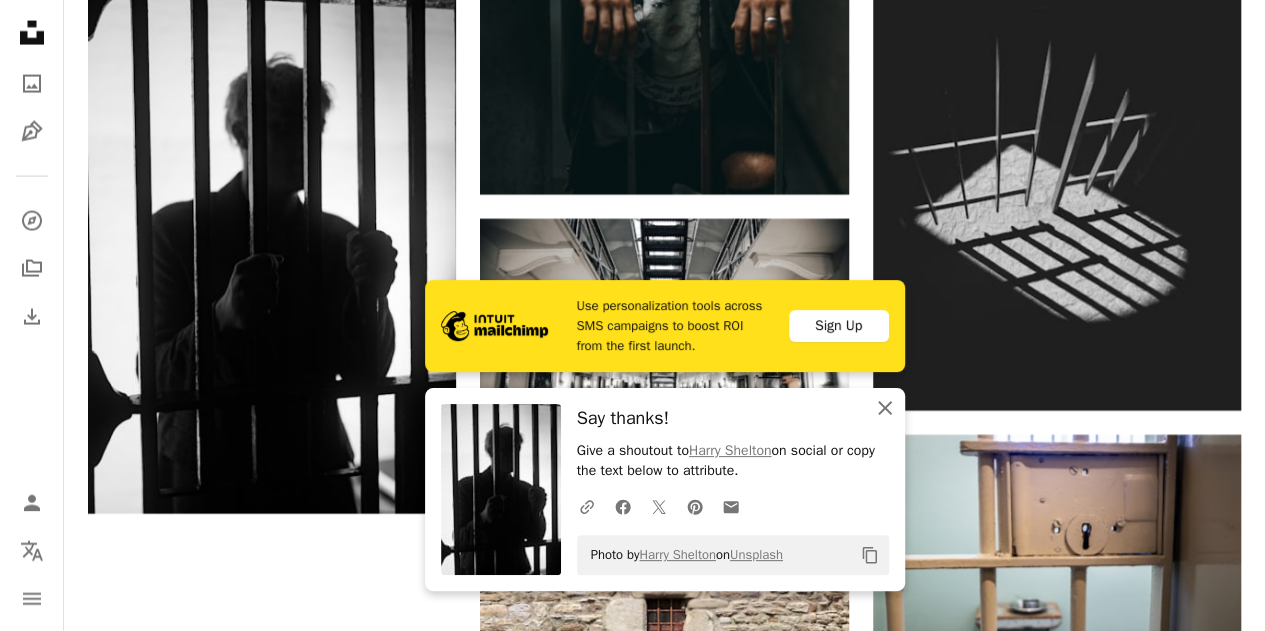 click on "An X shape" 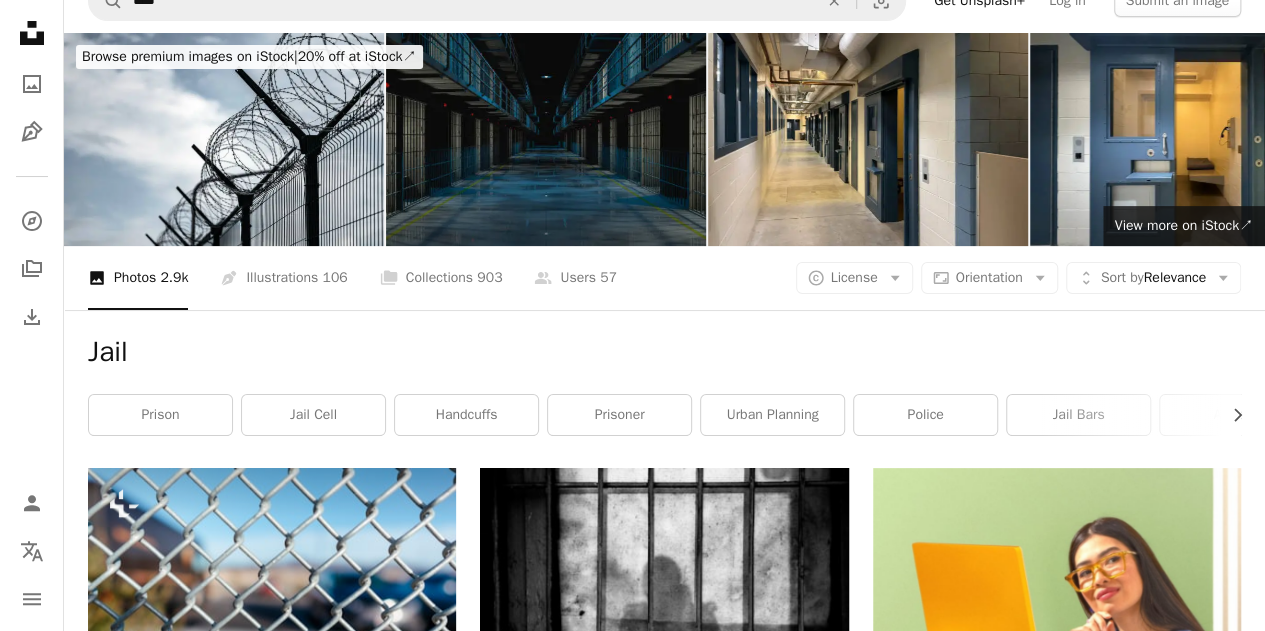scroll, scrollTop: 0, scrollLeft: 0, axis: both 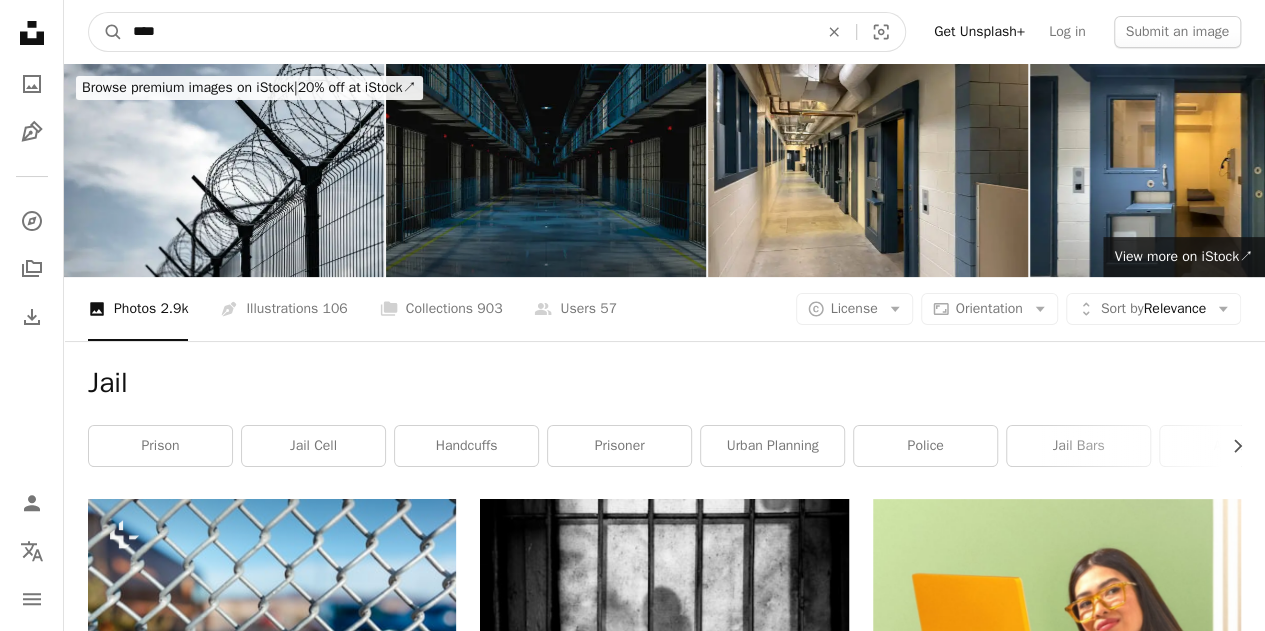 drag, startPoint x: 171, startPoint y: 34, endPoint x: 129, endPoint y: 27, distance: 42.579338 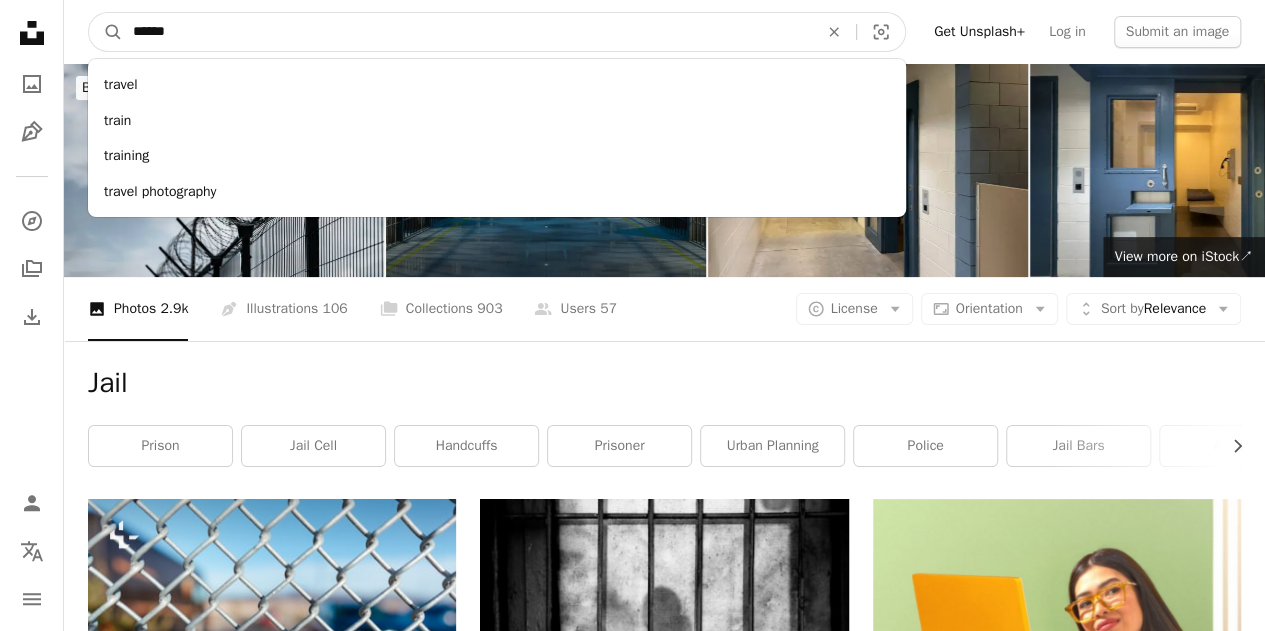 type on "*******" 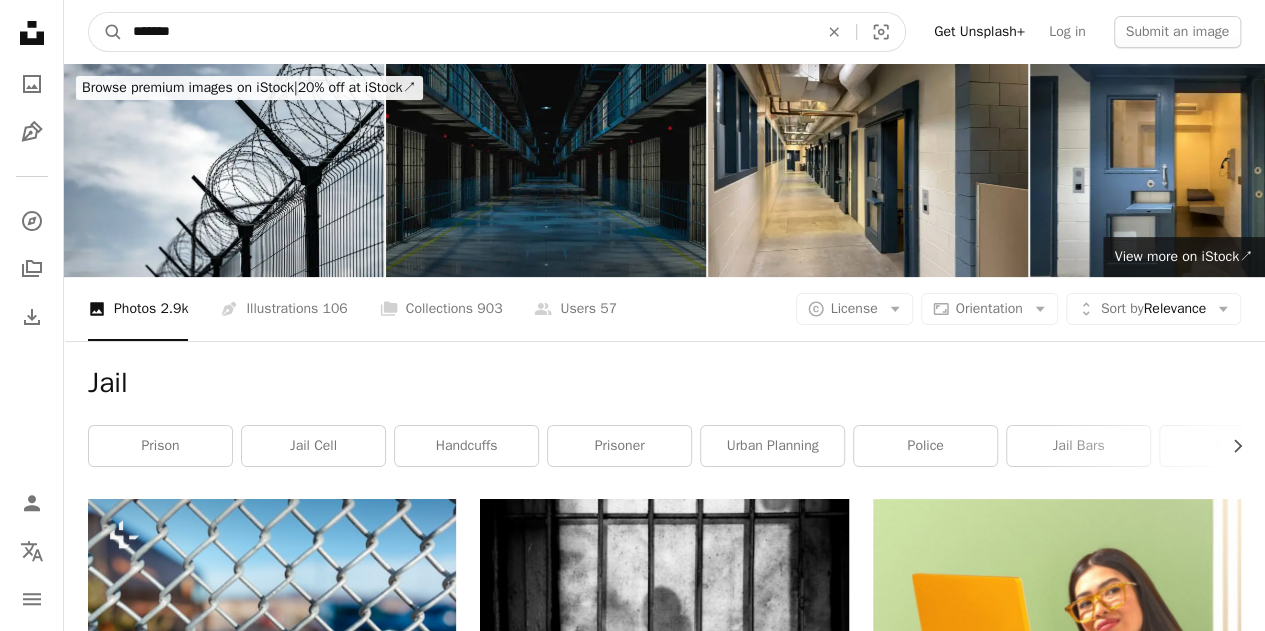 click on "A magnifying glass" at bounding box center [106, 32] 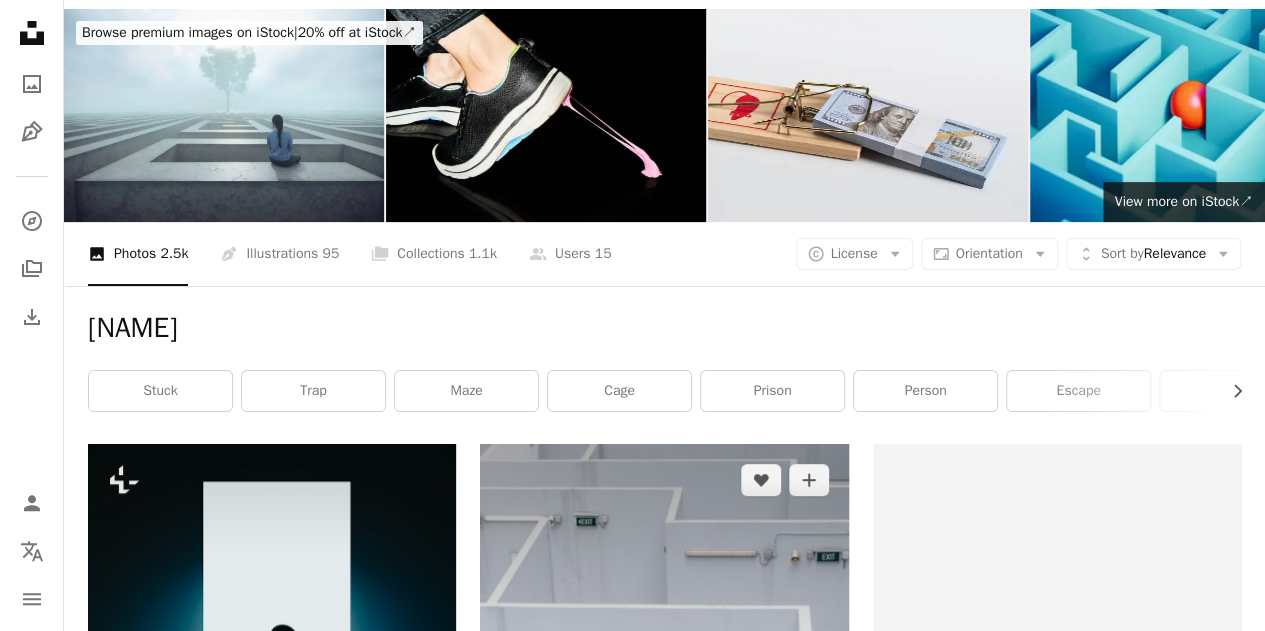 scroll, scrollTop: 0, scrollLeft: 0, axis: both 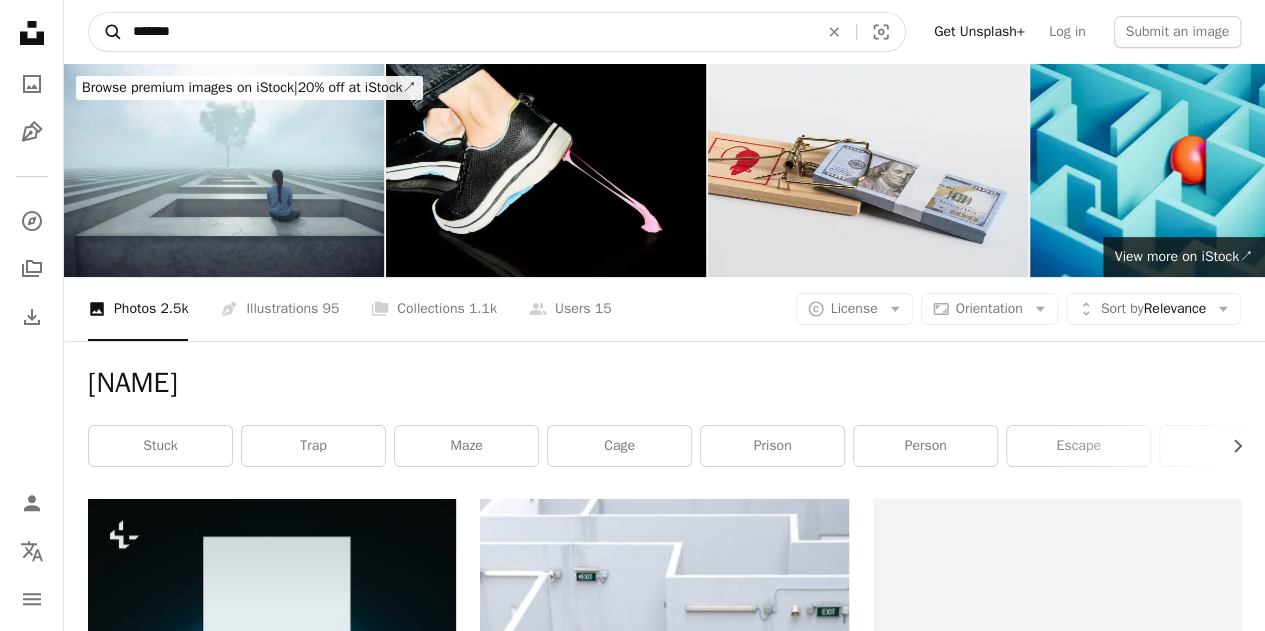 drag, startPoint x: 193, startPoint y: 36, endPoint x: 112, endPoint y: 13, distance: 84.20214 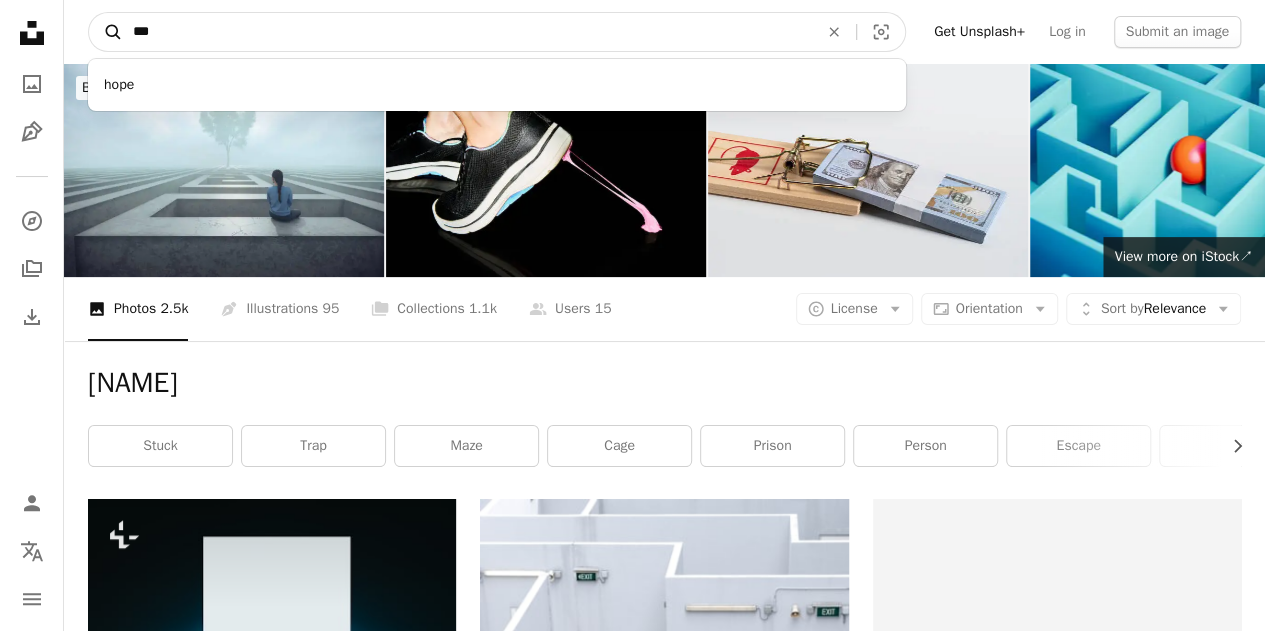type on "****" 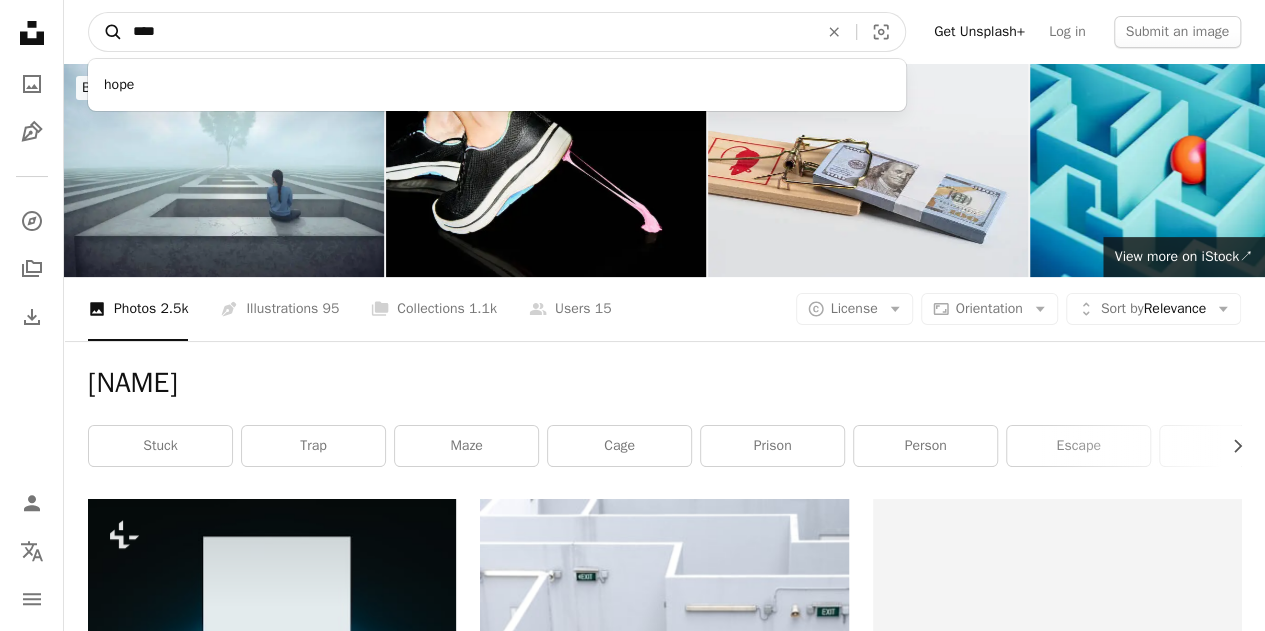 click on "A magnifying glass" at bounding box center [106, 32] 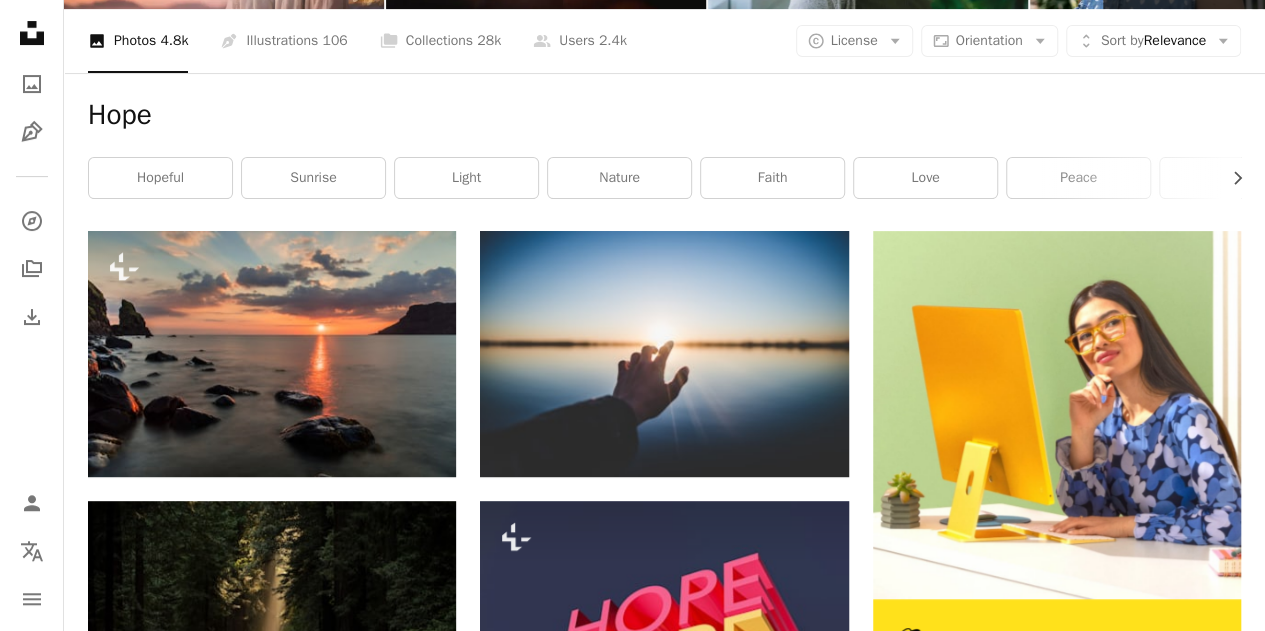 scroll, scrollTop: 400, scrollLeft: 0, axis: vertical 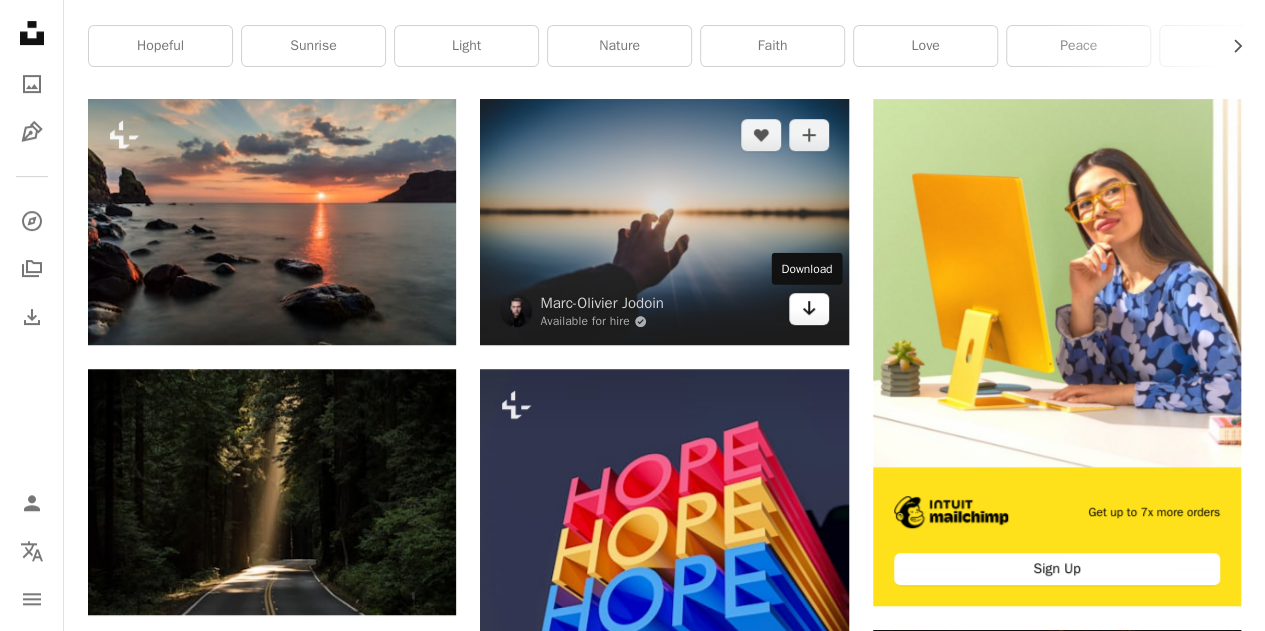 click on "Arrow pointing down" at bounding box center [809, 309] 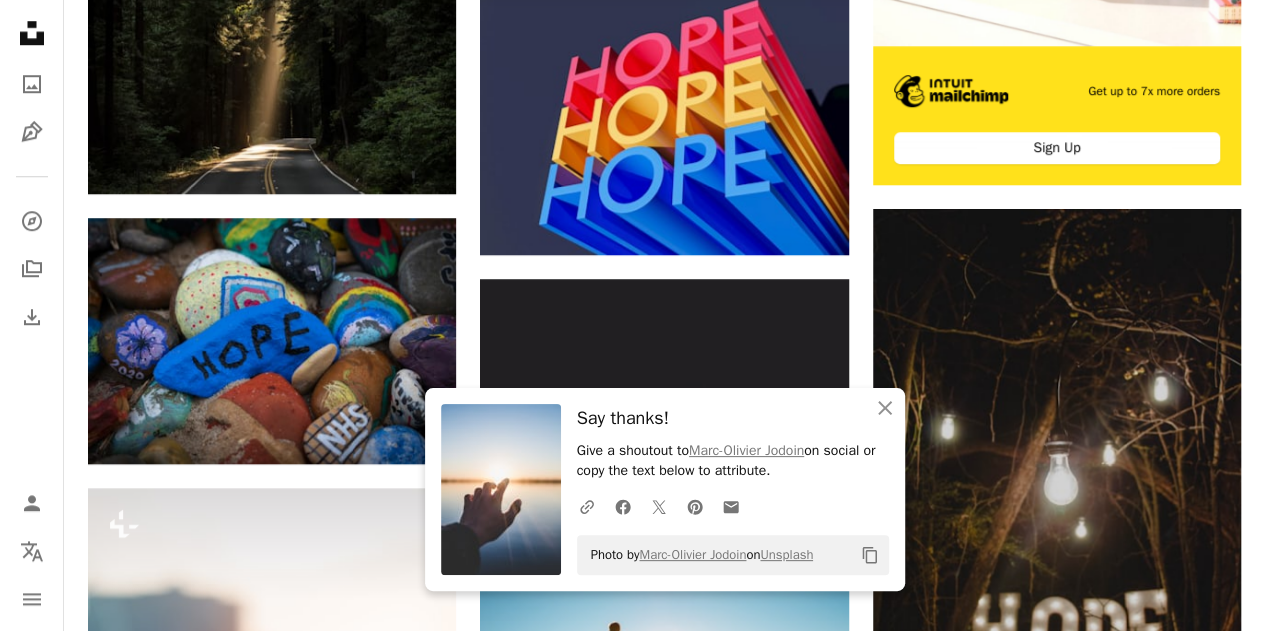 scroll, scrollTop: 900, scrollLeft: 0, axis: vertical 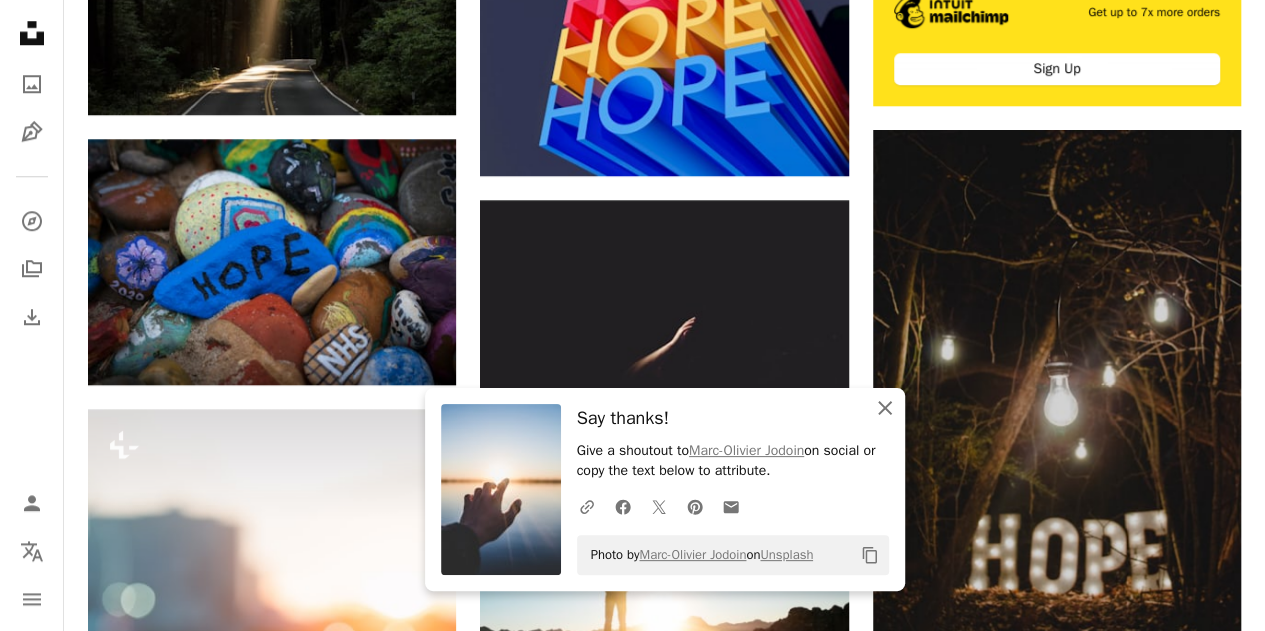click on "An X shape" 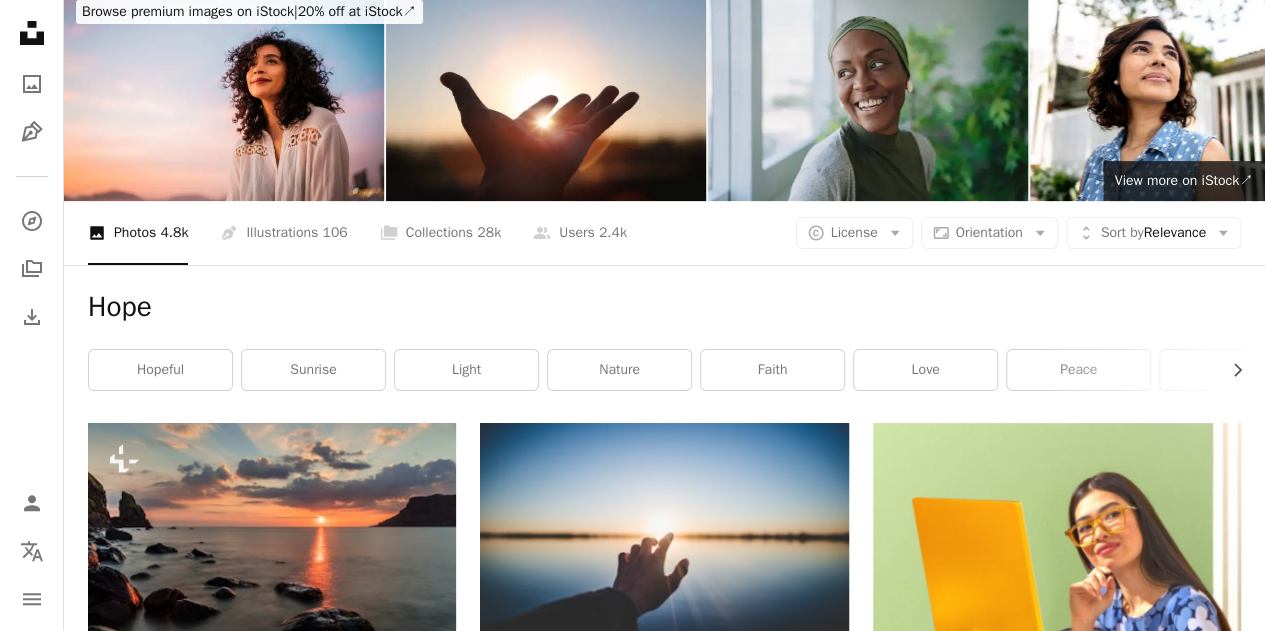 scroll, scrollTop: 0, scrollLeft: 0, axis: both 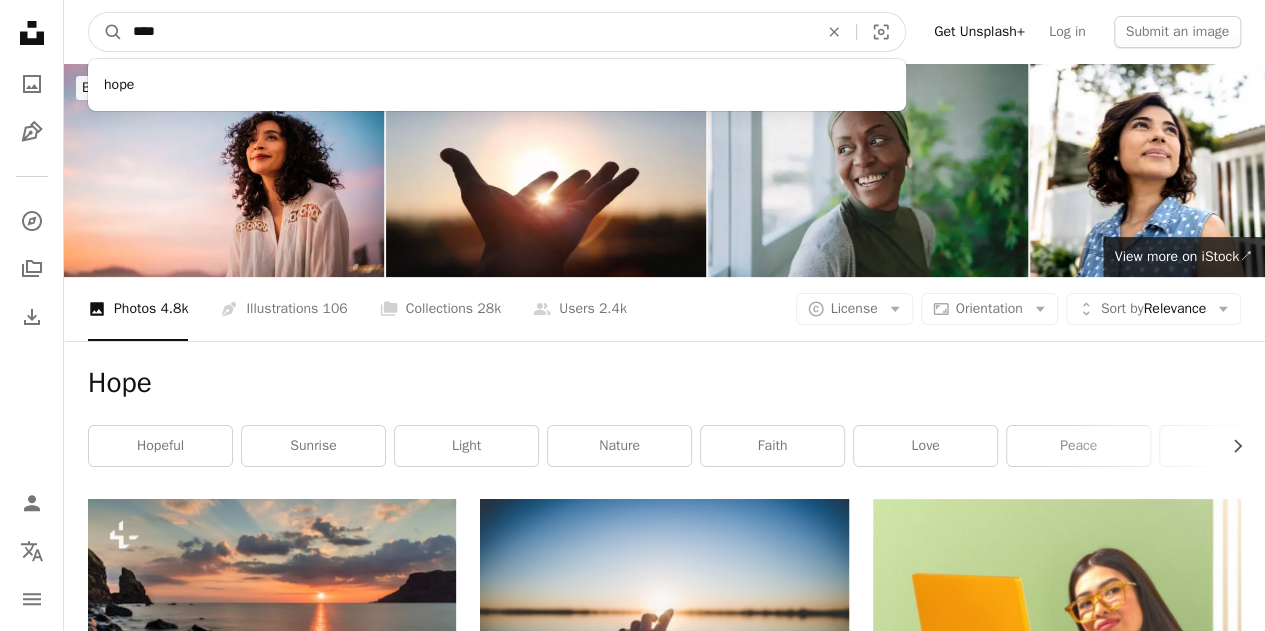 drag, startPoint x: 184, startPoint y: 34, endPoint x: 133, endPoint y: 28, distance: 51.351727 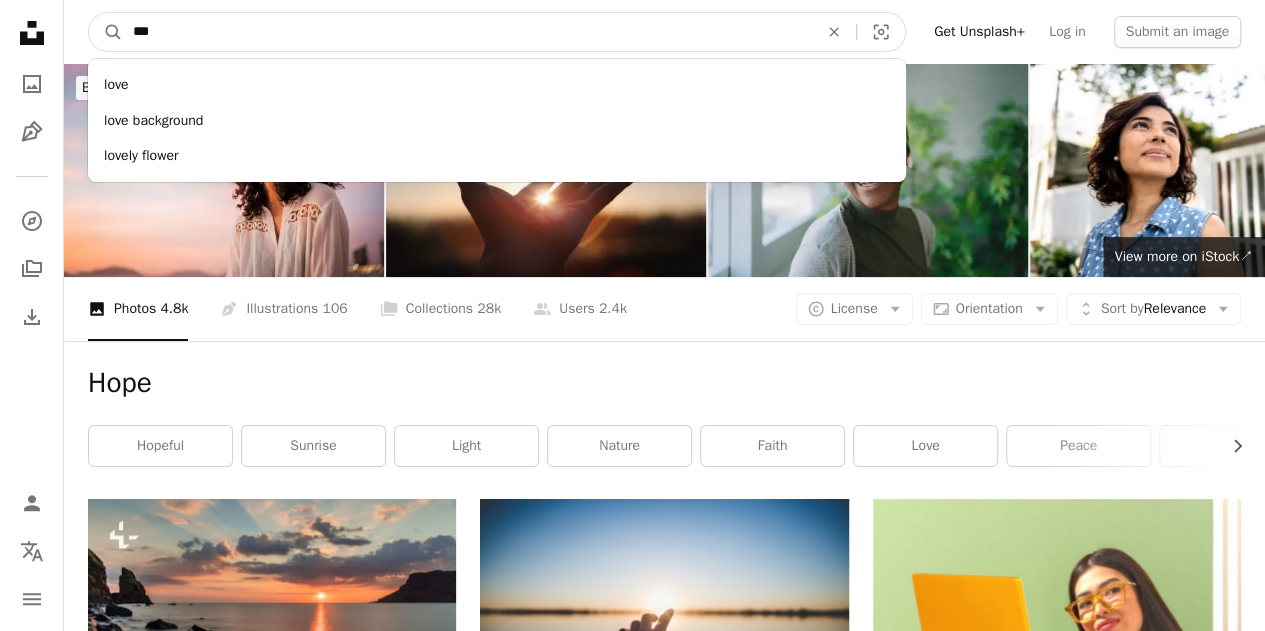 type on "****" 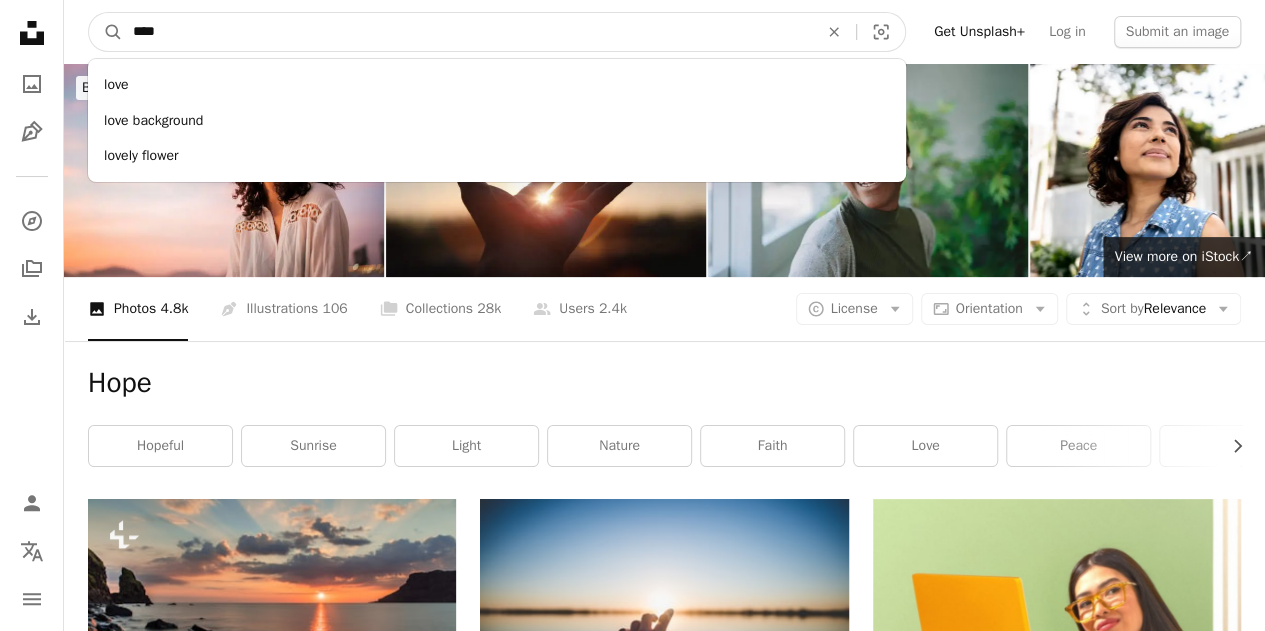 click on "A magnifying glass" at bounding box center [106, 32] 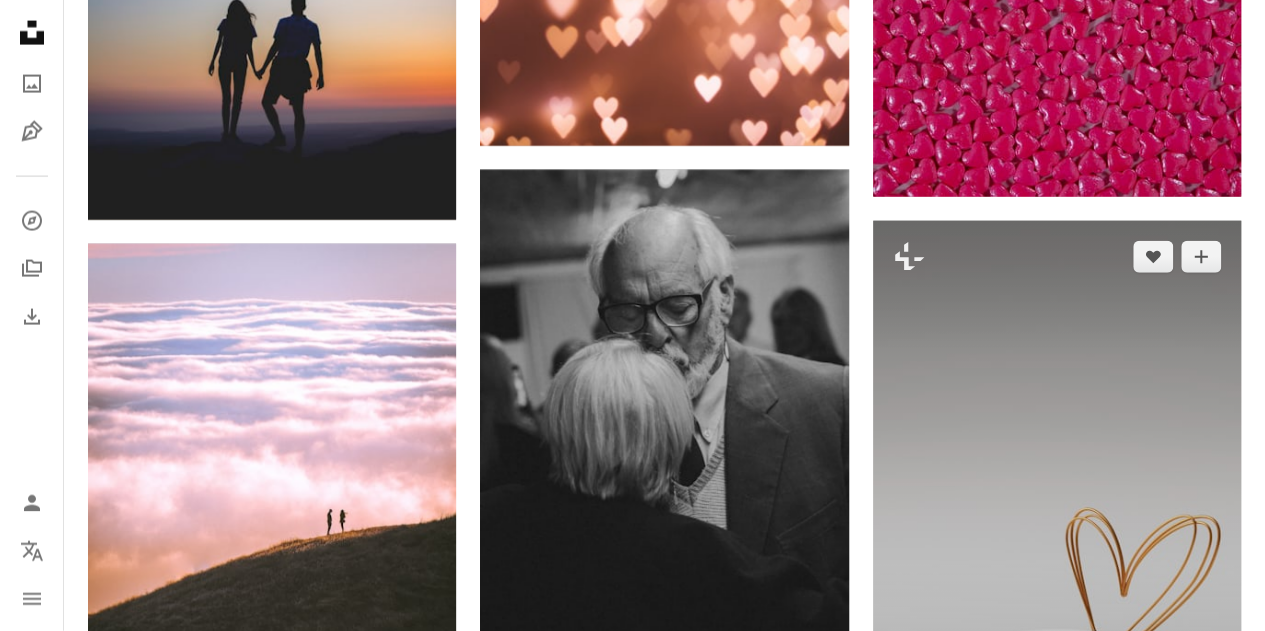 scroll, scrollTop: 2300, scrollLeft: 0, axis: vertical 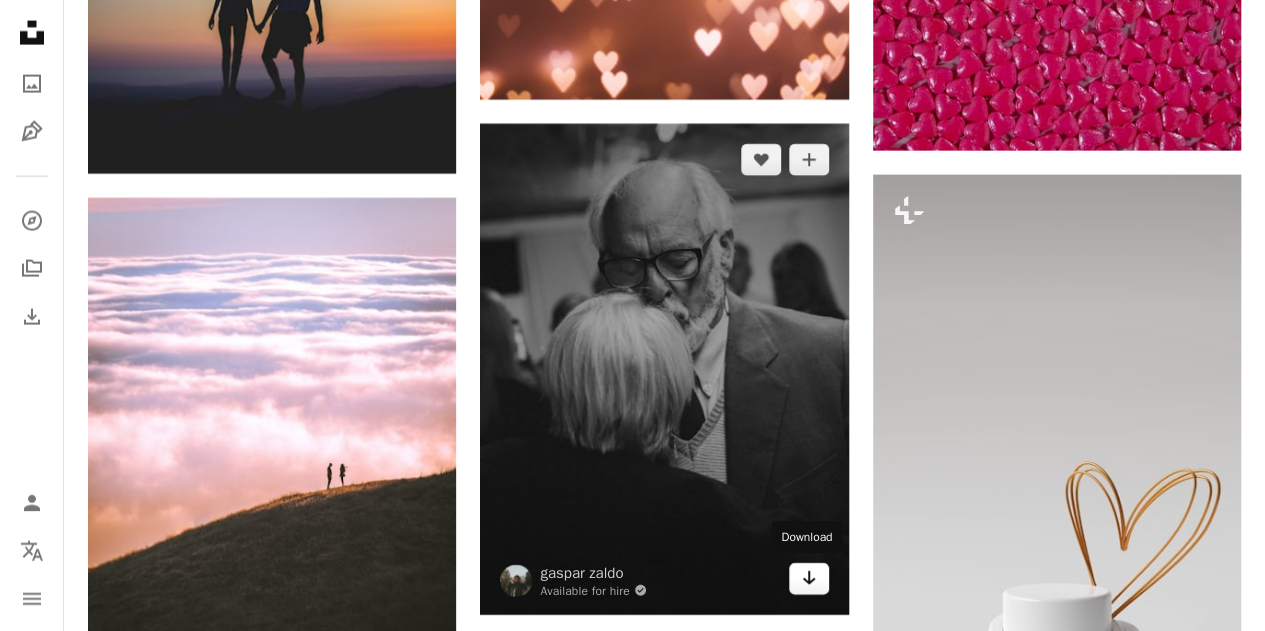 click 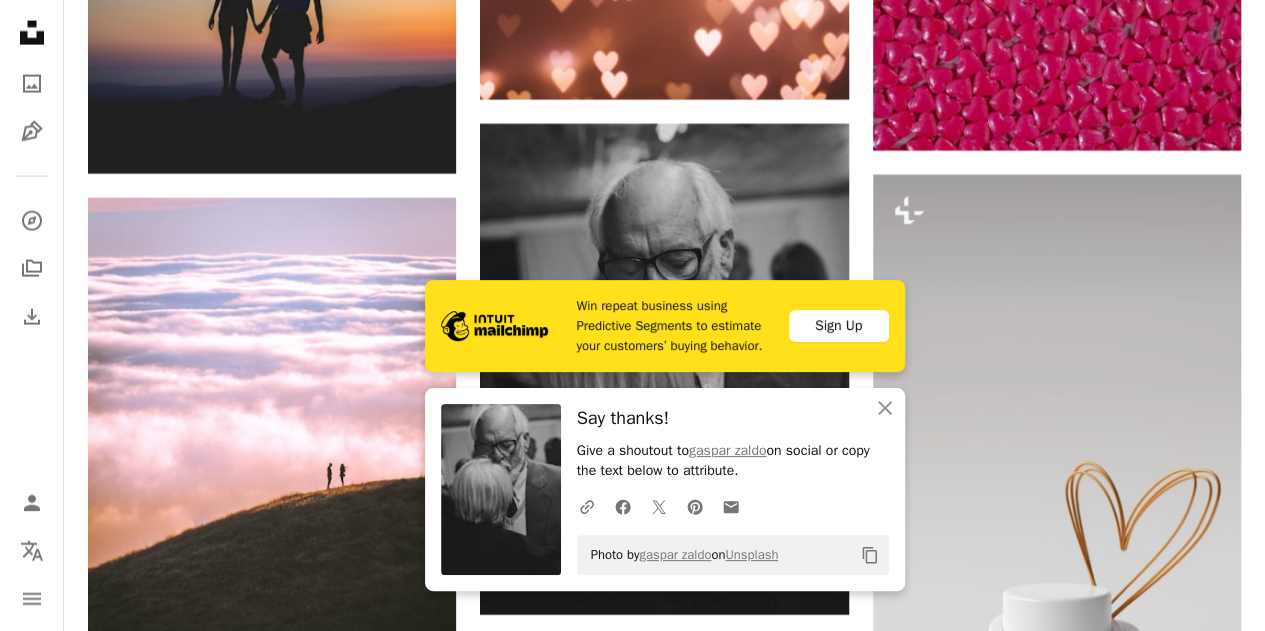 click on "Plus sign for Unsplash+ A heart A plus sign [NAME] For Unsplash+ A lock Download A heart A plus sign [NAME] Arrow pointing down A heart A plus sign [NAME] Arrow pointing down A heart A plus sign [NAME] Available for hire A checkmark inside of a circle Arrow pointing down A heart A plus sign [NAME] Available for hire A checkmark inside of a circle Arrow pointing down A heart A plus sign freestocks Arrow pointing down Plus sign for Unsplash+ A heart A plus sign [NAME] Co. For Unsplash+ A lock Download A heart A plus sign [NAME] Arrow pointing down A heart A plus sign [NAME] Available for hire A checkmark inside of a circle Arrow pointing down A heart A plus sign freestocks Arrow pointing down A heart A plus sign [NAME] Available for hire A checkmark inside of a circle Arrow pointing down A heart For" at bounding box center [664, -192] 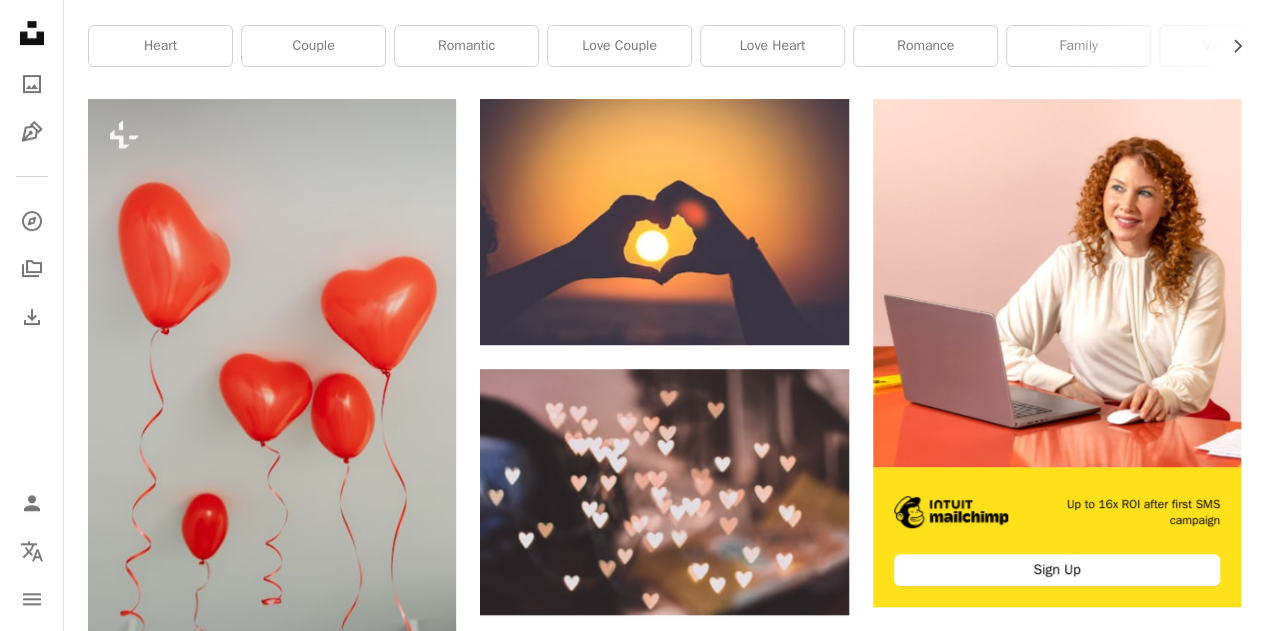 scroll, scrollTop: 0, scrollLeft: 0, axis: both 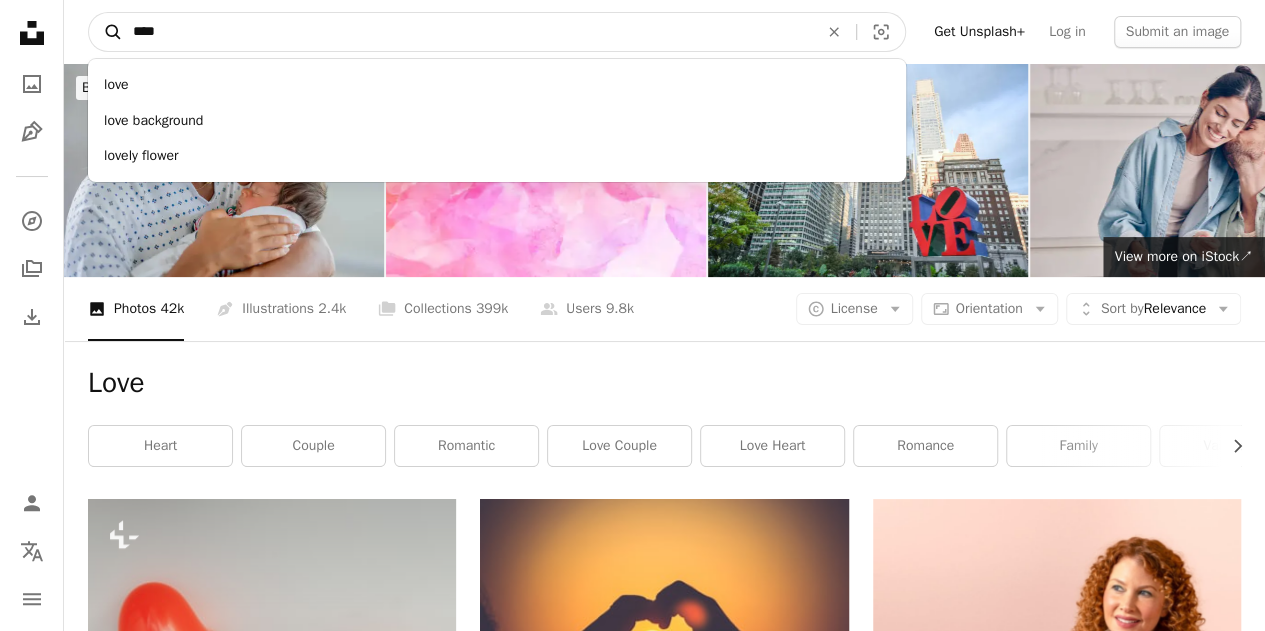 drag, startPoint x: 184, startPoint y: 29, endPoint x: 115, endPoint y: 42, distance: 70.21396 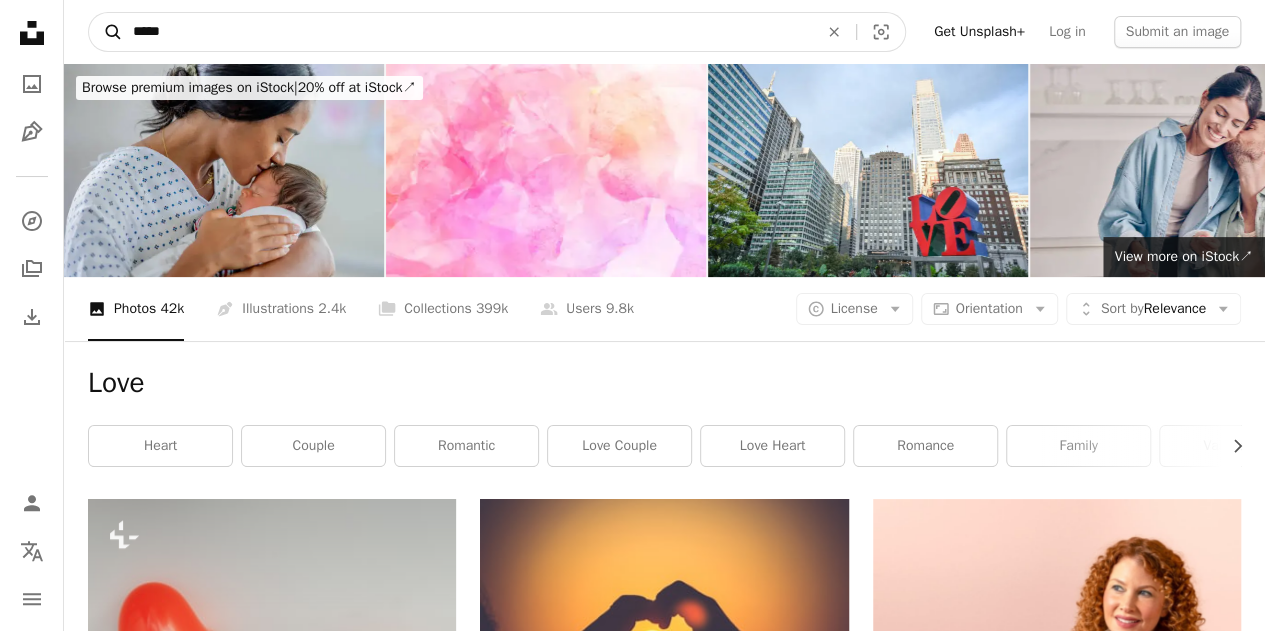 type on "******" 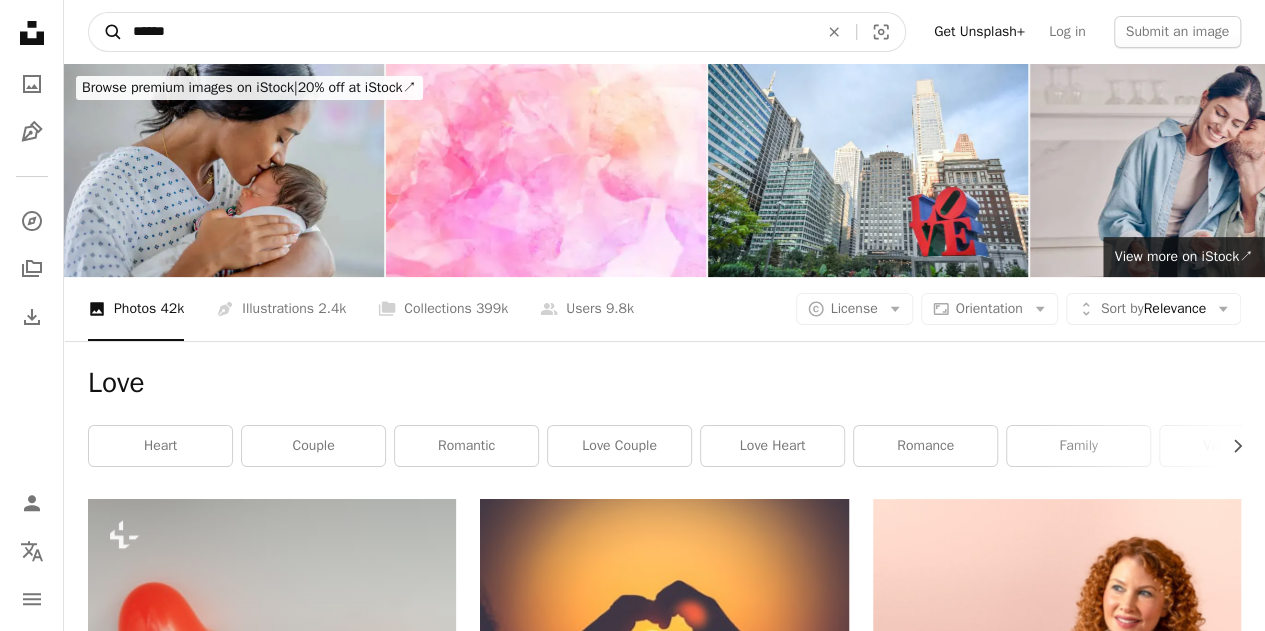 click on "A magnifying glass" at bounding box center (106, 32) 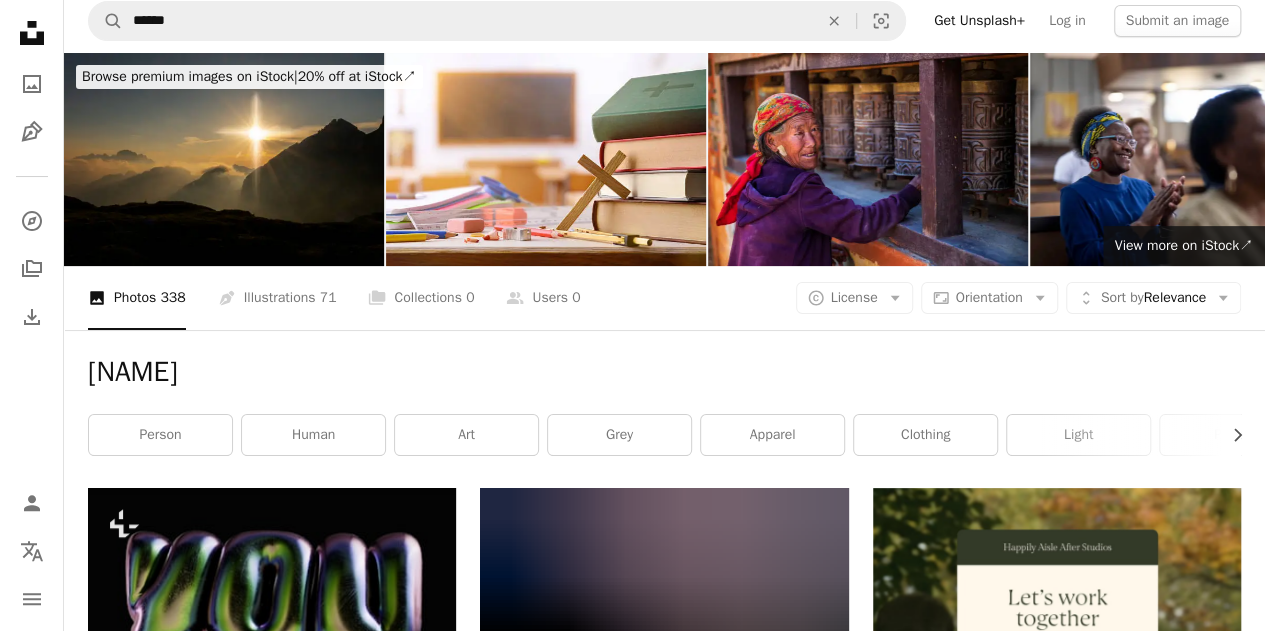 scroll, scrollTop: 0, scrollLeft: 0, axis: both 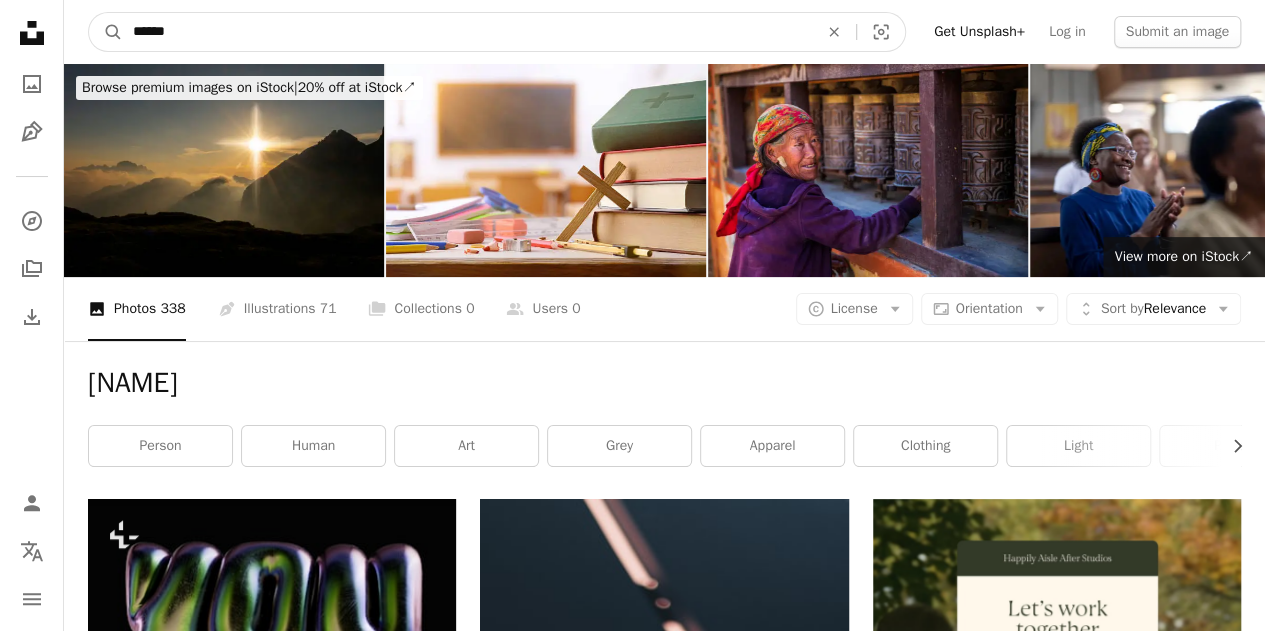 click on "******" at bounding box center [467, 32] 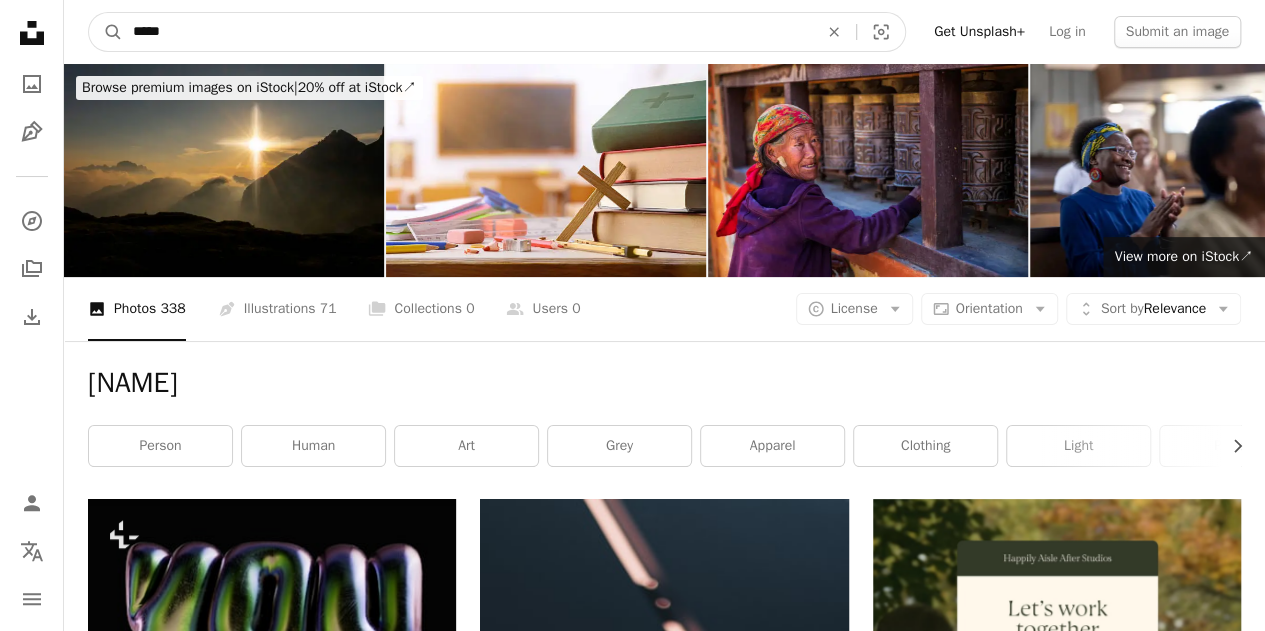 click on "*****" at bounding box center (467, 32) 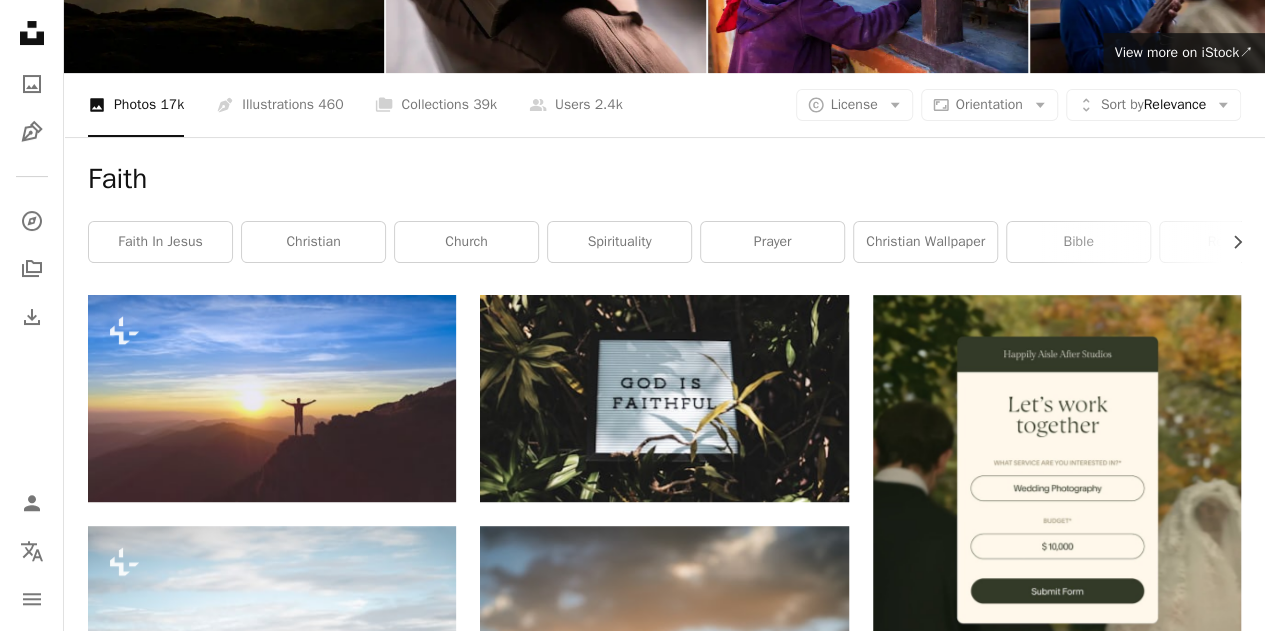 scroll, scrollTop: 0, scrollLeft: 0, axis: both 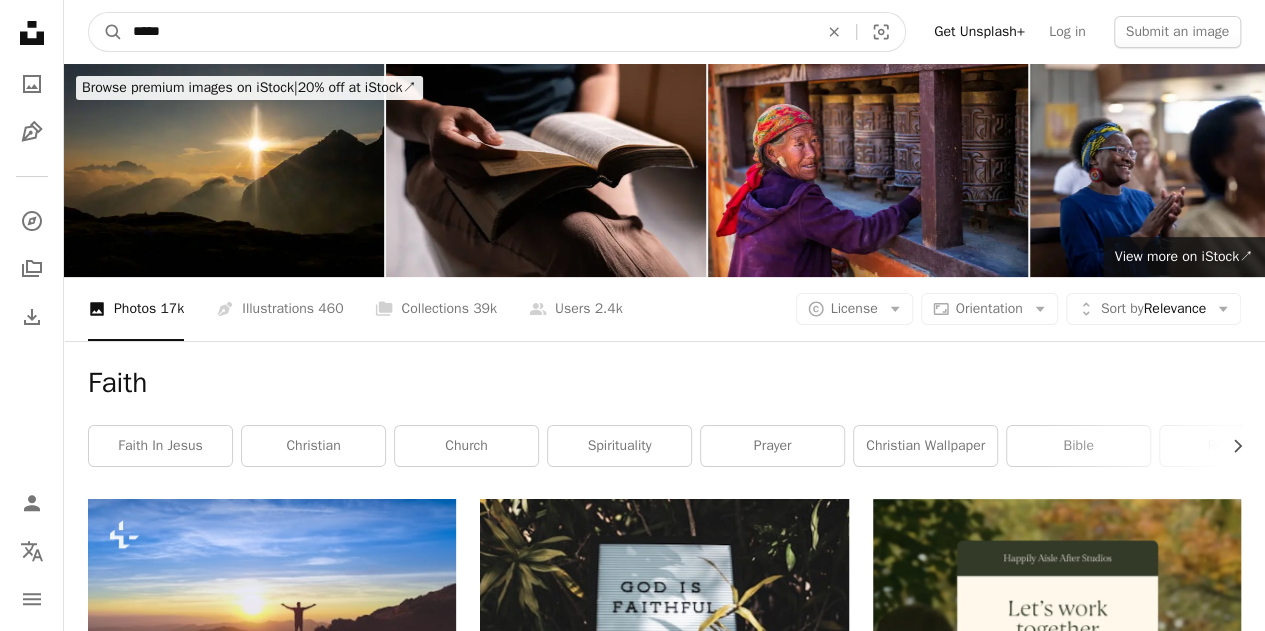drag, startPoint x: 182, startPoint y: 36, endPoint x: 129, endPoint y: 36, distance: 53 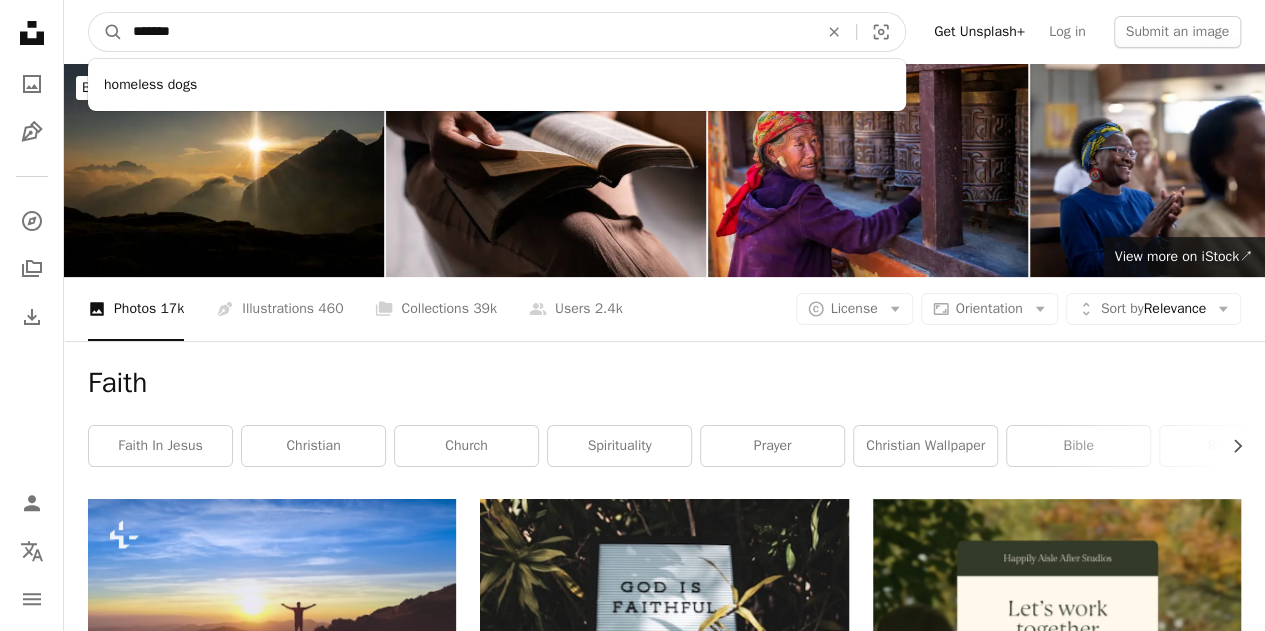 type on "********" 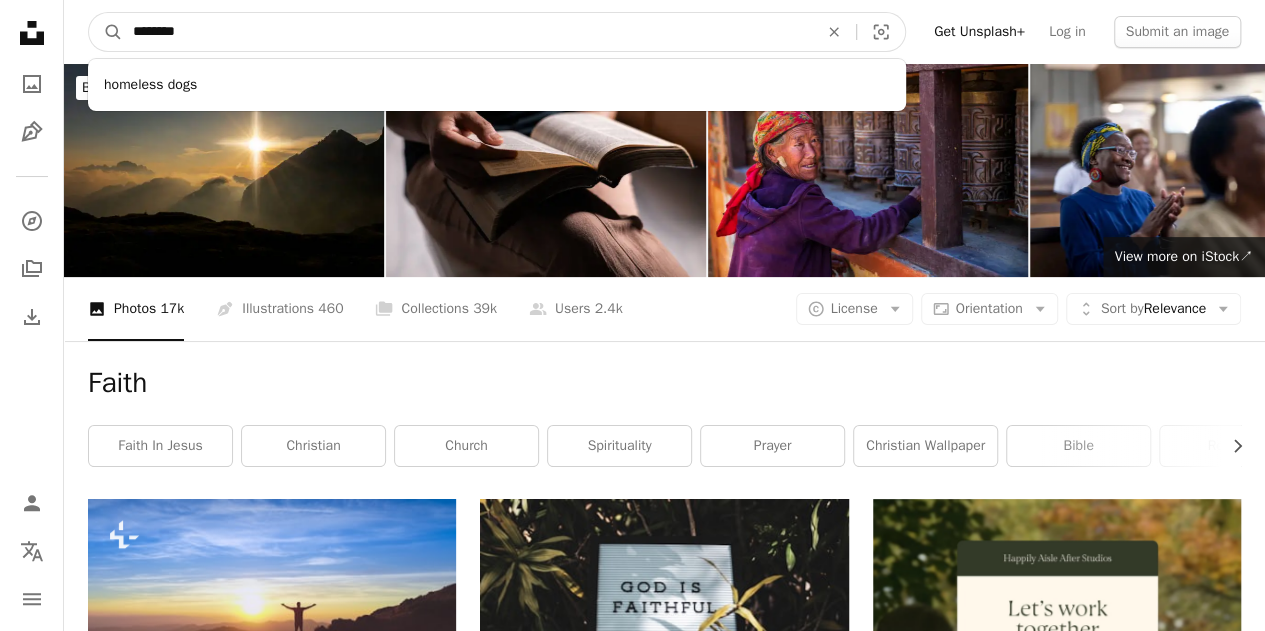 click on "A magnifying glass" at bounding box center (106, 32) 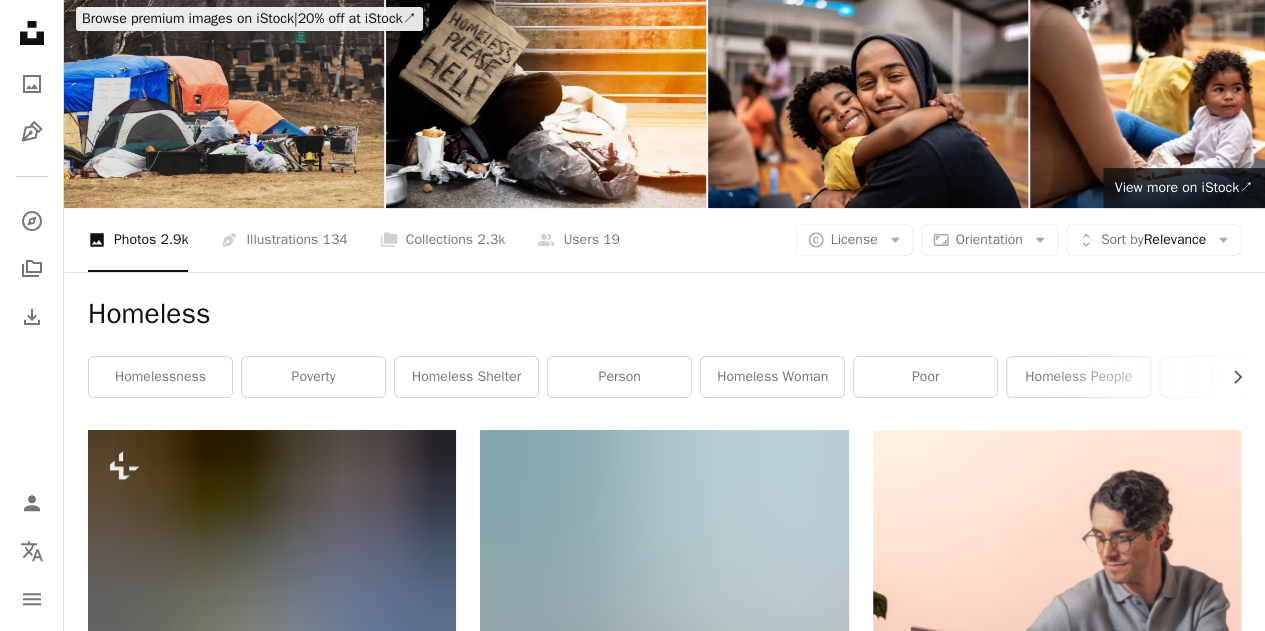 scroll, scrollTop: 0, scrollLeft: 0, axis: both 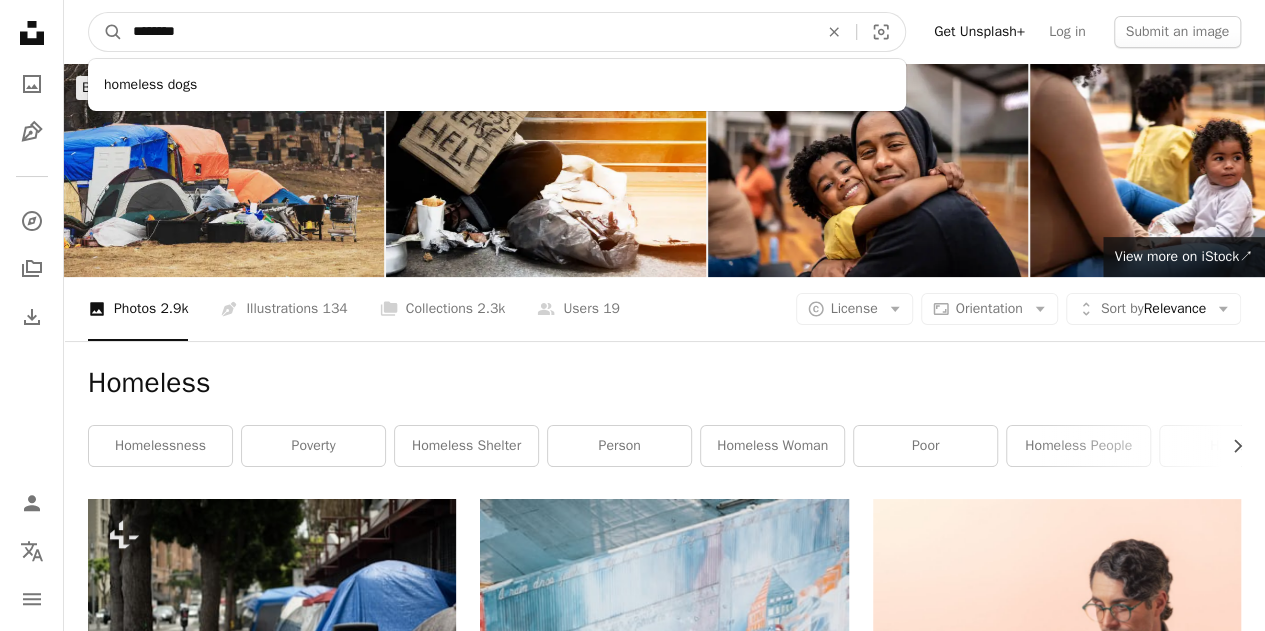 drag, startPoint x: 210, startPoint y: 31, endPoint x: 126, endPoint y: 39, distance: 84.38009 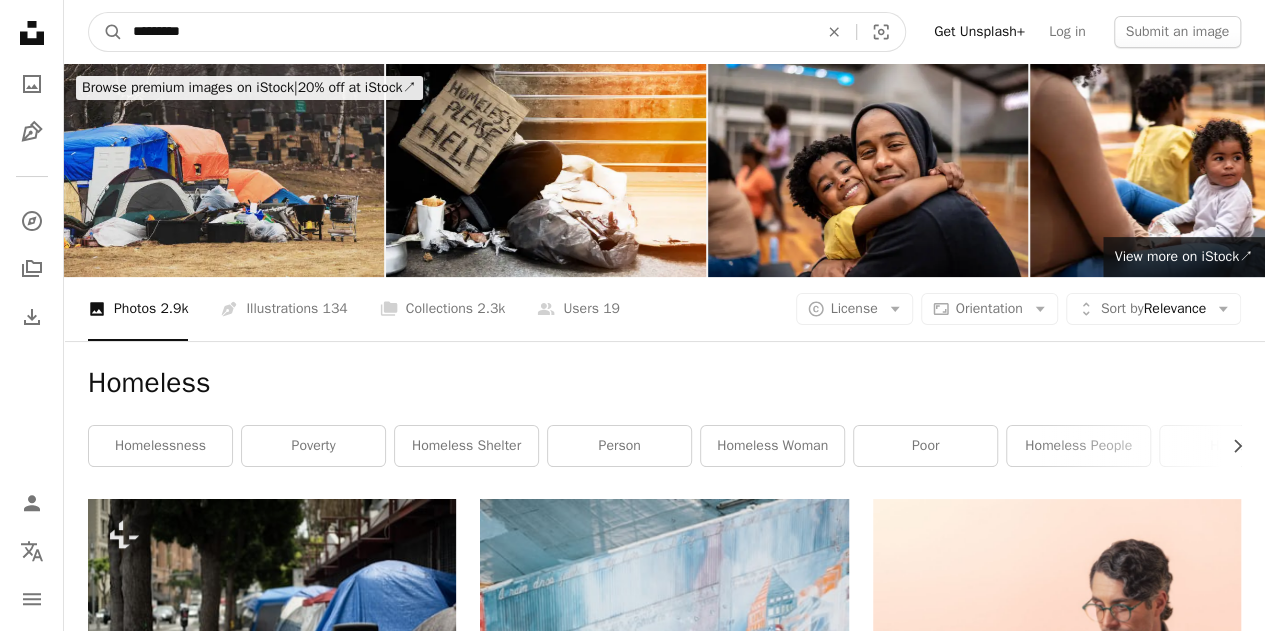 type on "**********" 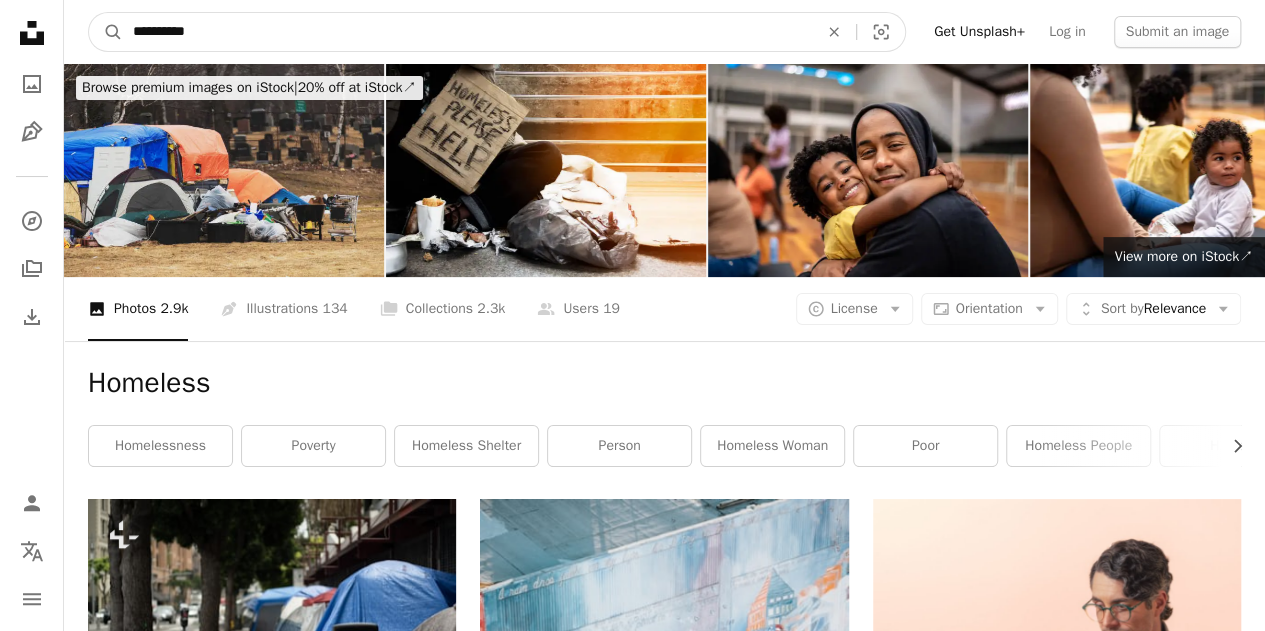 click on "A magnifying glass" at bounding box center (106, 32) 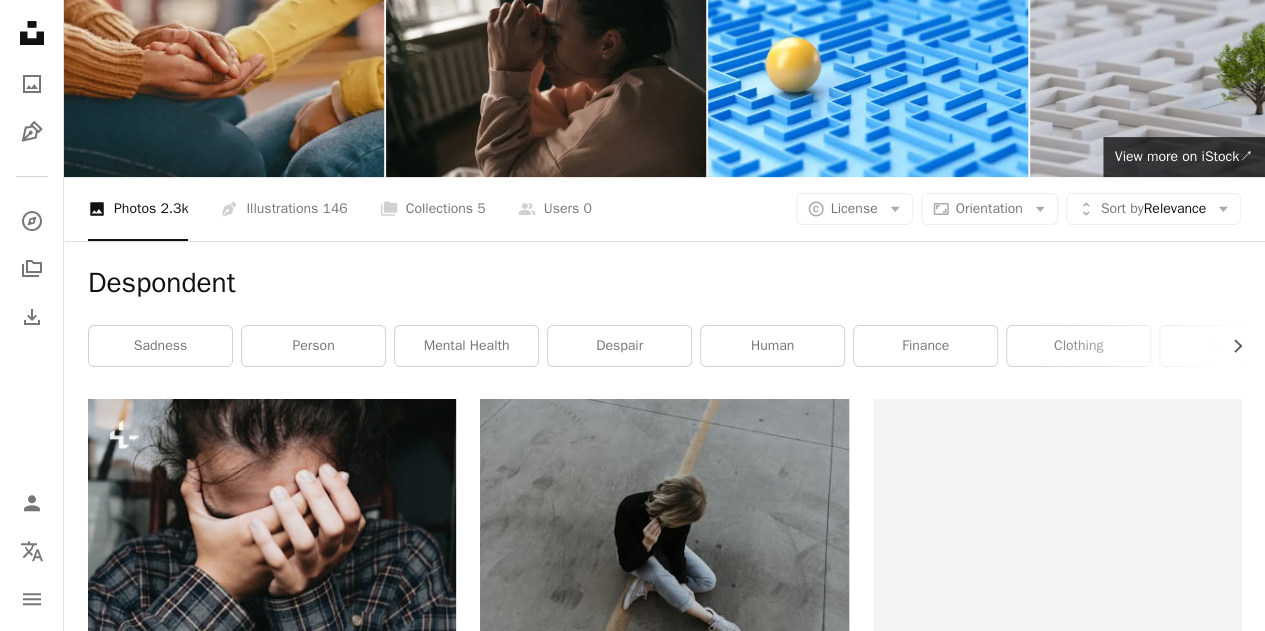 scroll, scrollTop: 0, scrollLeft: 0, axis: both 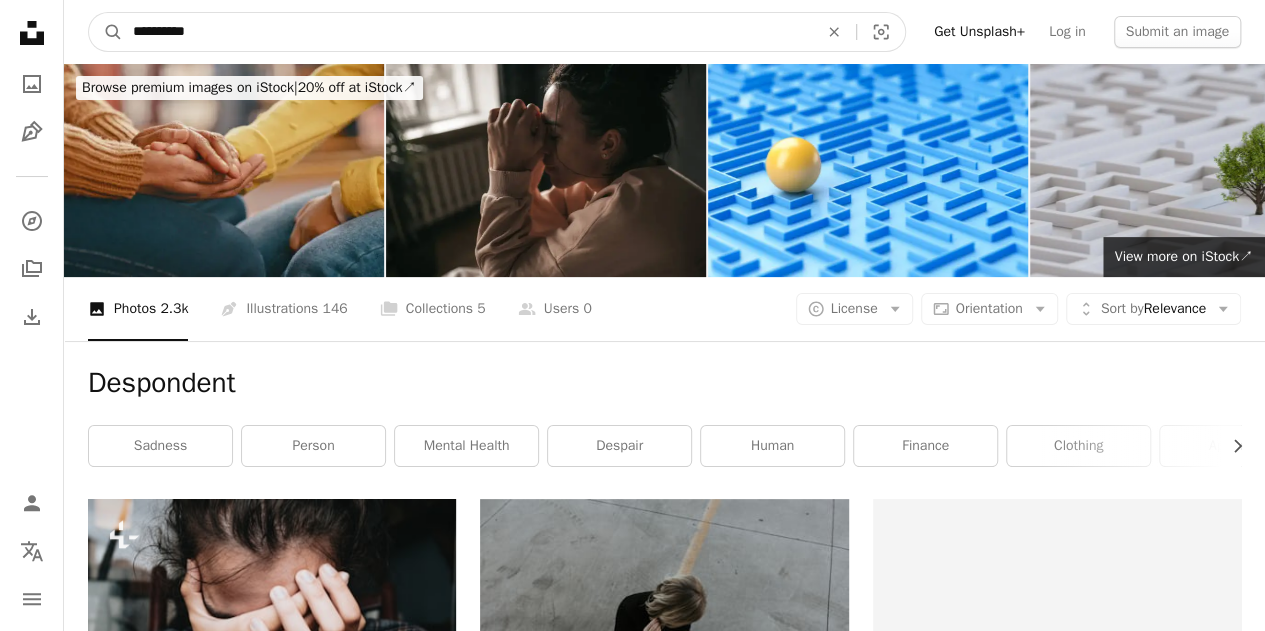 drag, startPoint x: 210, startPoint y: 33, endPoint x: 134, endPoint y: 49, distance: 77.665955 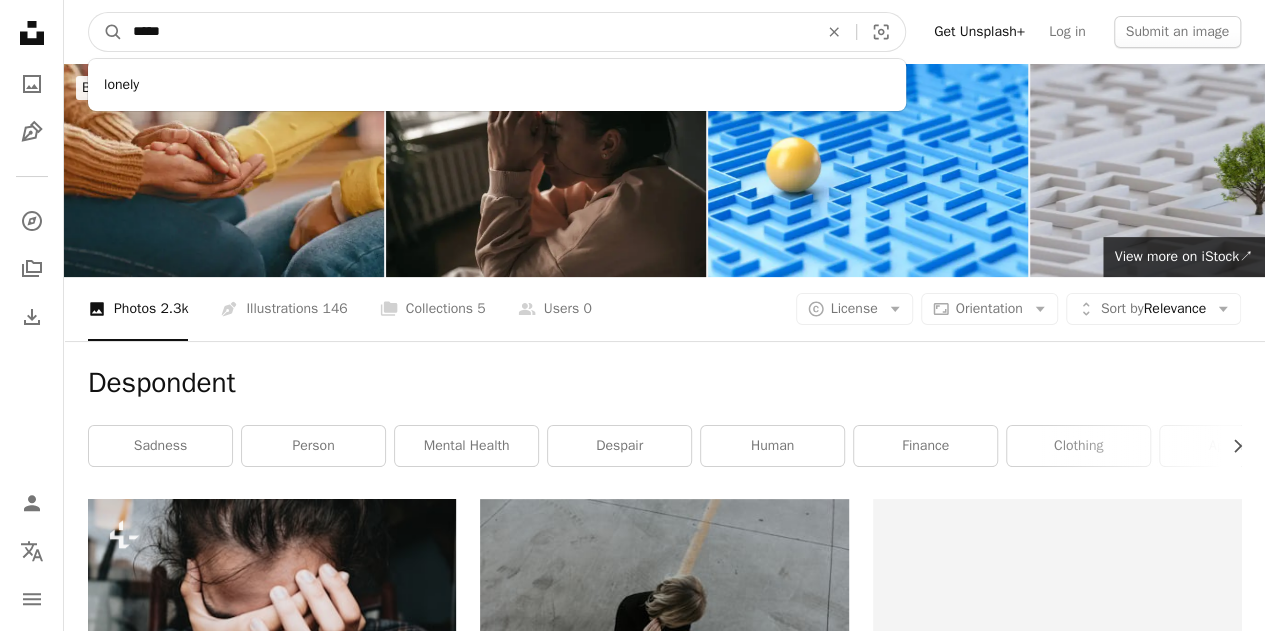 type on "******" 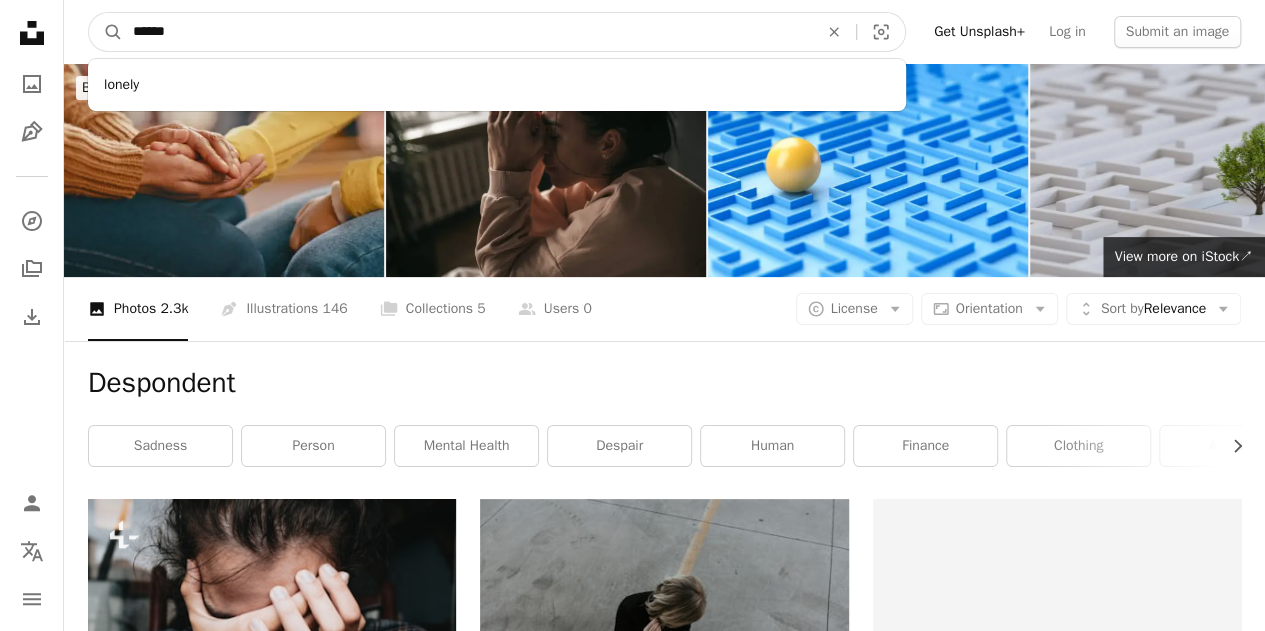 click on "A magnifying glass" at bounding box center [106, 32] 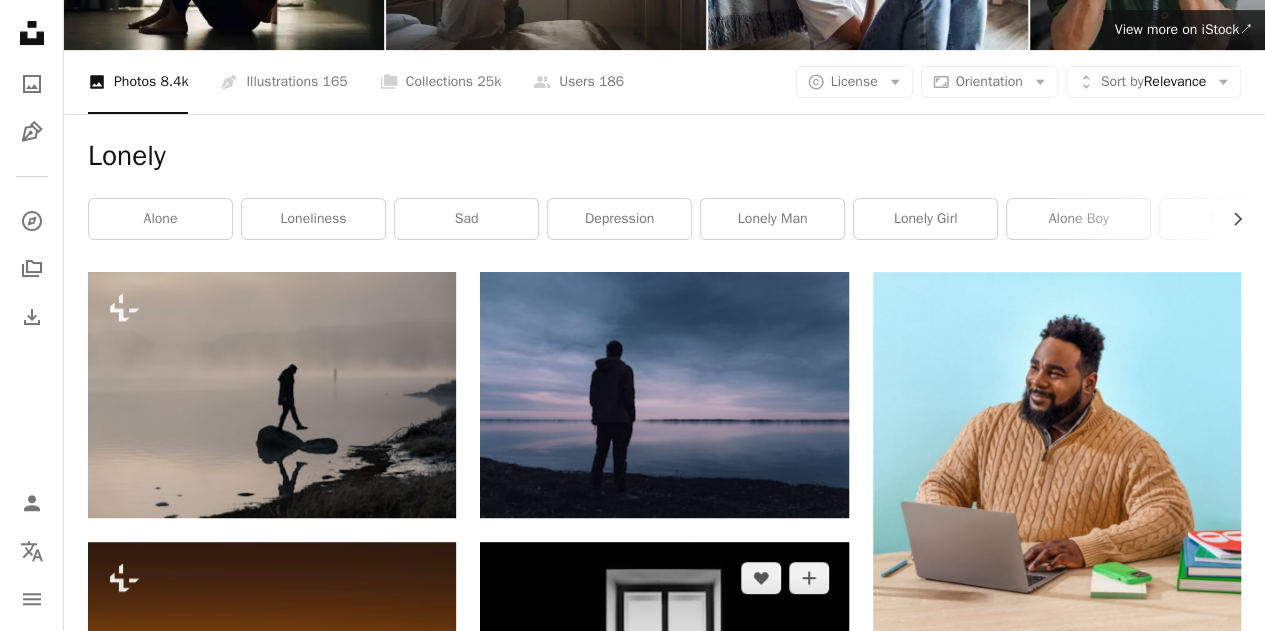 scroll, scrollTop: 0, scrollLeft: 0, axis: both 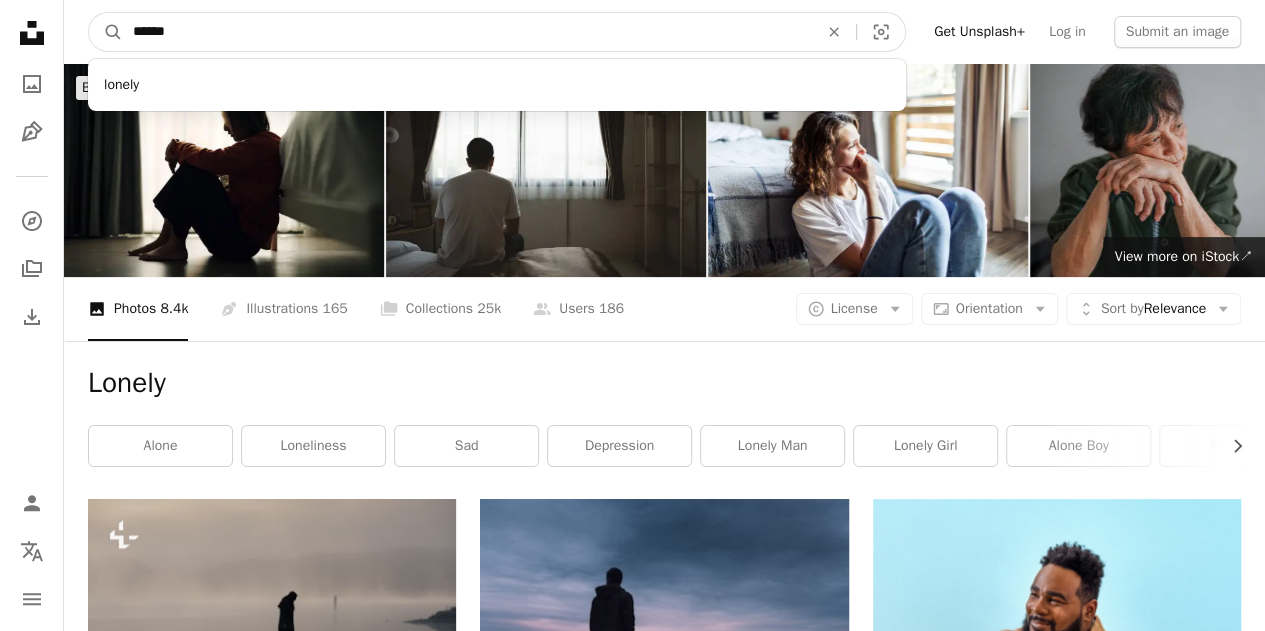drag, startPoint x: 218, startPoint y: 29, endPoint x: 131, endPoint y: 43, distance: 88.11924 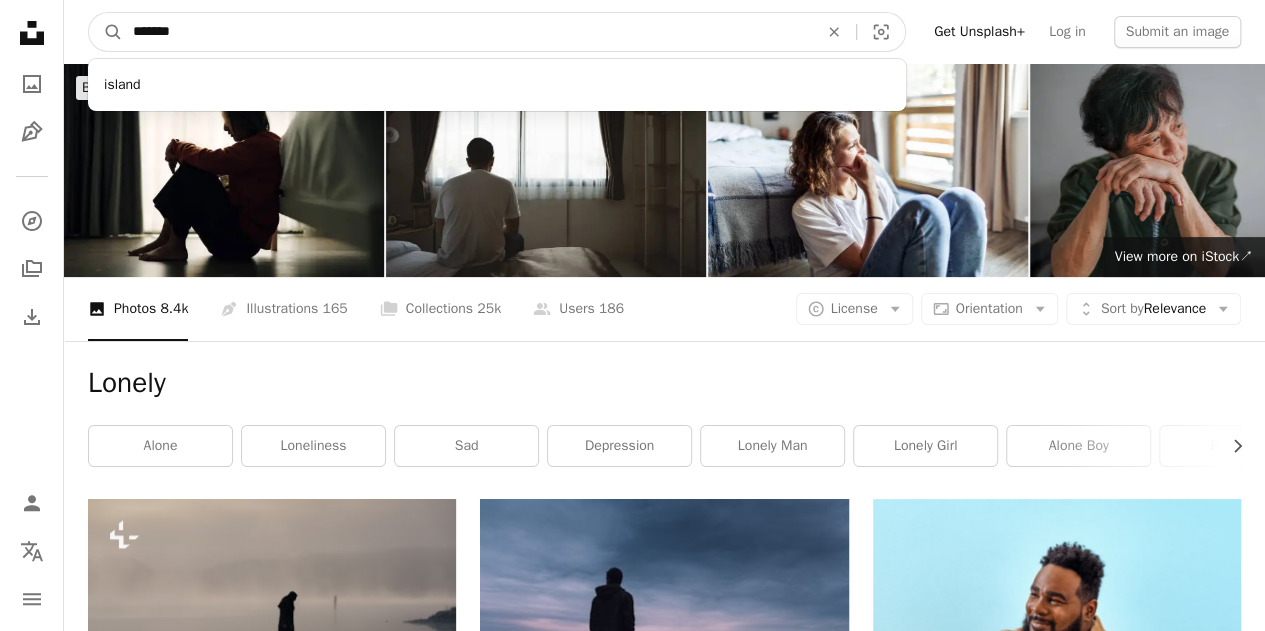 type on "********" 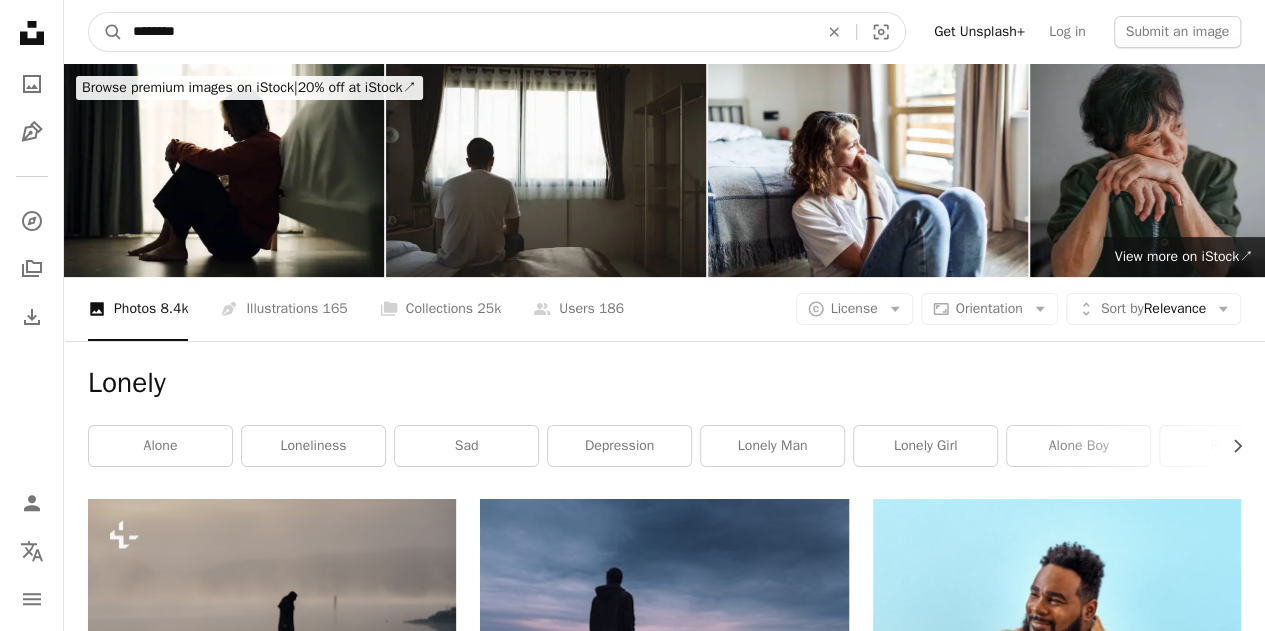 click on "A magnifying glass" at bounding box center [106, 32] 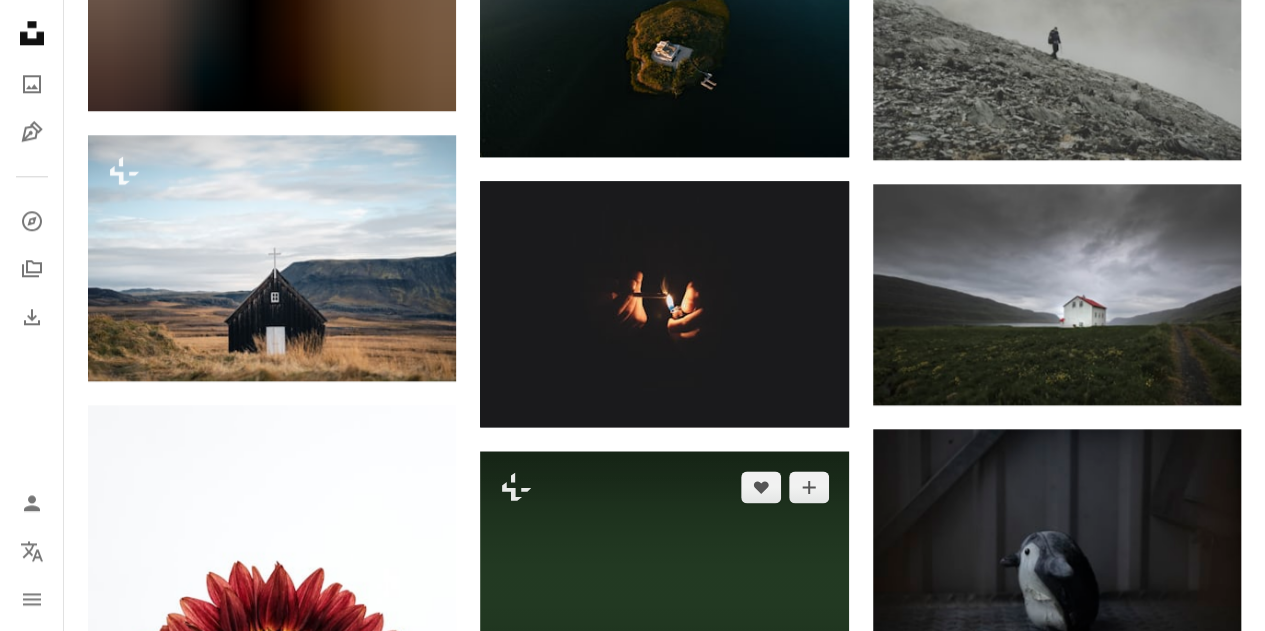 scroll, scrollTop: 1100, scrollLeft: 0, axis: vertical 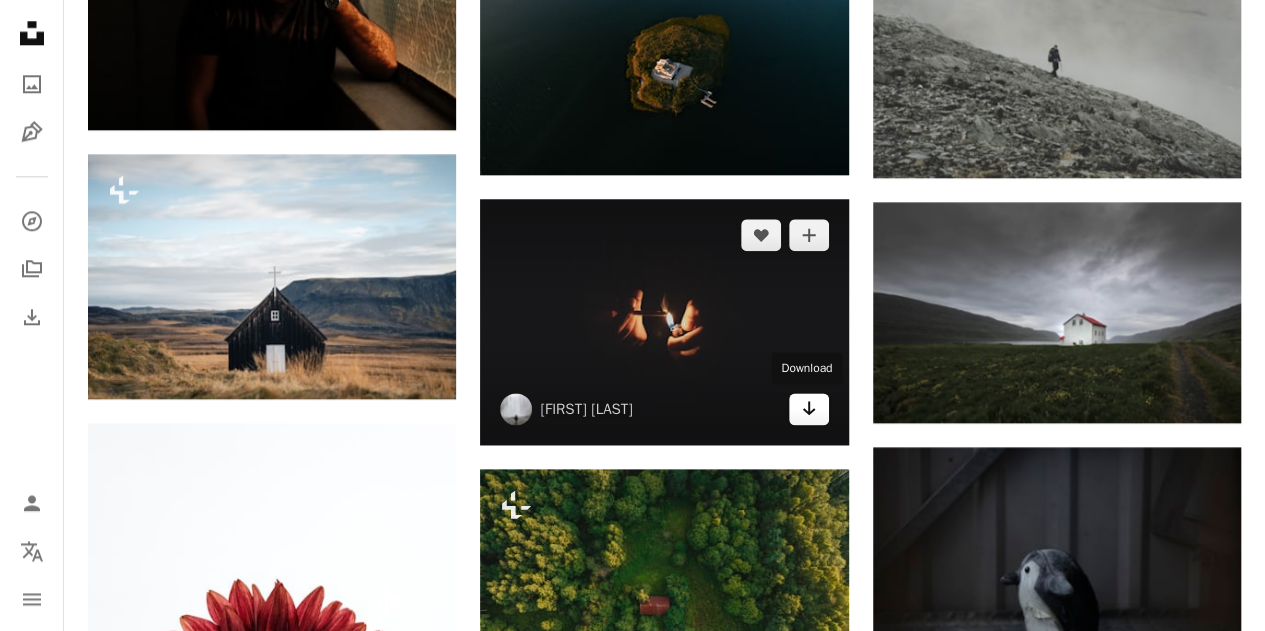 click on "Arrow pointing down" 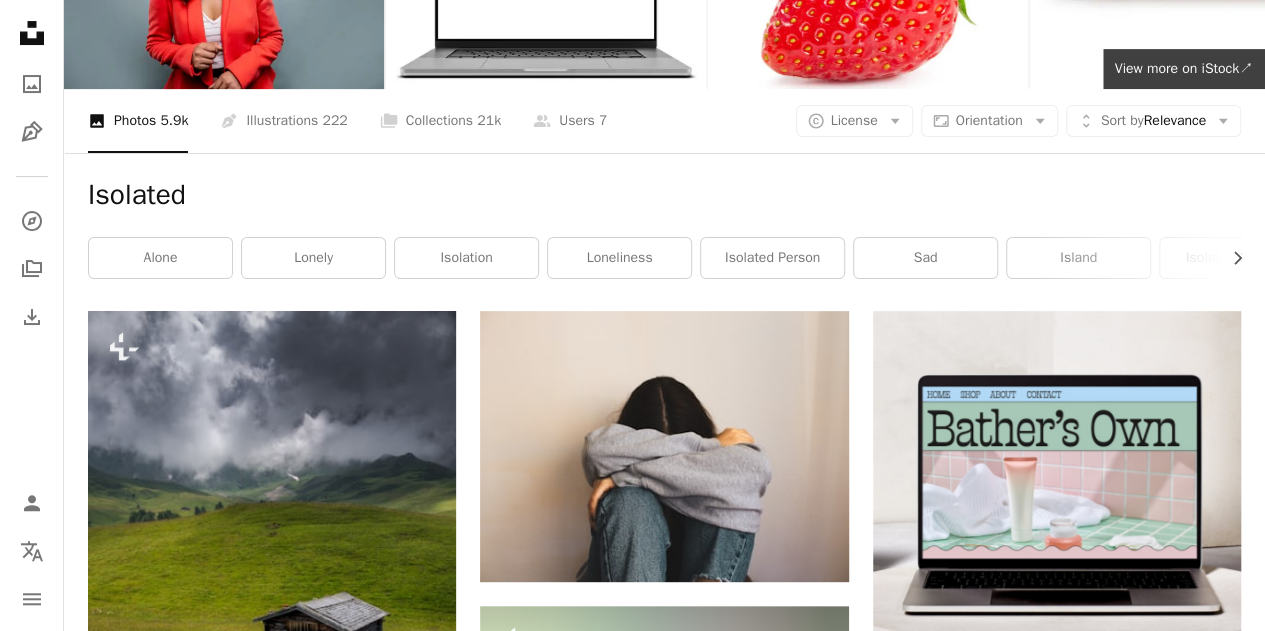 scroll, scrollTop: 0, scrollLeft: 0, axis: both 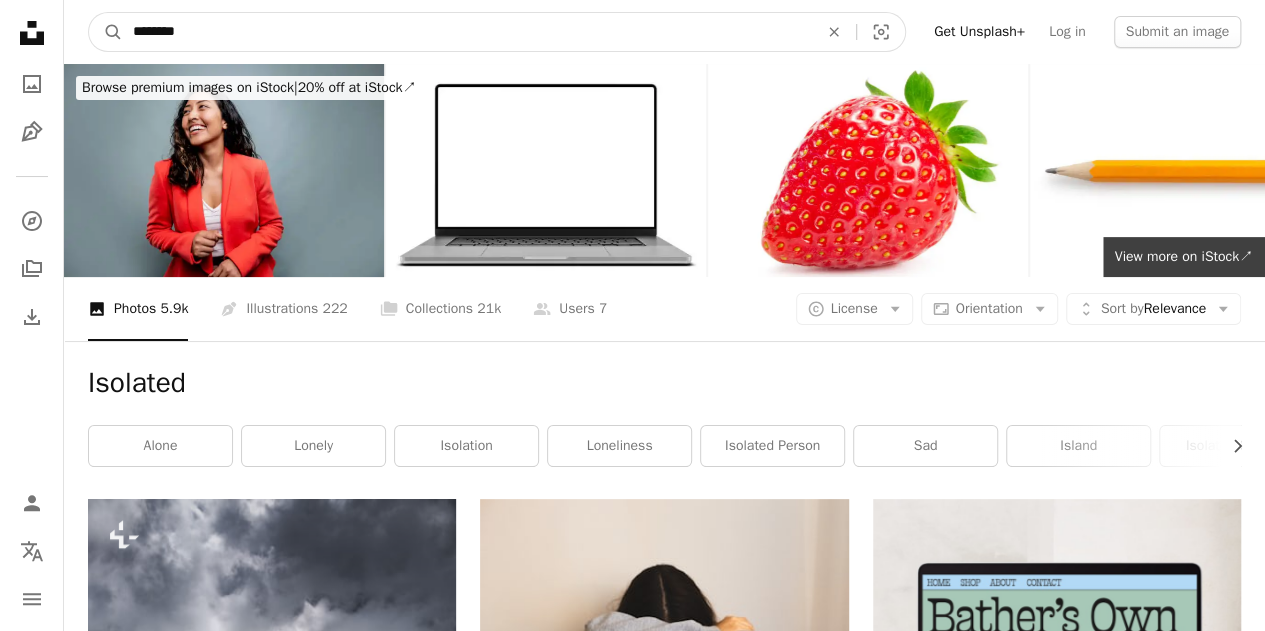 drag, startPoint x: 199, startPoint y: 36, endPoint x: 130, endPoint y: 37, distance: 69.00725 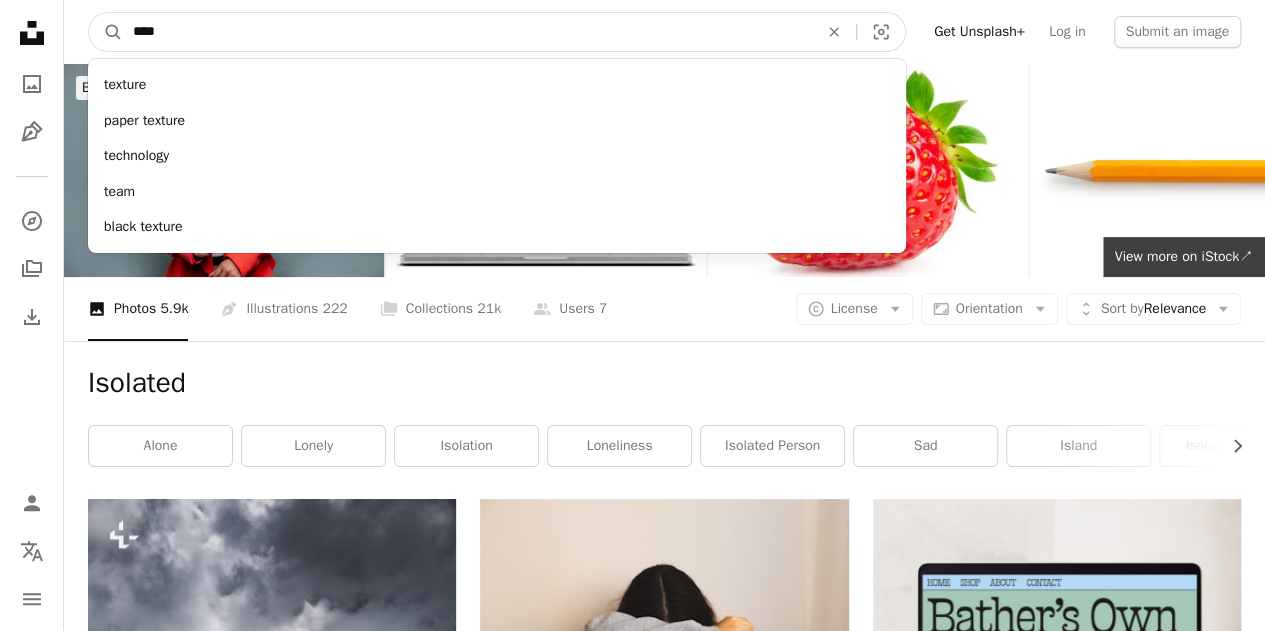 type on "*****" 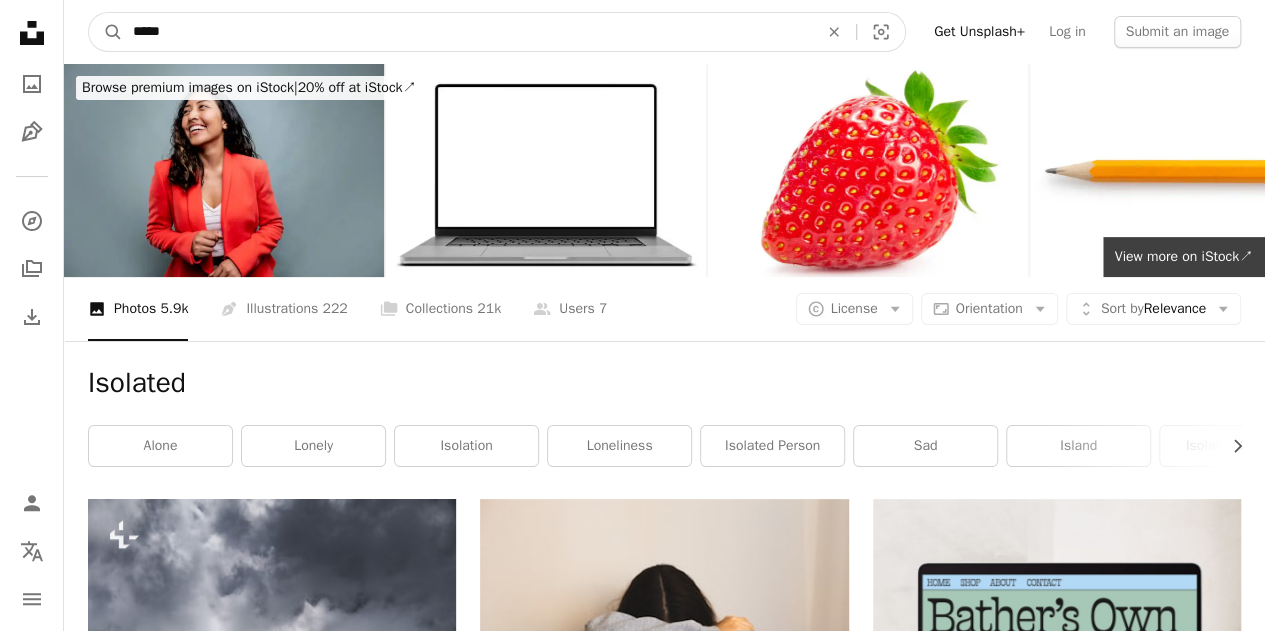click on "A magnifying glass" at bounding box center (106, 32) 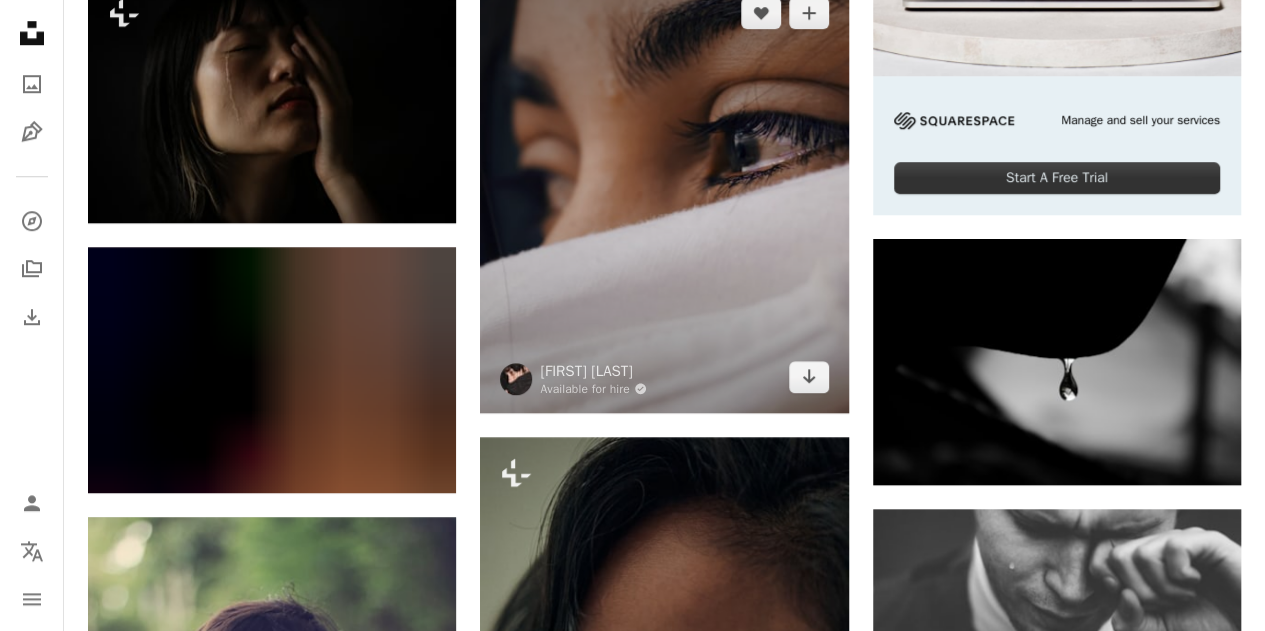 scroll, scrollTop: 800, scrollLeft: 0, axis: vertical 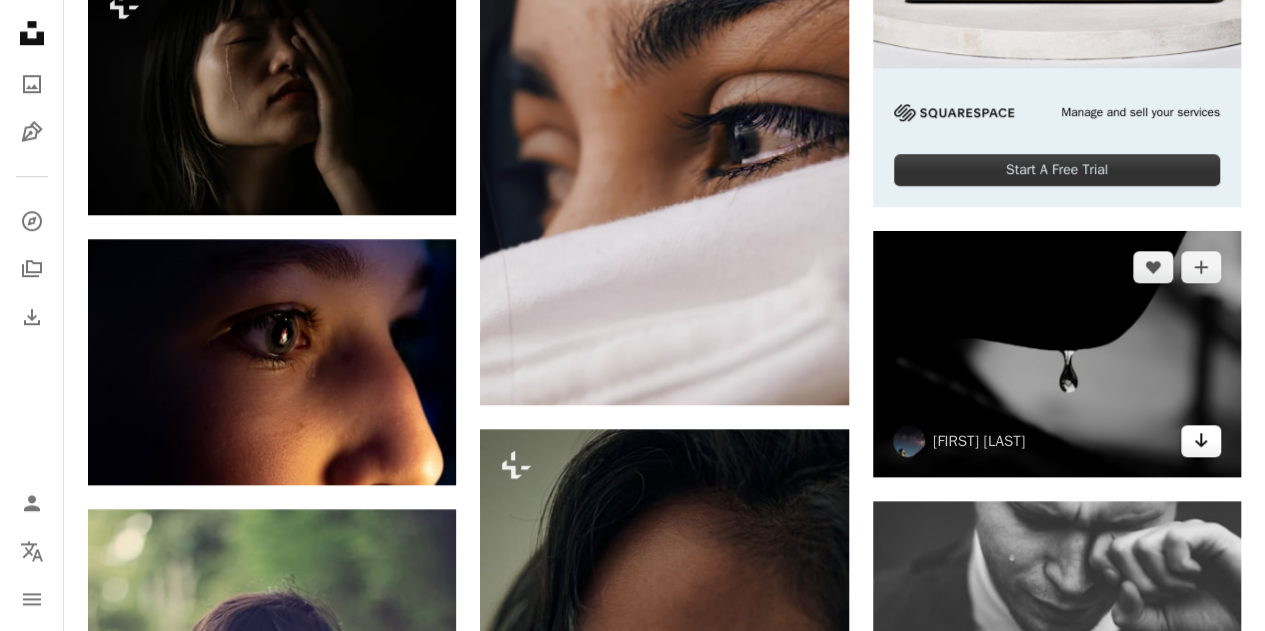 click 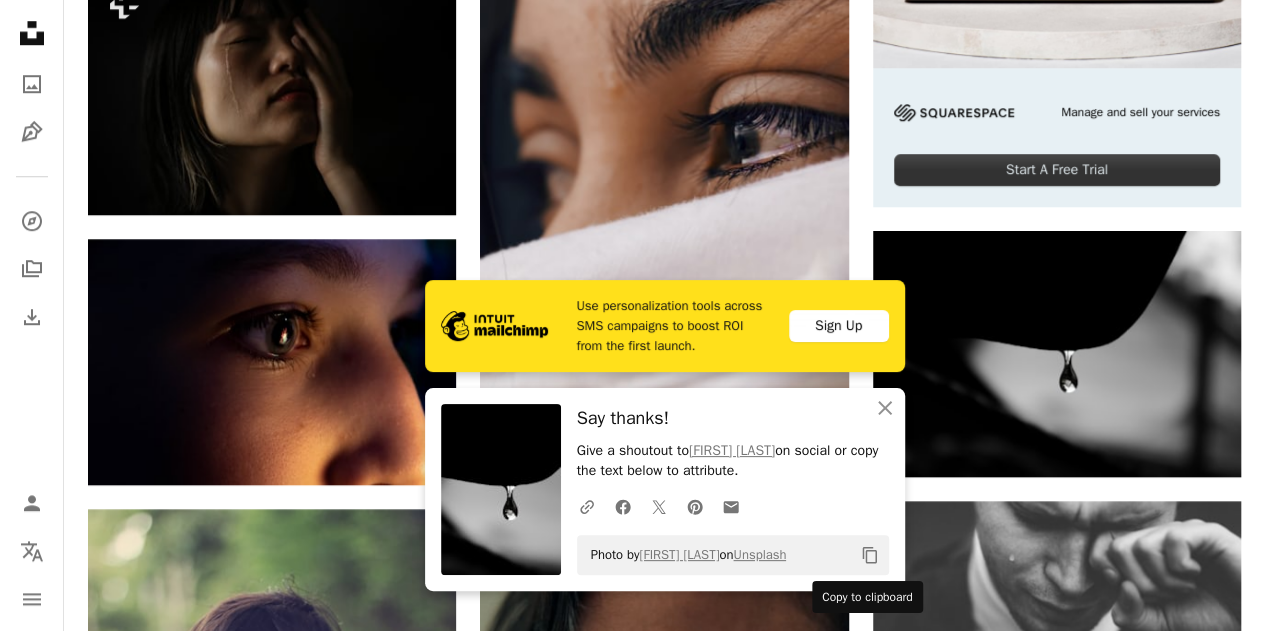 click on "Copy content" 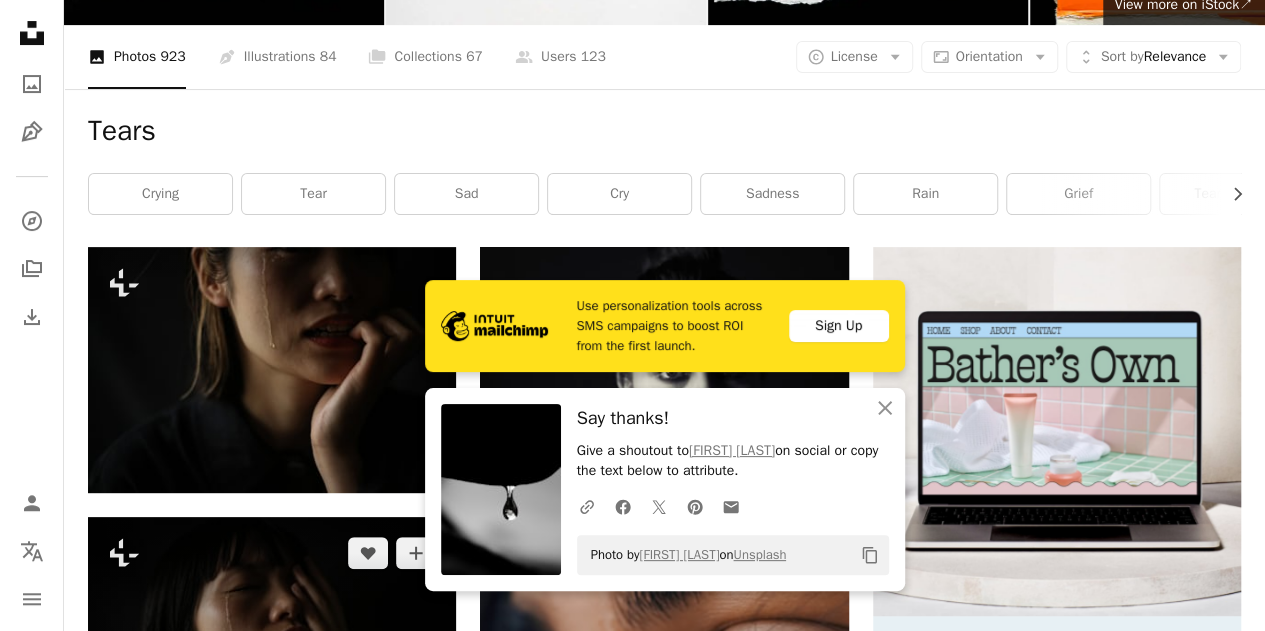 scroll, scrollTop: 0, scrollLeft: 0, axis: both 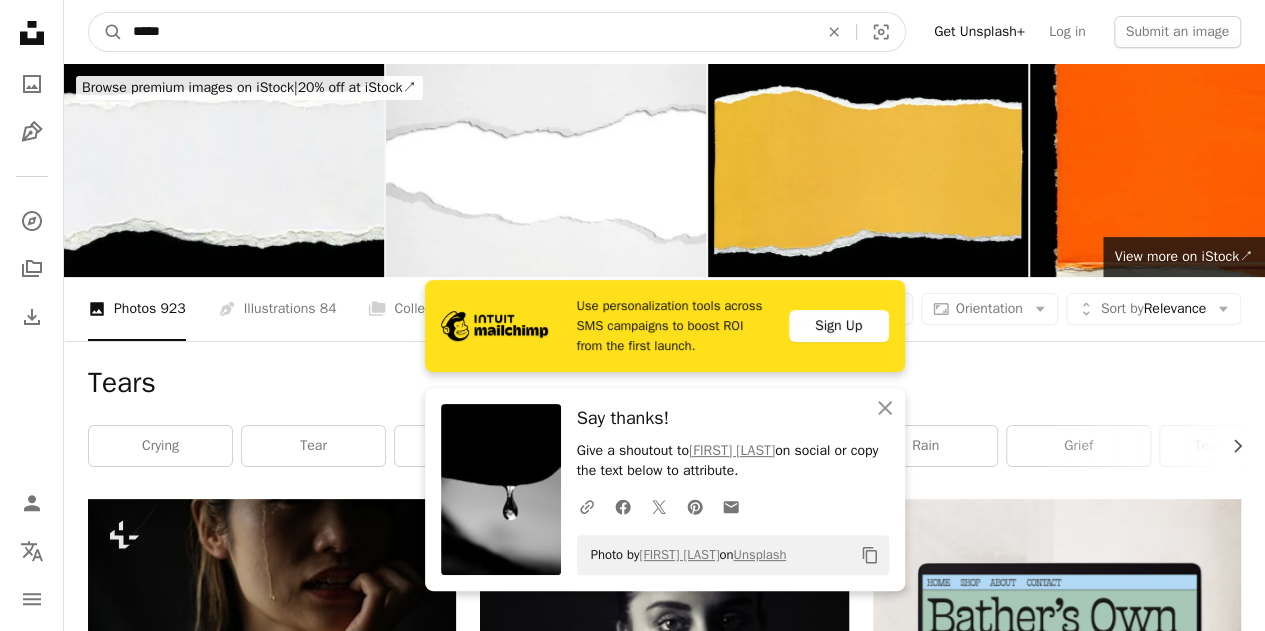 click on "*****" at bounding box center (467, 32) 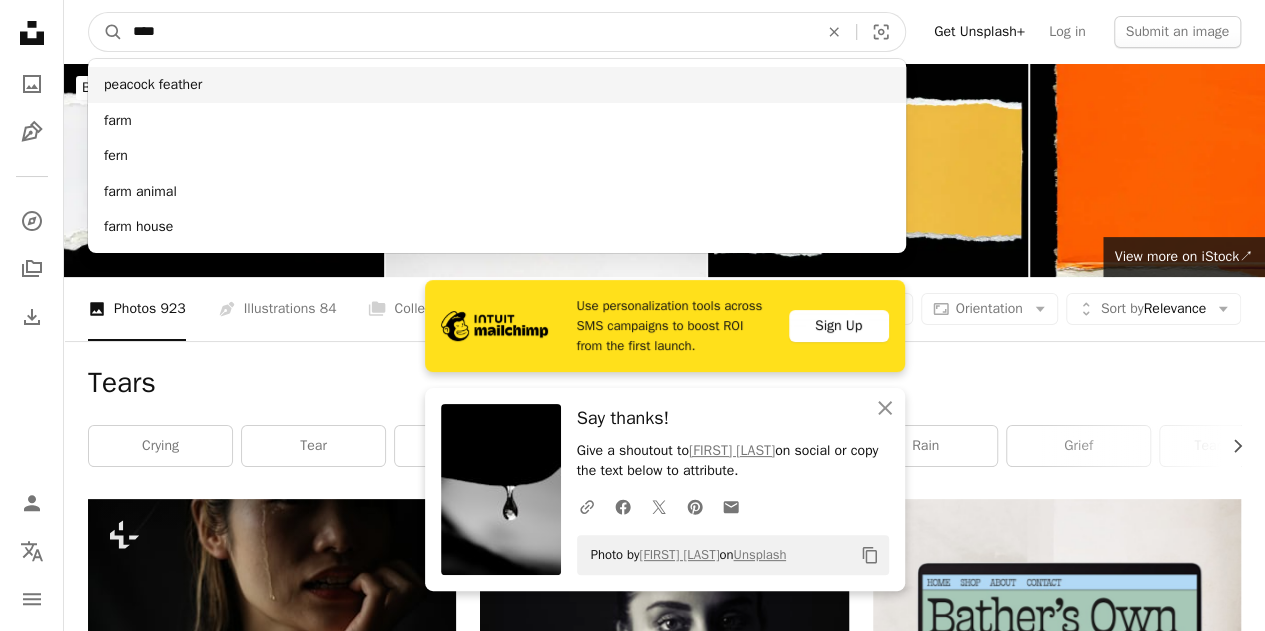 type on "****" 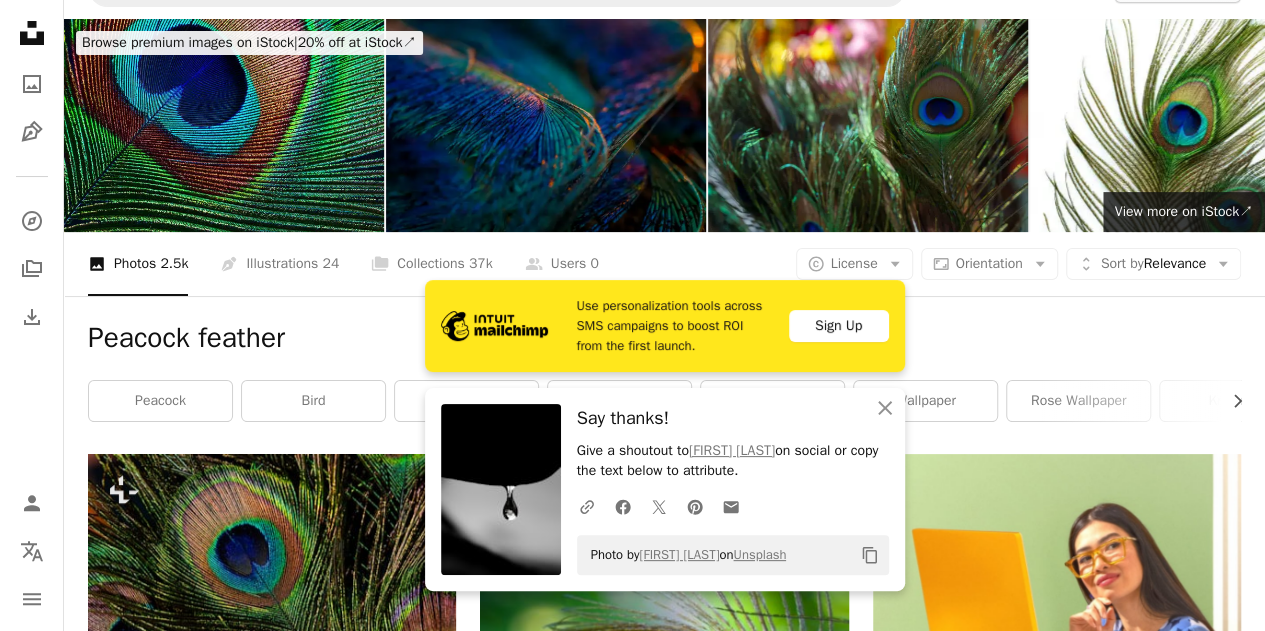 scroll, scrollTop: 0, scrollLeft: 0, axis: both 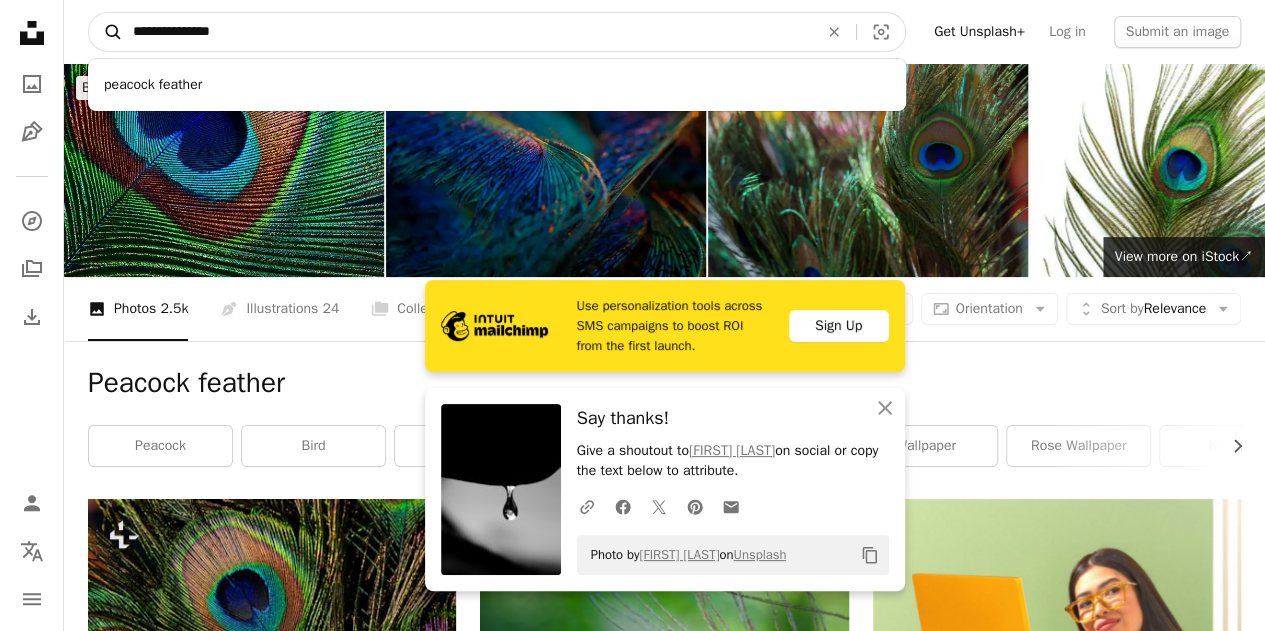 drag, startPoint x: 233, startPoint y: 30, endPoint x: 122, endPoint y: 39, distance: 111.364265 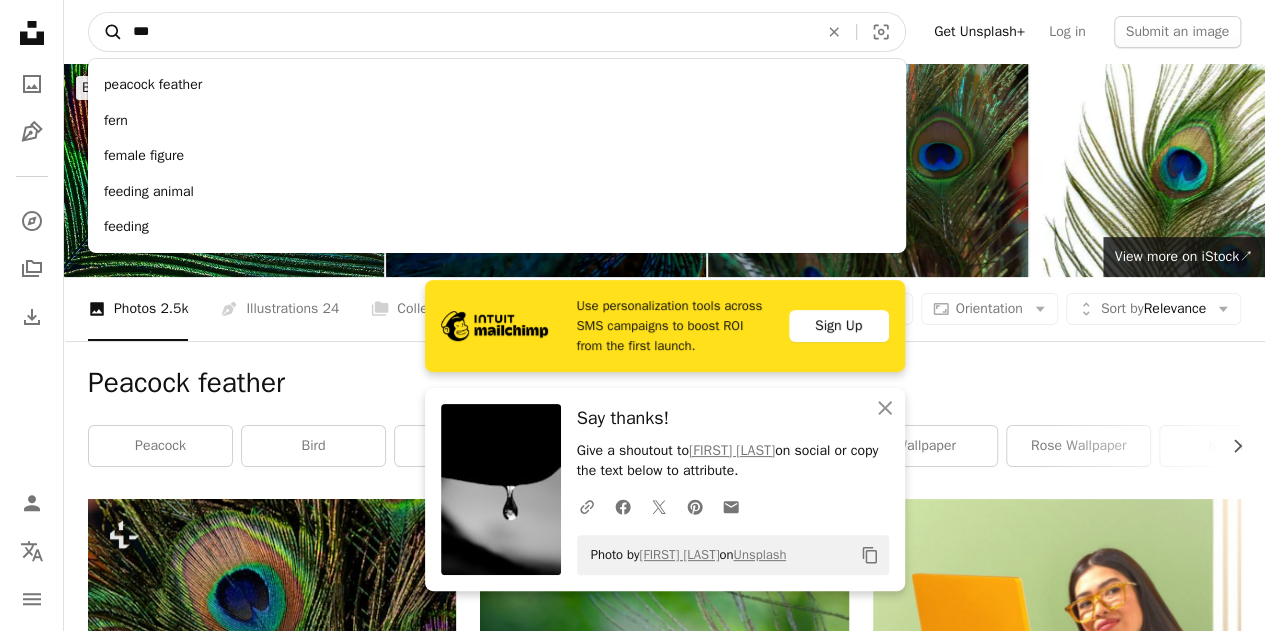 type on "****" 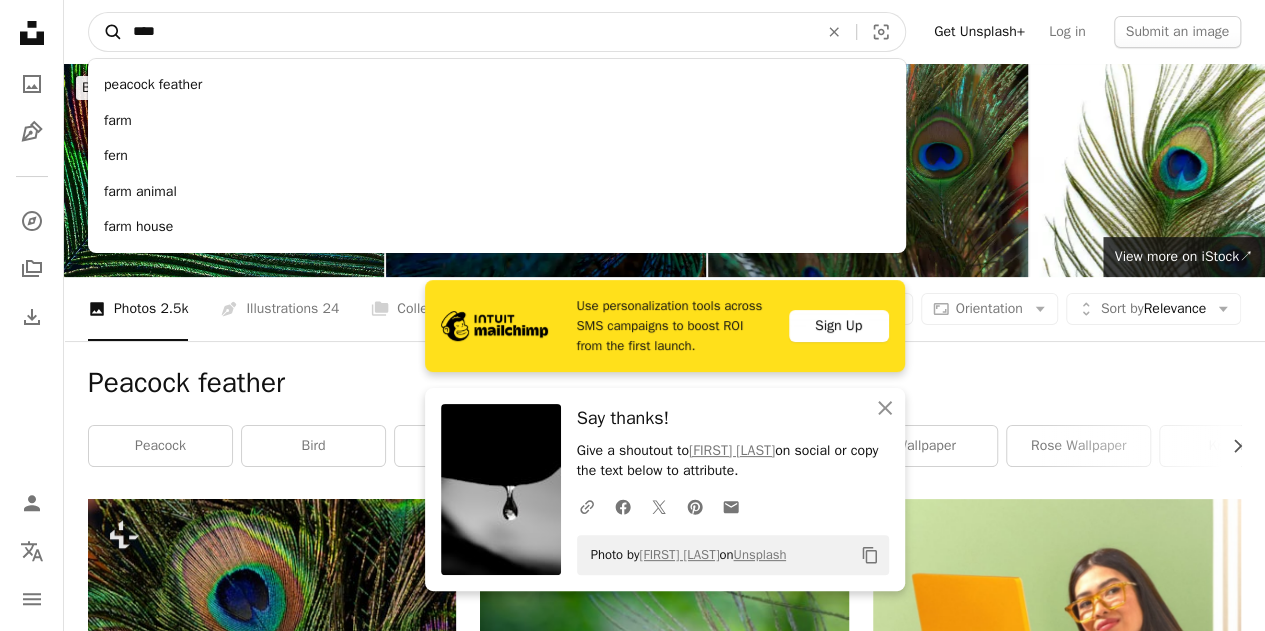 click on "A magnifying glass" at bounding box center [106, 32] 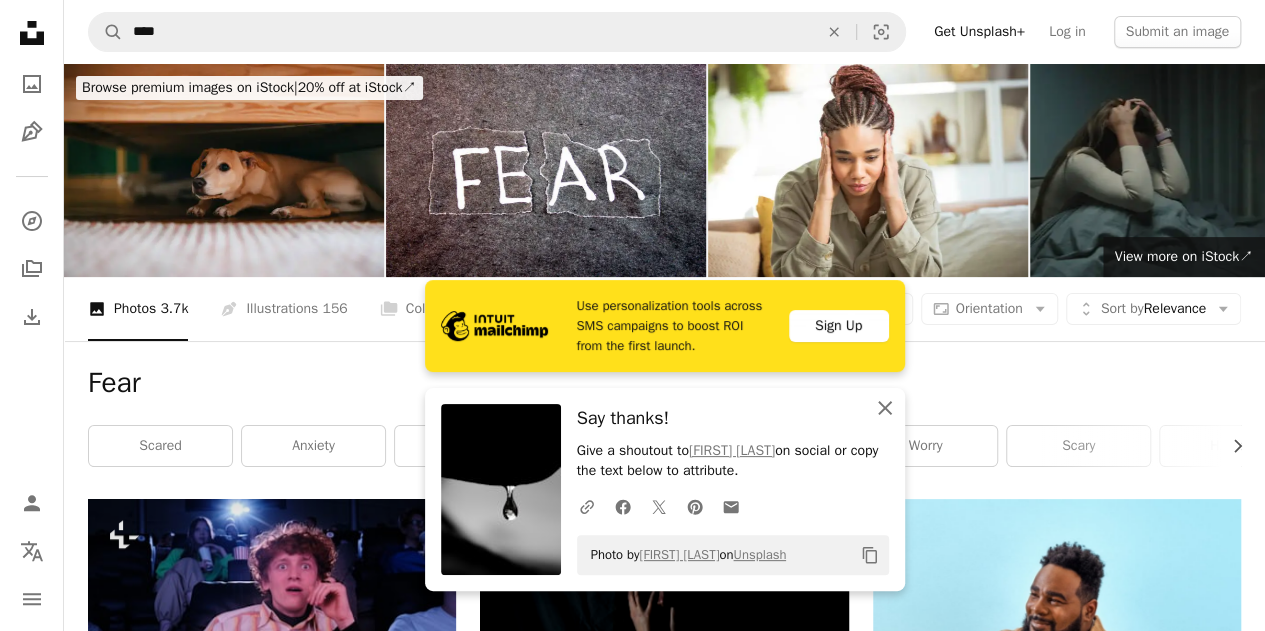 click on "An X shape" 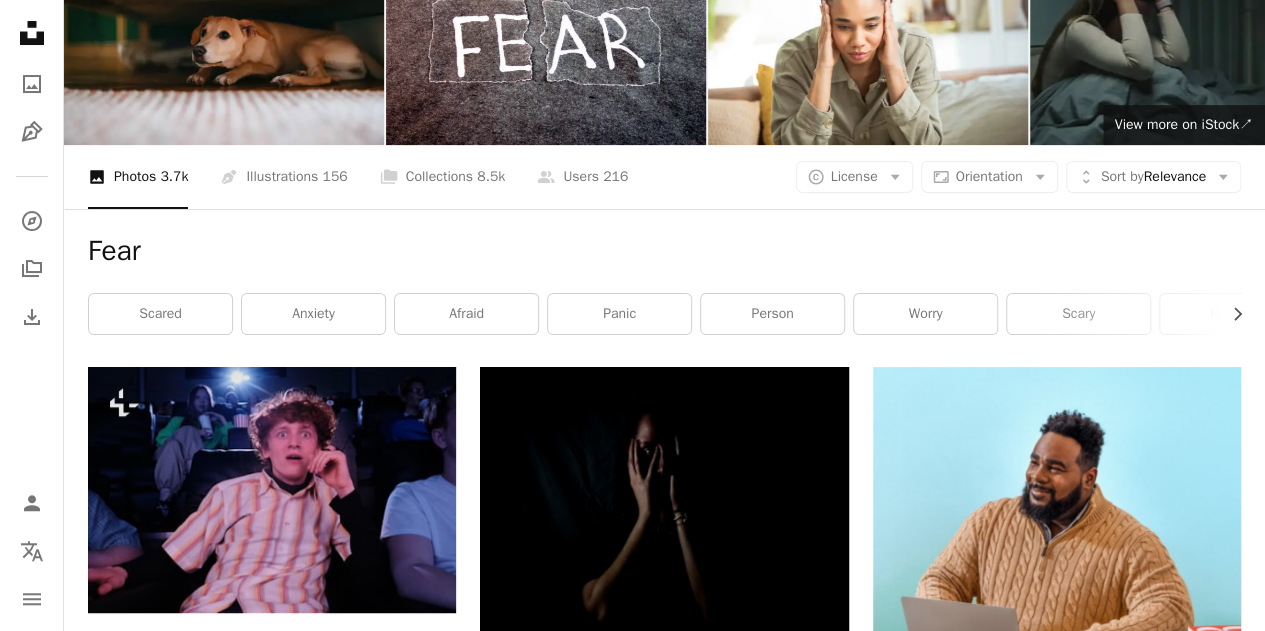 scroll, scrollTop: 0, scrollLeft: 0, axis: both 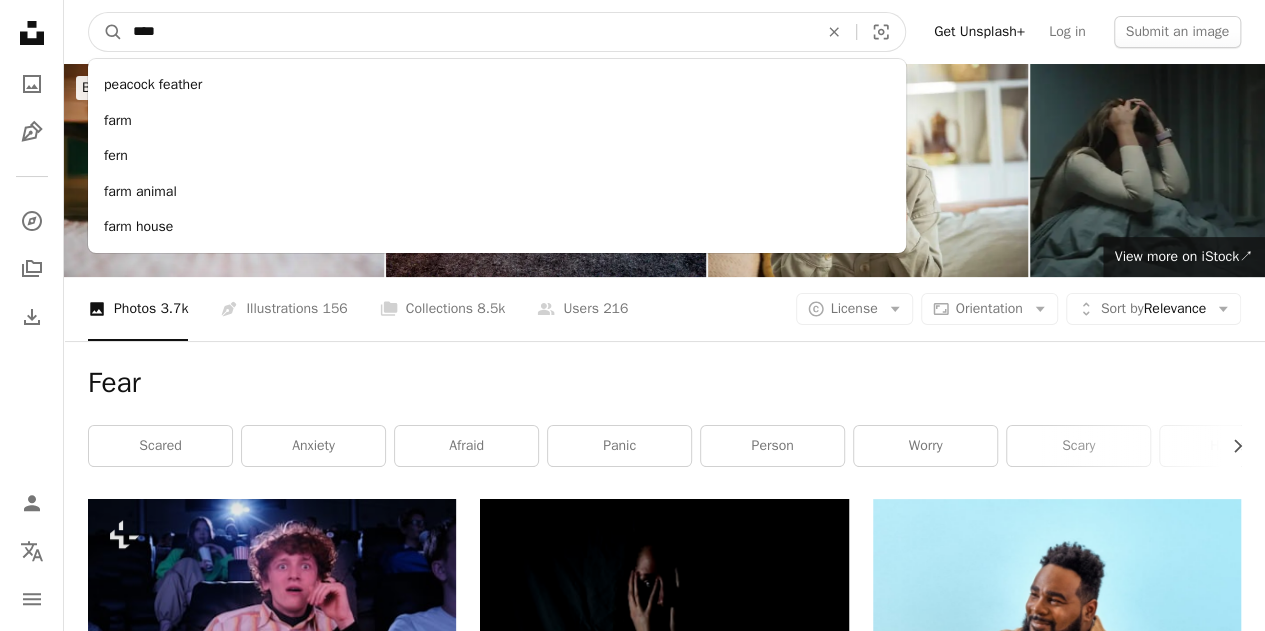 drag, startPoint x: 208, startPoint y: 35, endPoint x: 128, endPoint y: 34, distance: 80.00625 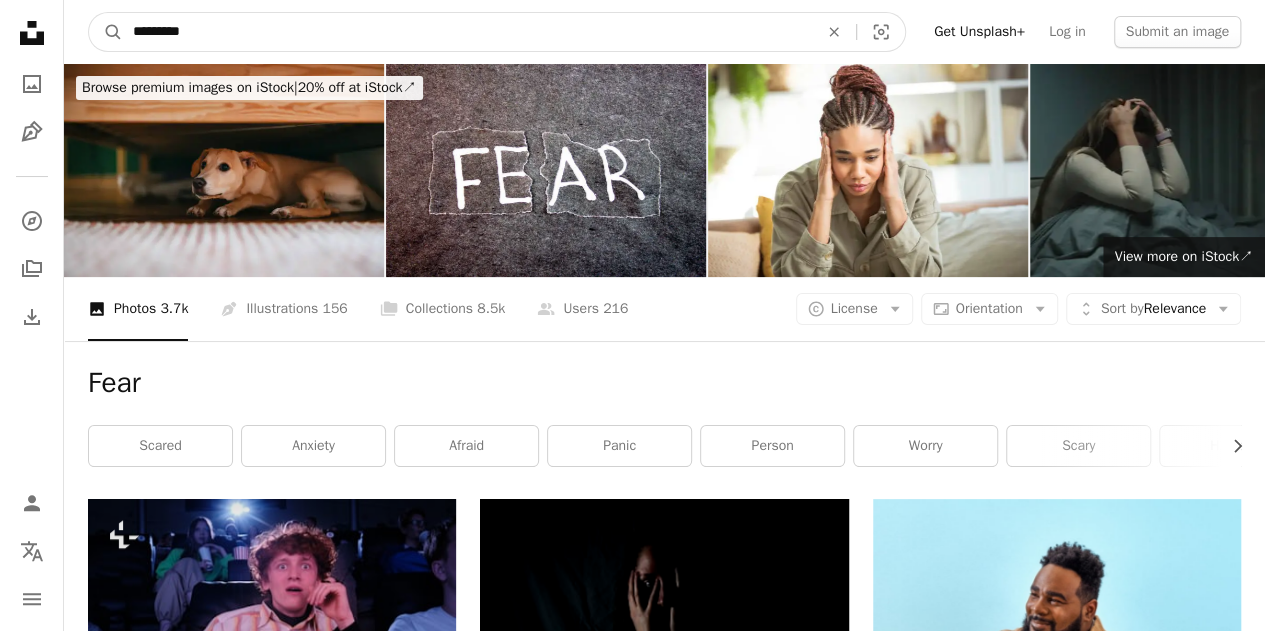 type on "**********" 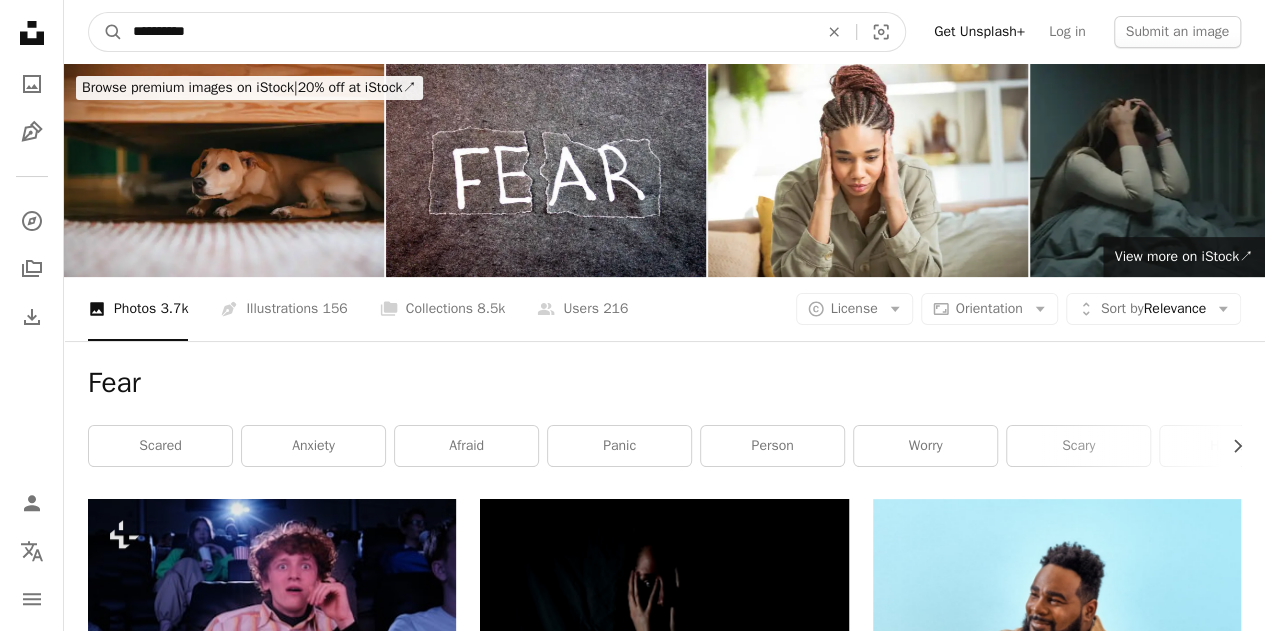 click on "A magnifying glass" at bounding box center [106, 32] 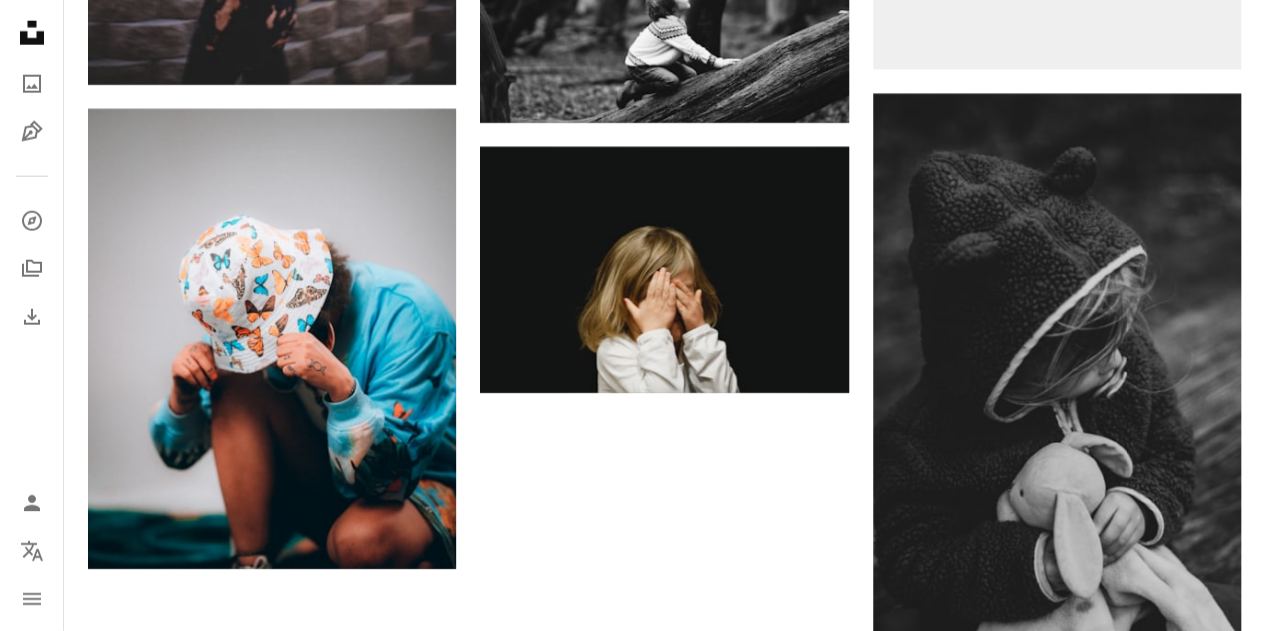 scroll, scrollTop: 2700, scrollLeft: 0, axis: vertical 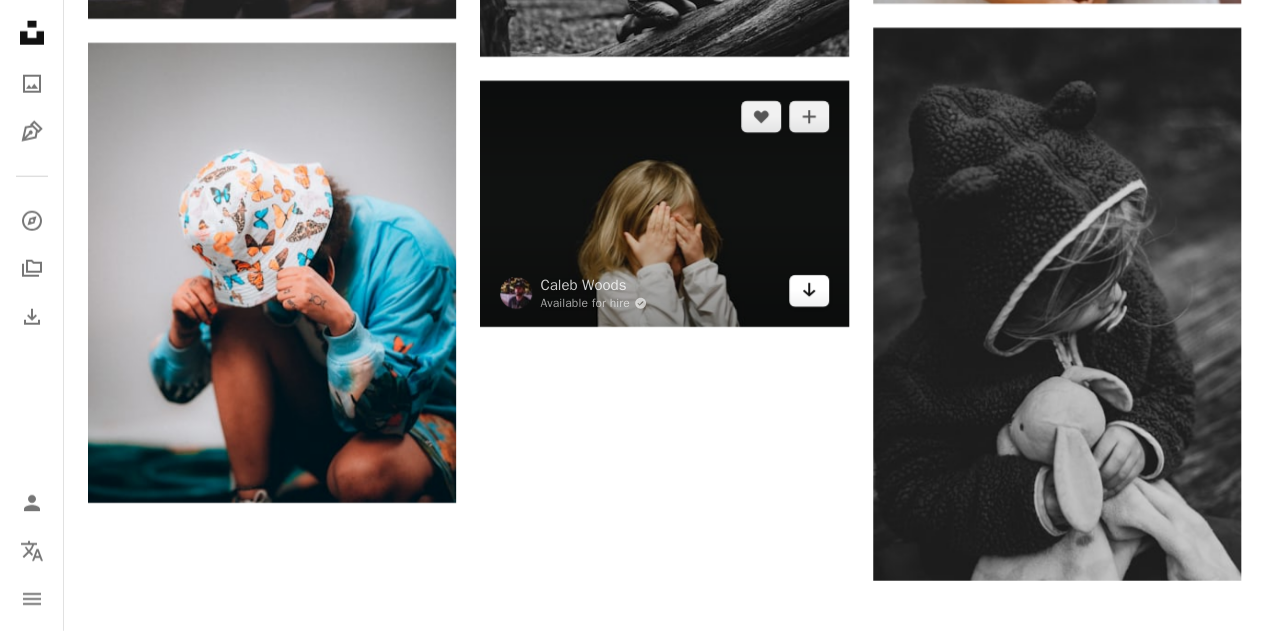 click on "Arrow pointing down" 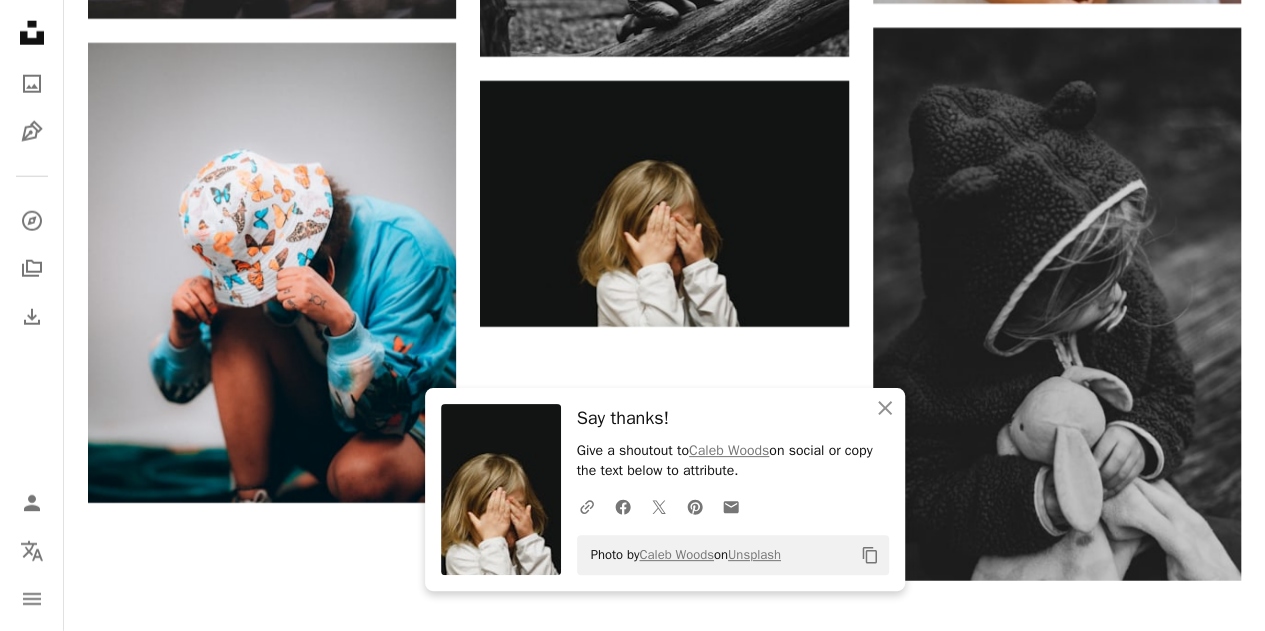 click on "Plus sign for Unsplash+ A heart A plus sign [NAME] For Unsplash+ A lock Download A heart A plus sign [NAME] Arrow pointing down A heart A plus sign [NAME] Available for hire A checkmark inside of a circle Arrow pointing down A heart A plus sign [NAME] Available for hire A checkmark inside of a circle Arrow pointing down Plus sign for Unsplash+ A heart A plus sign [NAME] Arrow pointing down A heart A plus sign [NAME] Arrow pointing down A heart A plus sign [NAME] Arrow pointing down A heart A plus sign [NAME] Available for hire A checkmark inside of a circle Arrow pointing down A heart A plus sign [NAME] Arrow pointing down A heart A plus sign [NAME] Arrow pointing down A heart A plus sign [NAME] Available for hire A checkmark inside of a circle Arrow pointing down Plus sign for Unsplash+ A heart A plus sign [NAME] Arrow pointing down A heart A plus sign [NAME] For Unsplash+ A lock Download A heart A plus sign [NAME] Arrow pointing down A heart A plus sign [NAME] Available for hire A checkmark inside of a circle Arrow pointing down Plus sign for Unsplash+ A heart A plus sign [NAME] Arrow pointing down A heart A plus sign [NAME] For Unsplash+ A lock Download A heart A plus sign [NAME] Available for hire A checkmark inside of a circle Arrow pointing down A heart A plus sign [NAME] Arrow pointing down Plus sign for Unsplash+ A heart A plus sign [NAME] For Unsplash+ A lock Download A heart A plus sign [NAME] Available for hire A checkmark inside of a circle" at bounding box center [664, -810] 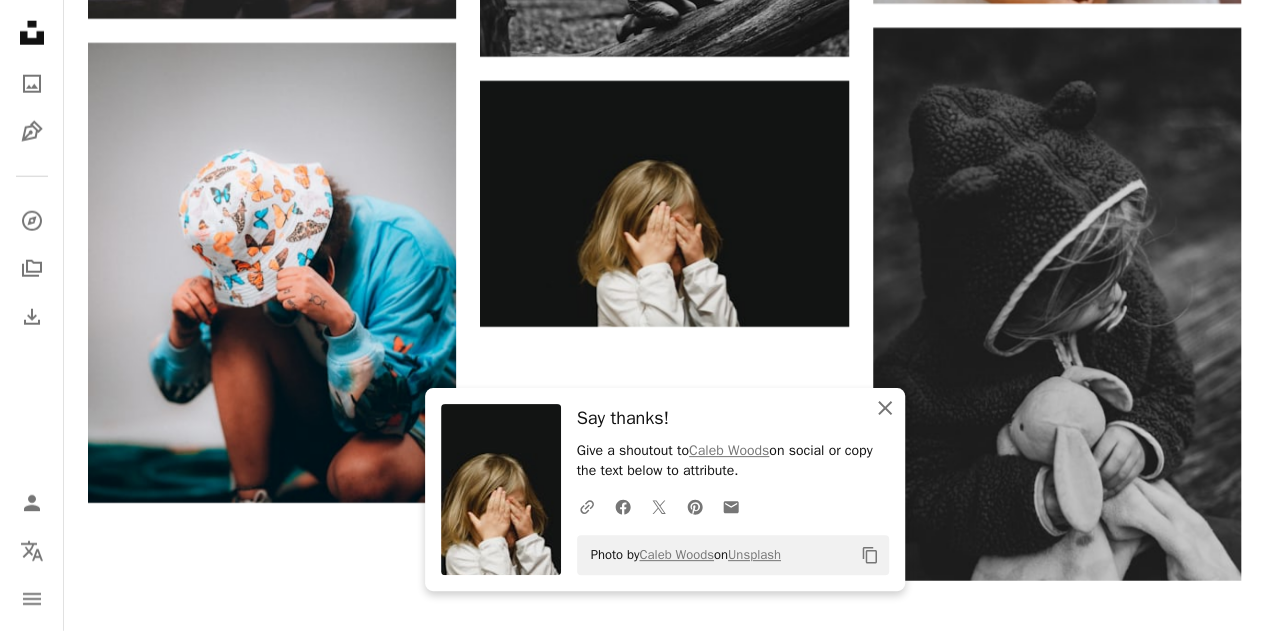click on "An X shape" 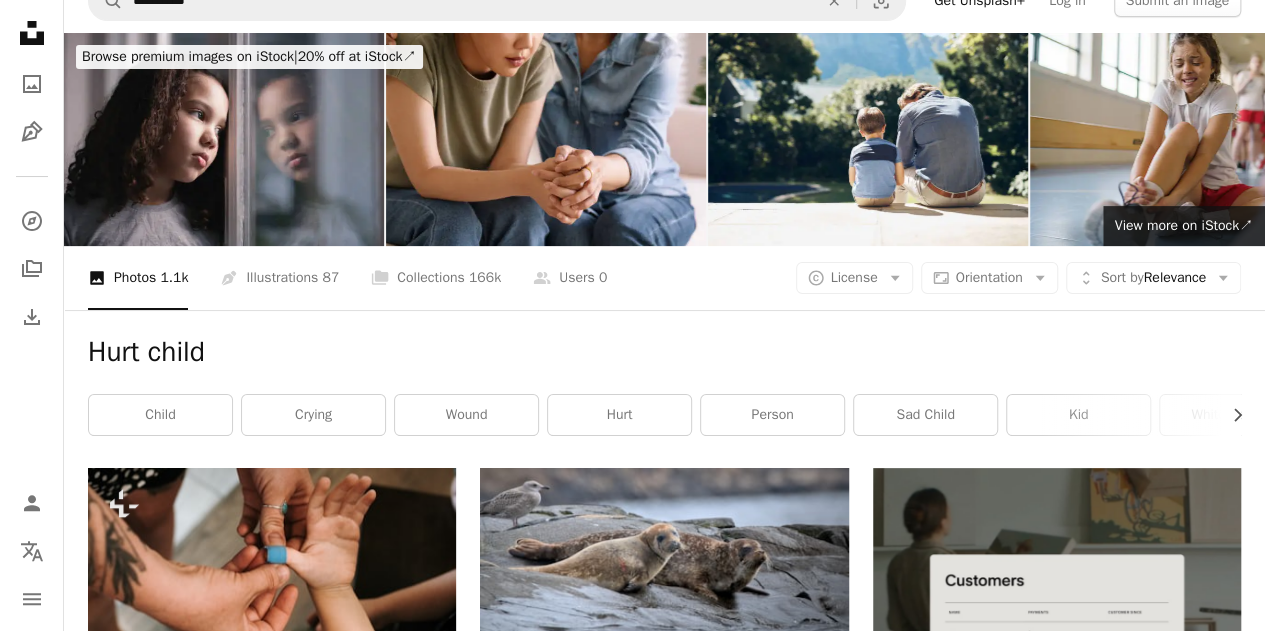 scroll, scrollTop: 0, scrollLeft: 0, axis: both 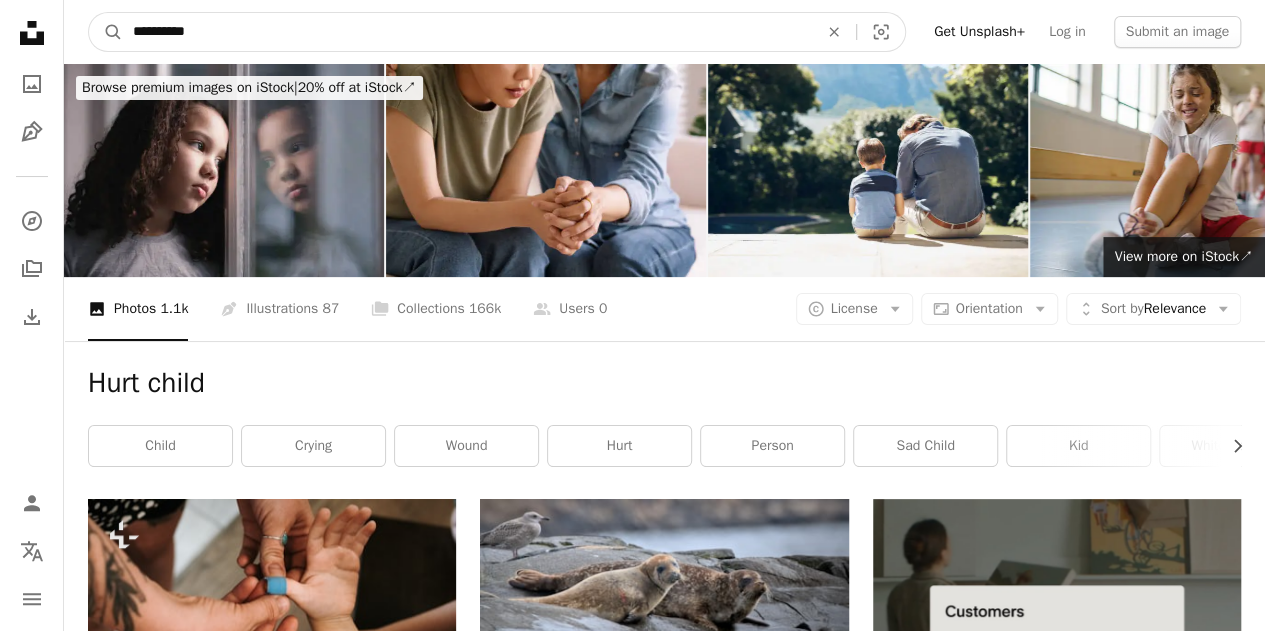 click on "**********" at bounding box center (467, 32) 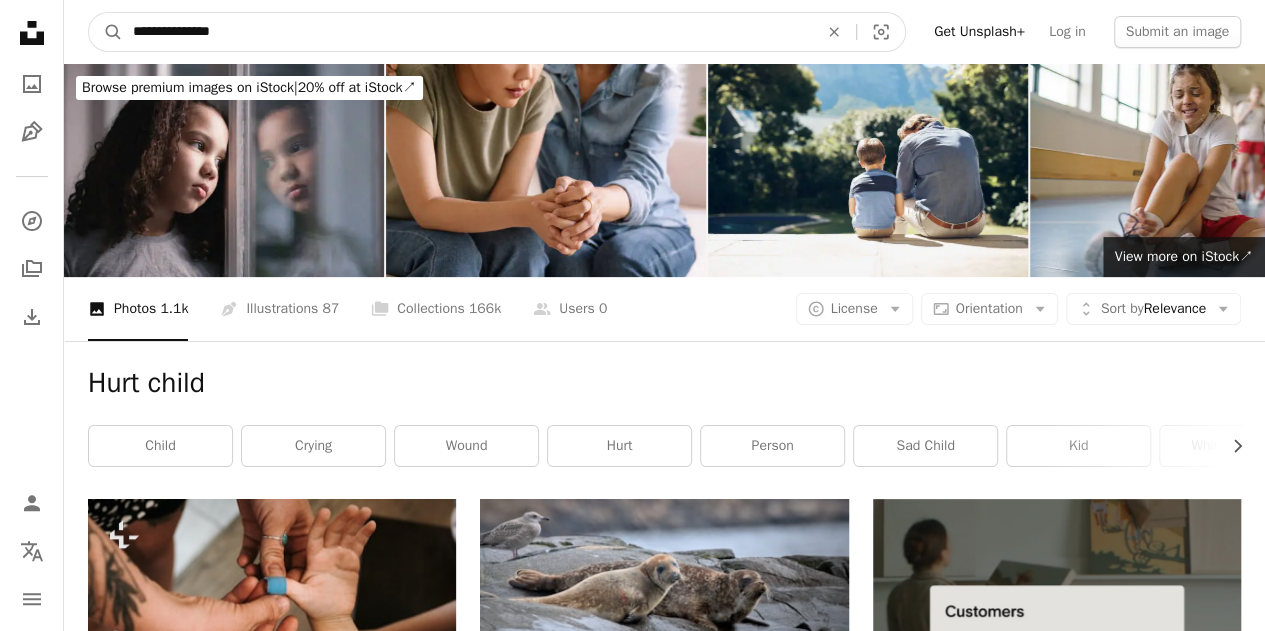 type on "**********" 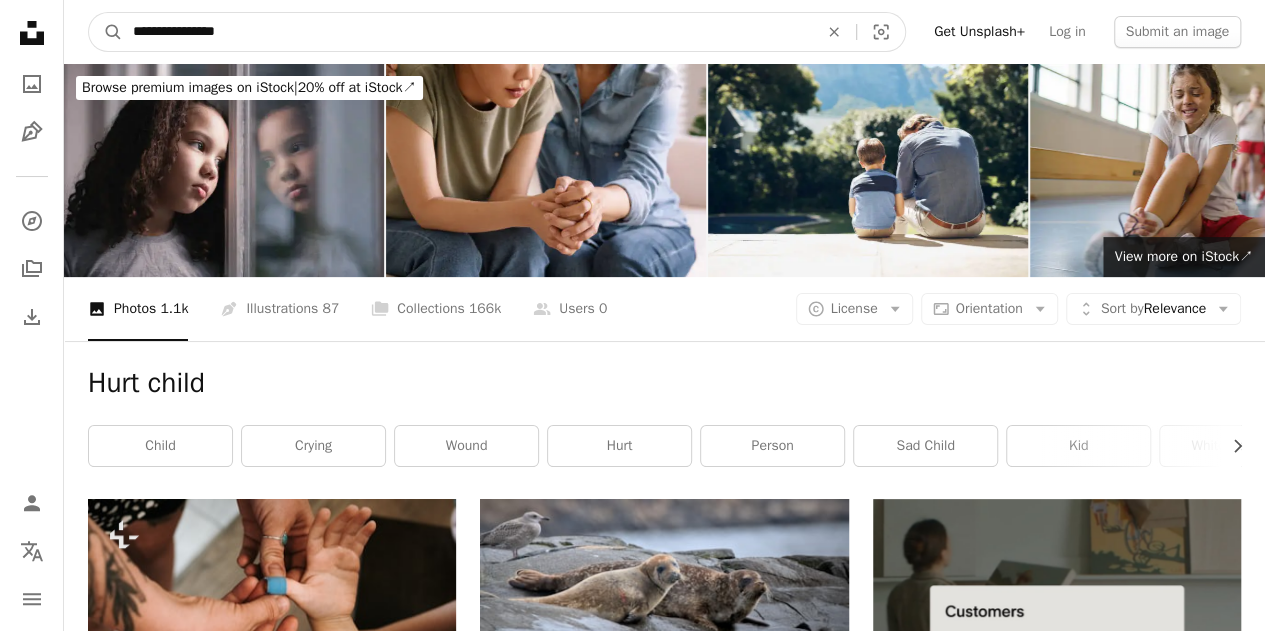 click on "A magnifying glass" at bounding box center [106, 32] 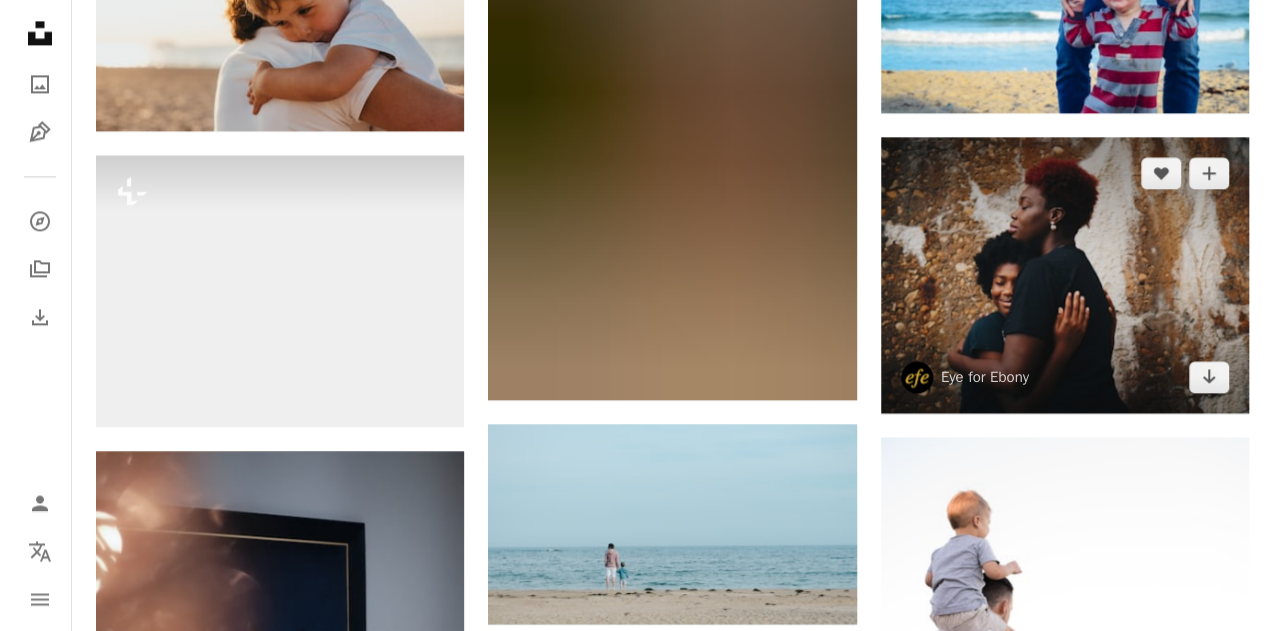 scroll, scrollTop: 1500, scrollLeft: 0, axis: vertical 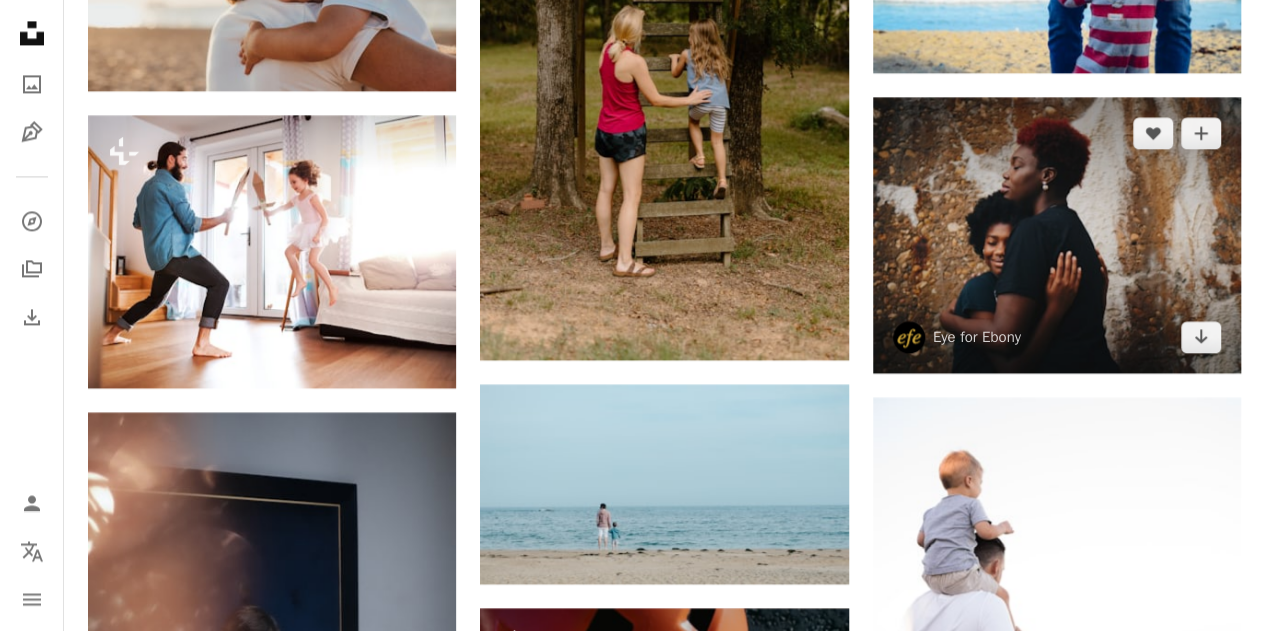 click at bounding box center (1057, 235) 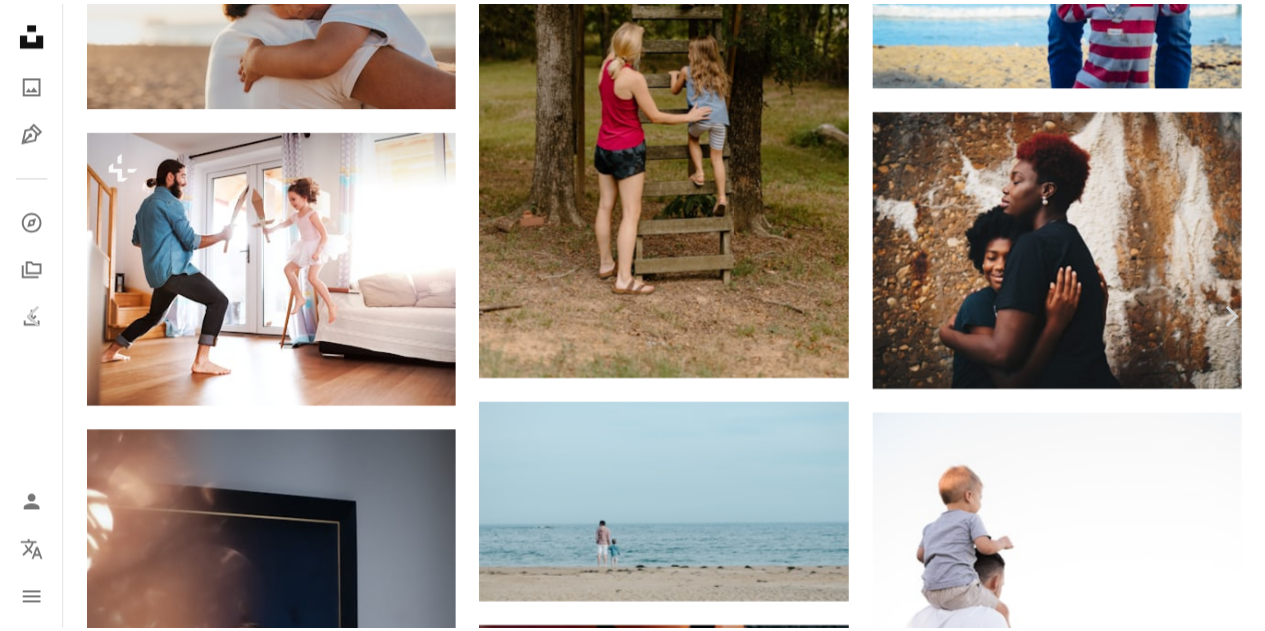 scroll, scrollTop: 0, scrollLeft: 0, axis: both 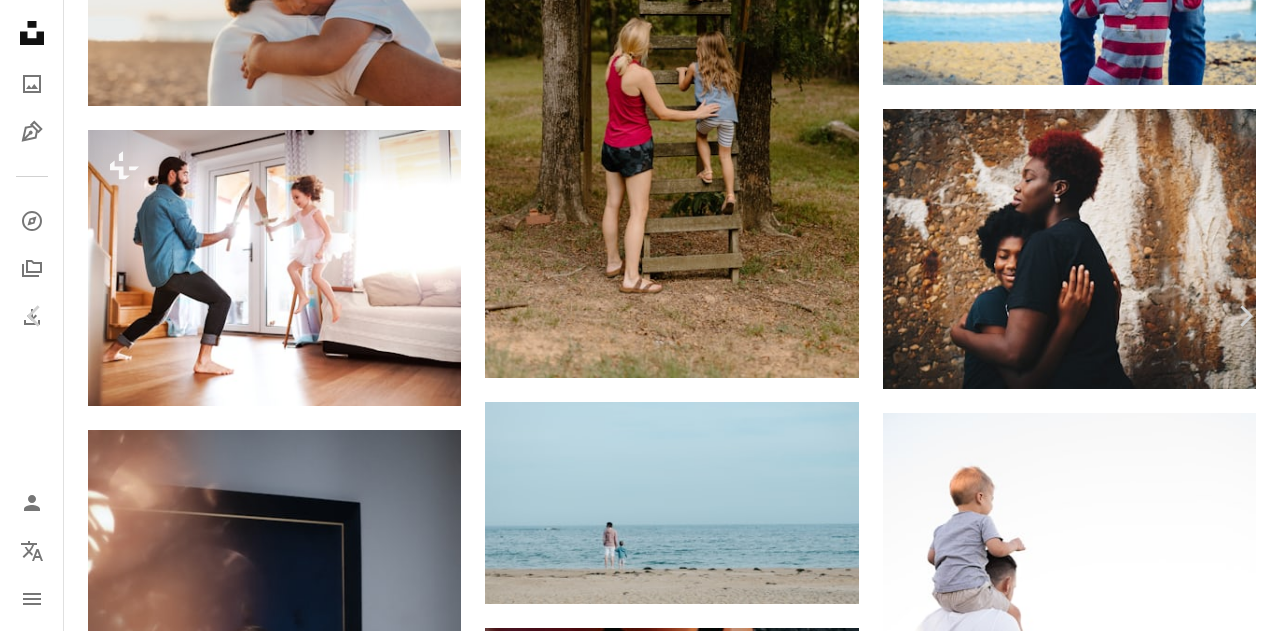 click on "An X shape" at bounding box center [20, 20] 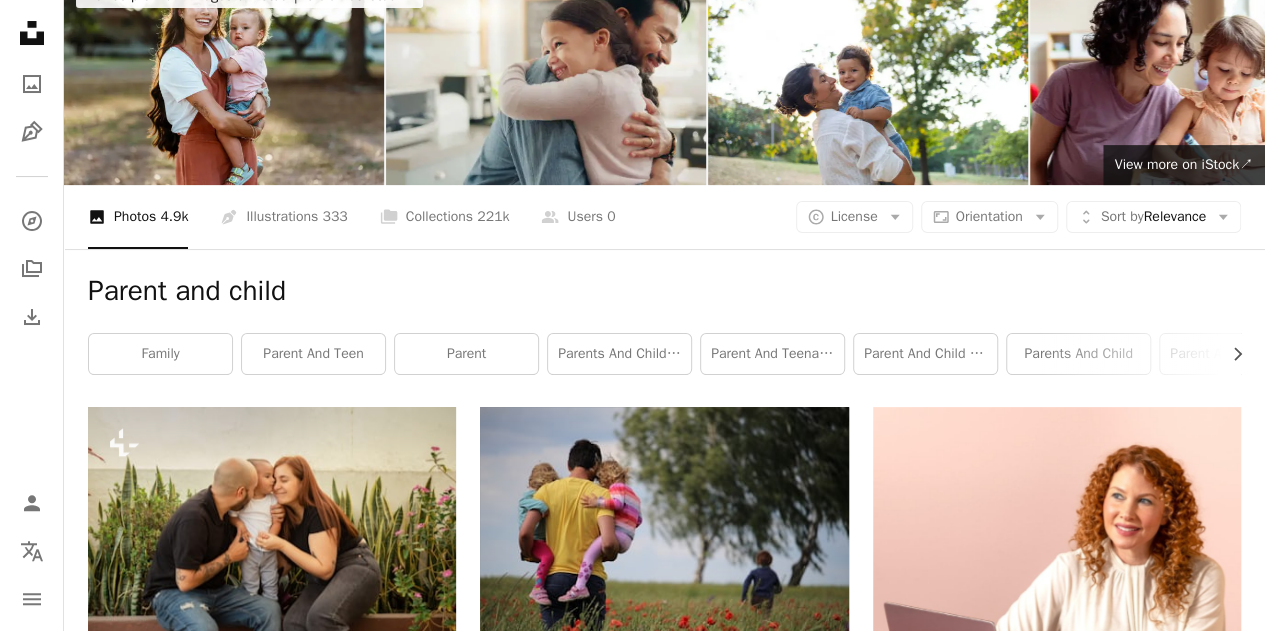 scroll, scrollTop: 0, scrollLeft: 0, axis: both 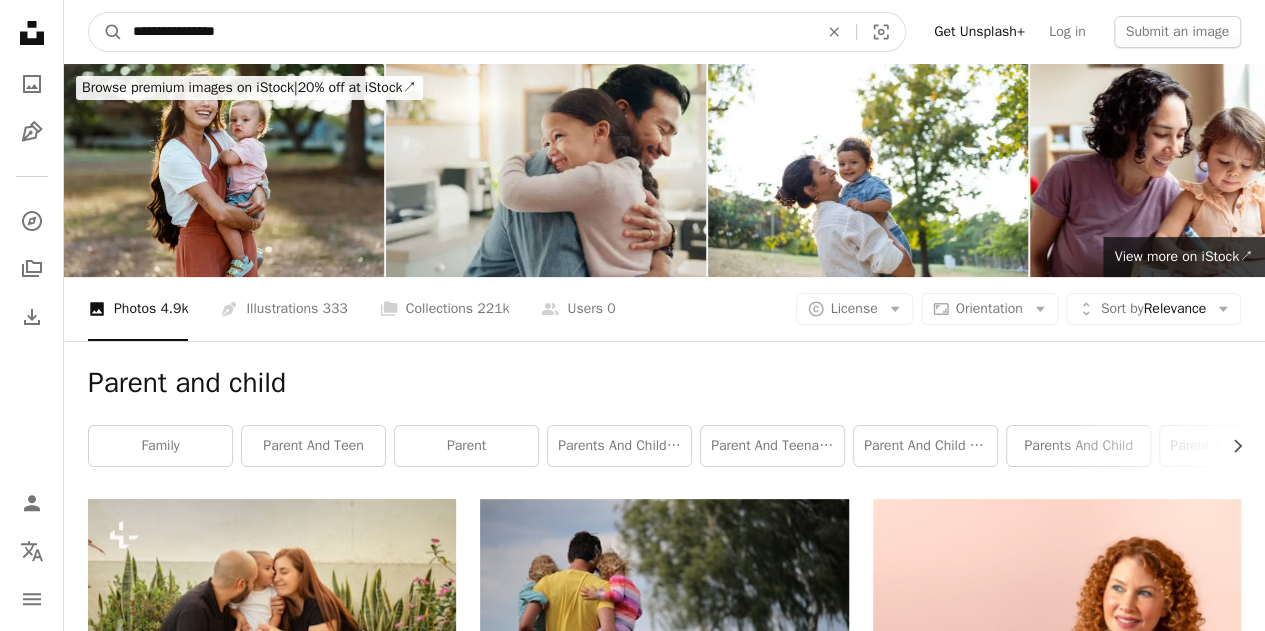 drag, startPoint x: 200, startPoint y: 29, endPoint x: 178, endPoint y: 34, distance: 22.561028 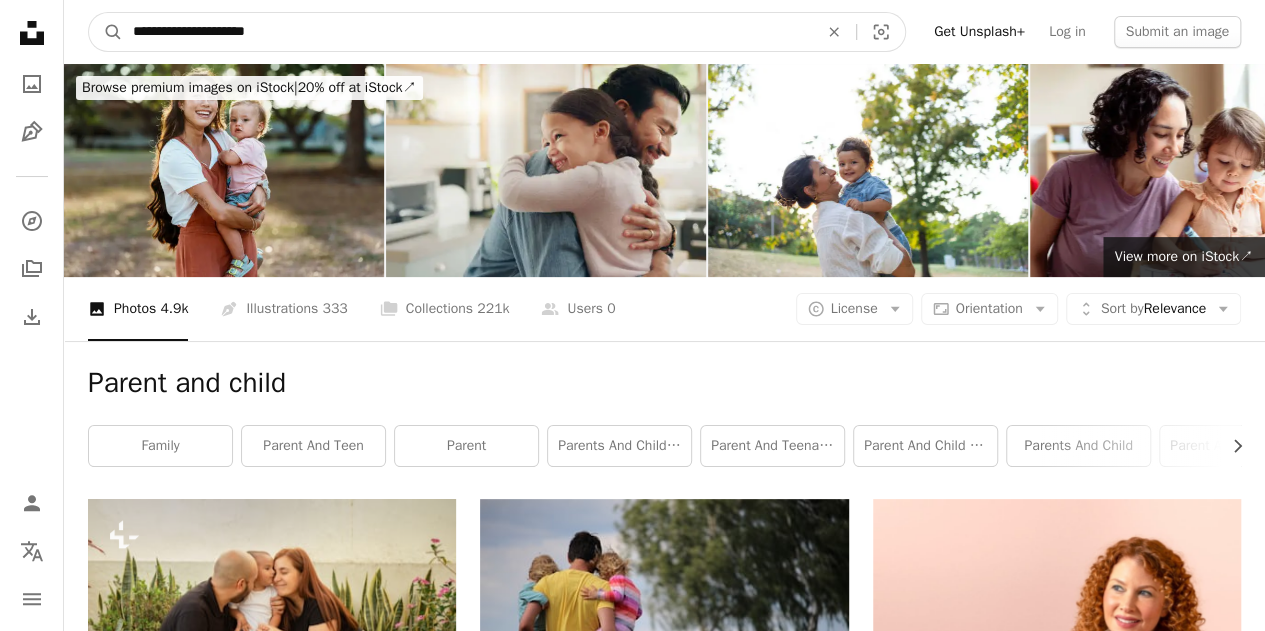 type on "**********" 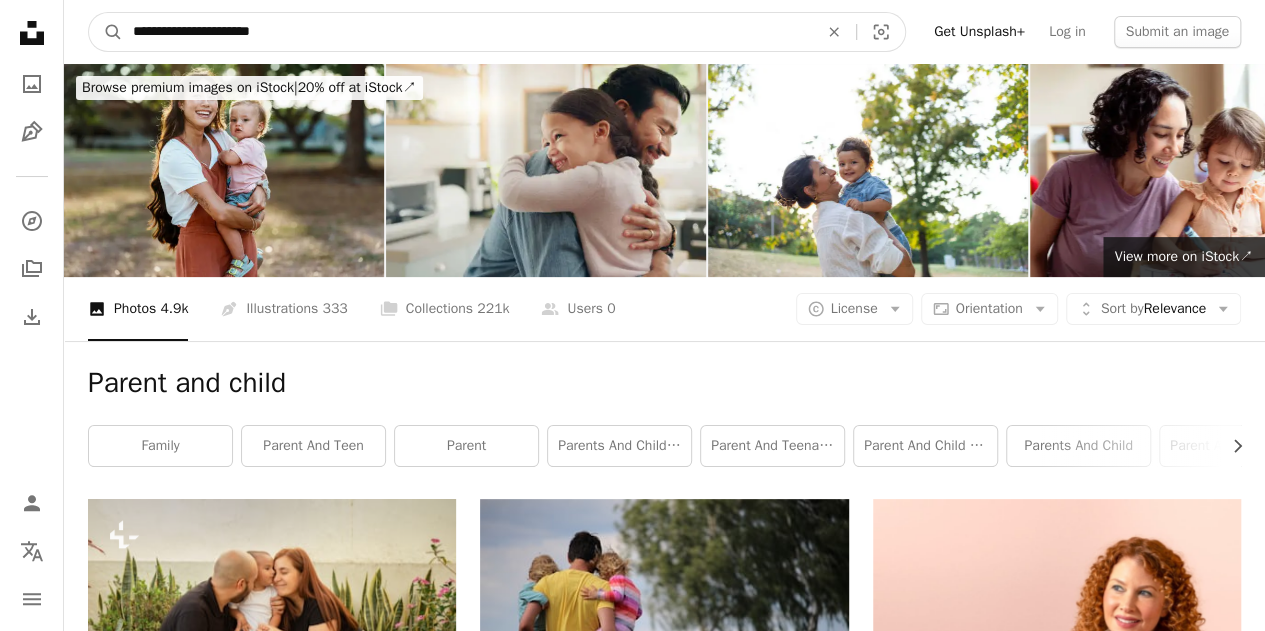 click on "A magnifying glass" at bounding box center (106, 32) 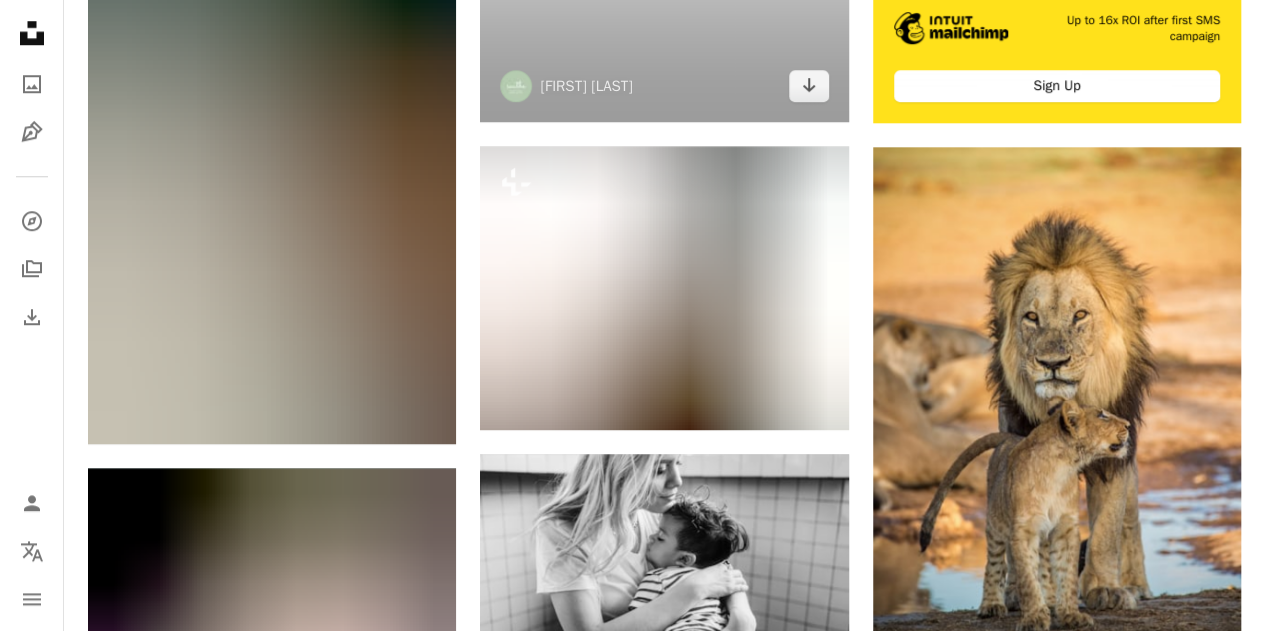 scroll, scrollTop: 900, scrollLeft: 0, axis: vertical 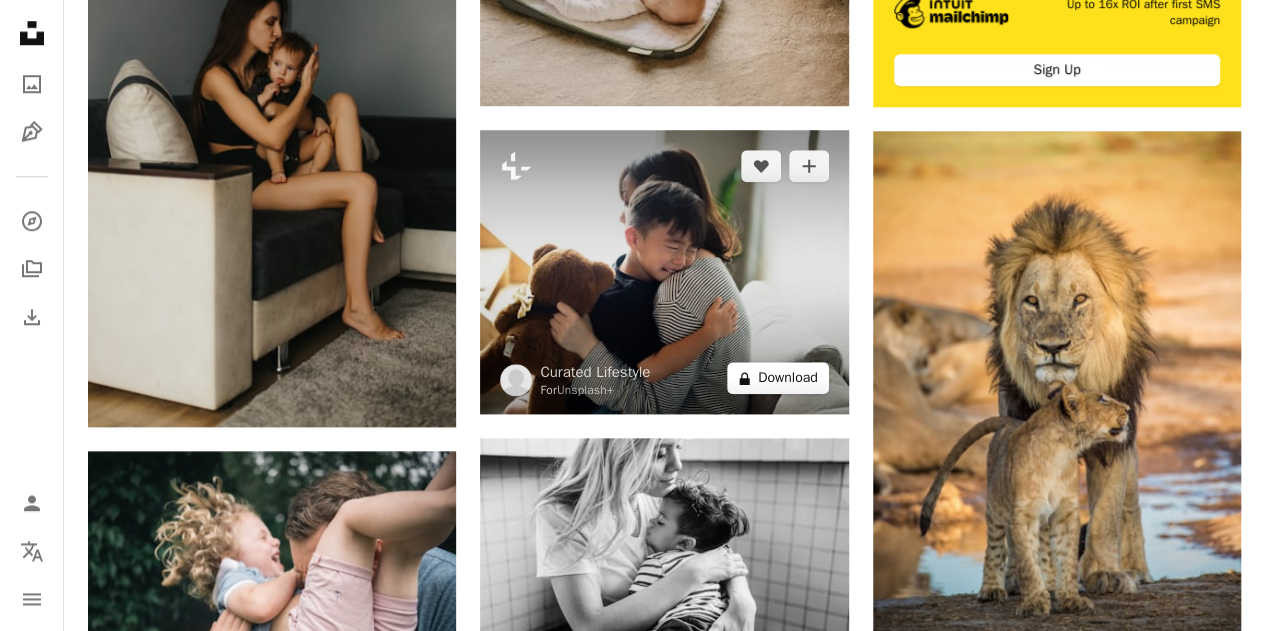 click on "A lock   Download" at bounding box center [778, 378] 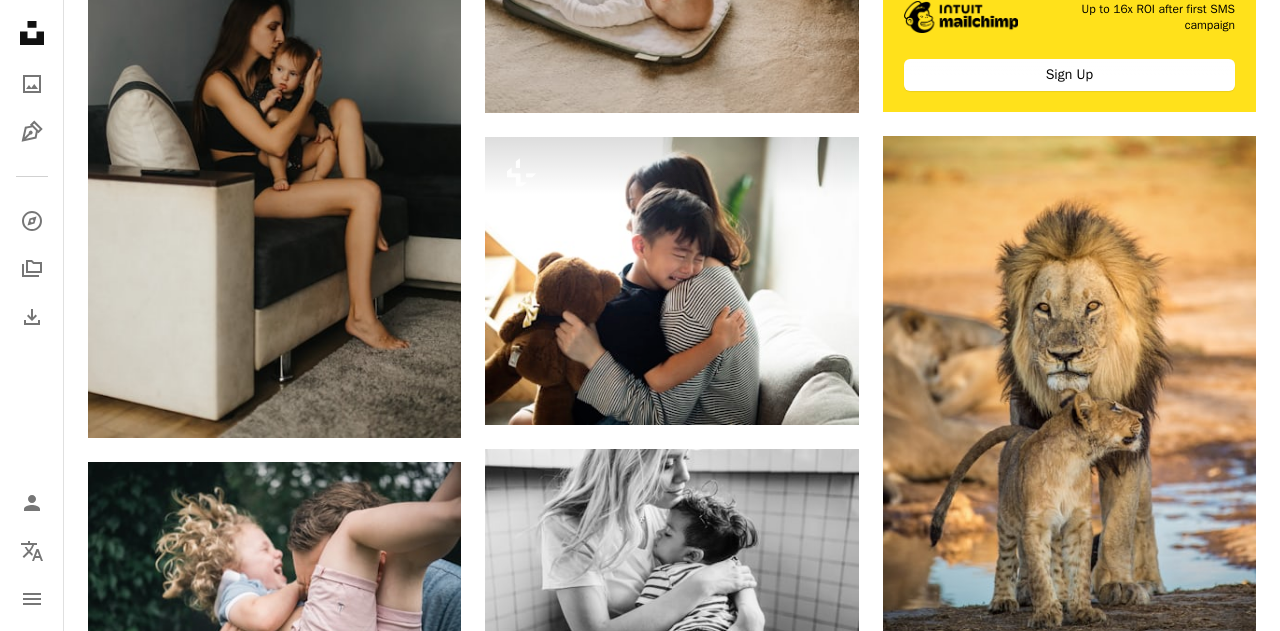 click on "An X shape" at bounding box center [20, 20] 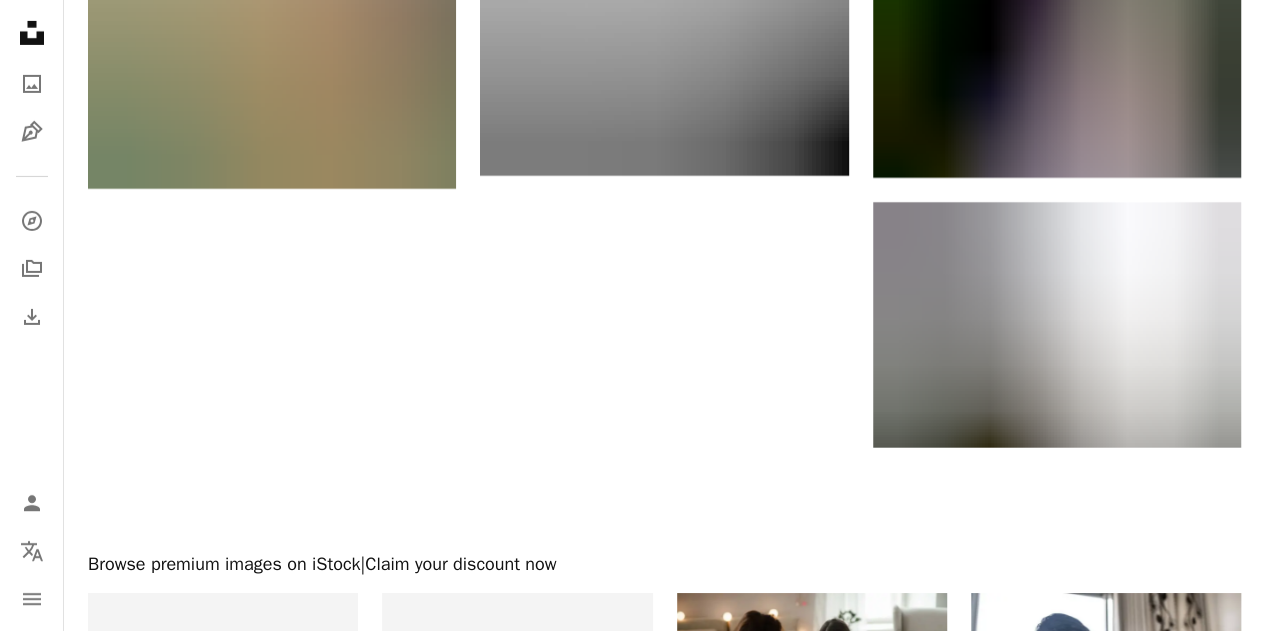 scroll, scrollTop: 3500, scrollLeft: 0, axis: vertical 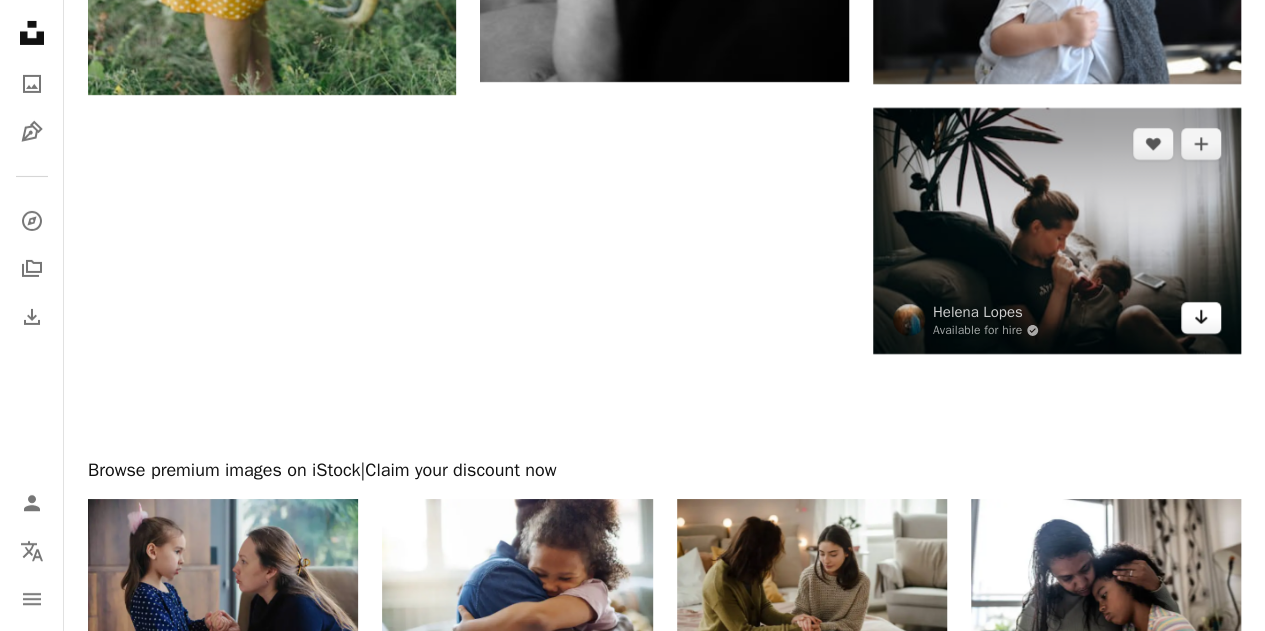 click 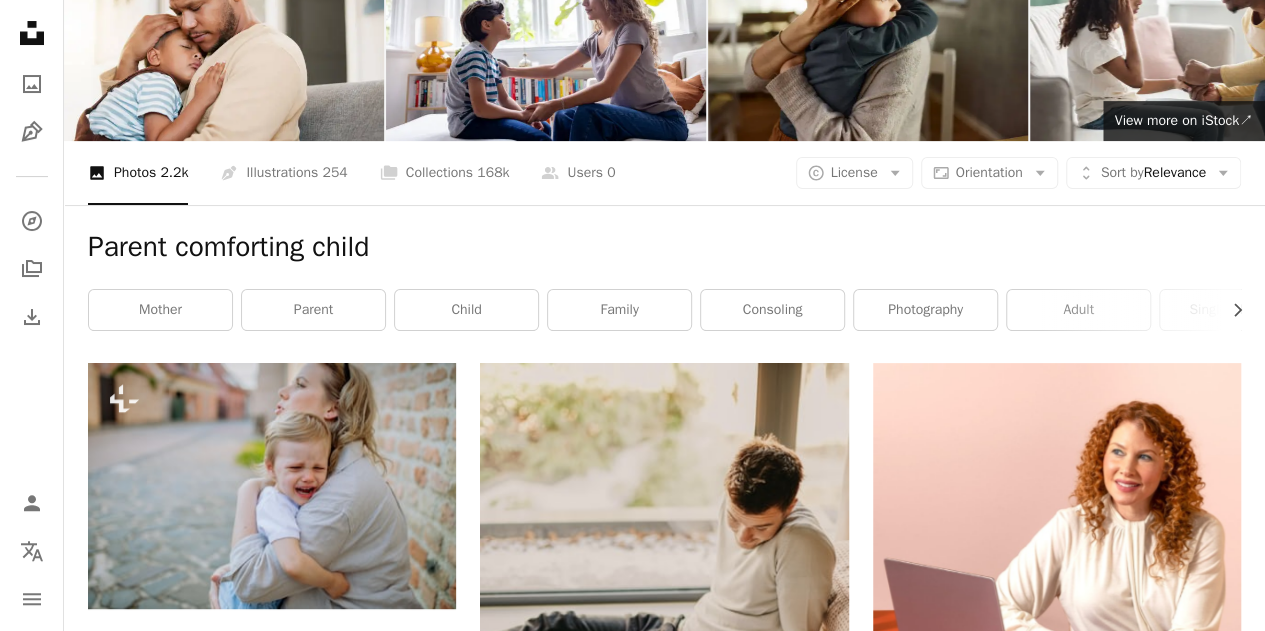 scroll, scrollTop: 0, scrollLeft: 0, axis: both 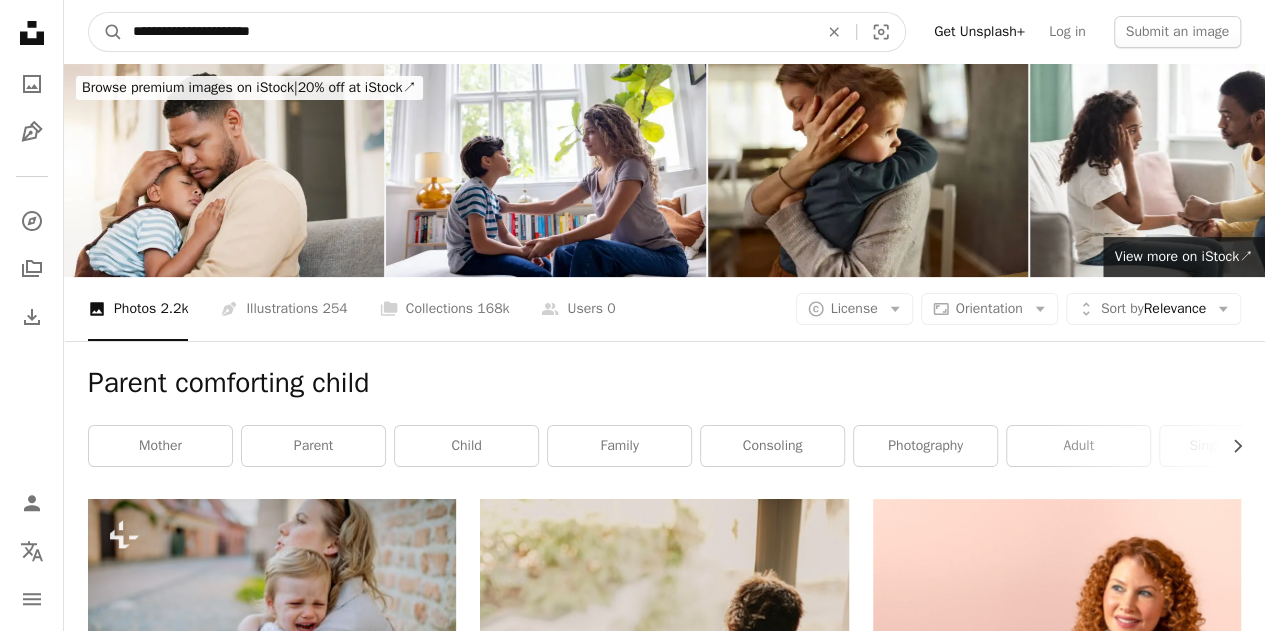 drag, startPoint x: 286, startPoint y: 31, endPoint x: 130, endPoint y: 29, distance: 156.01282 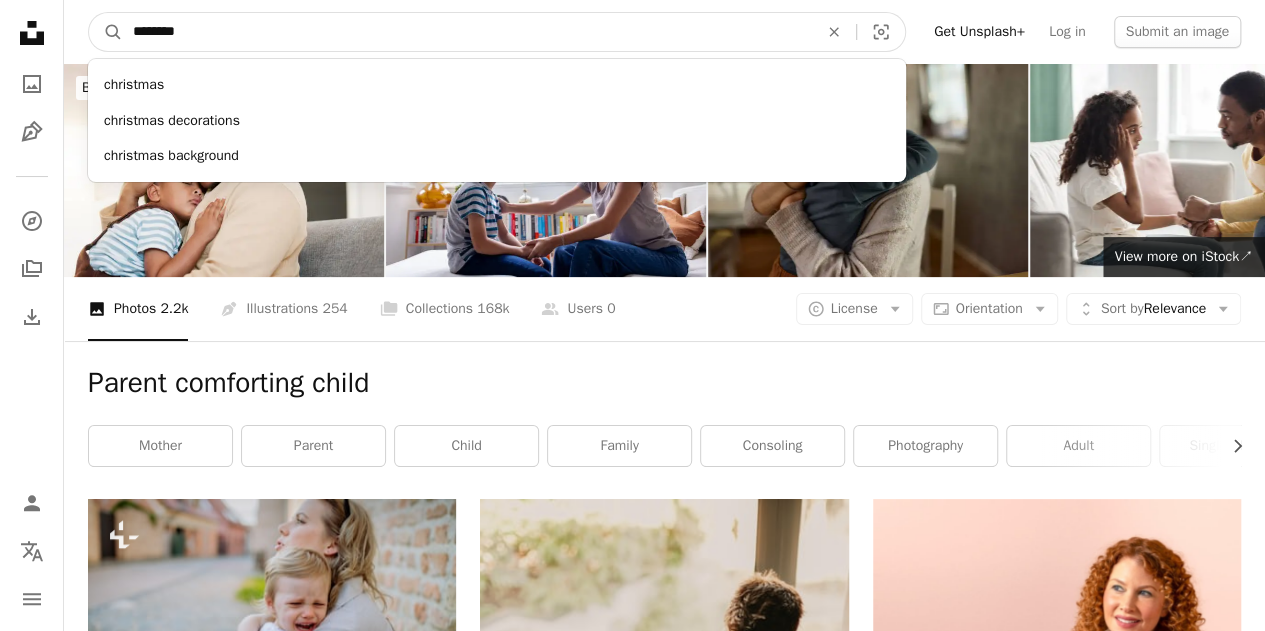 type on "*********" 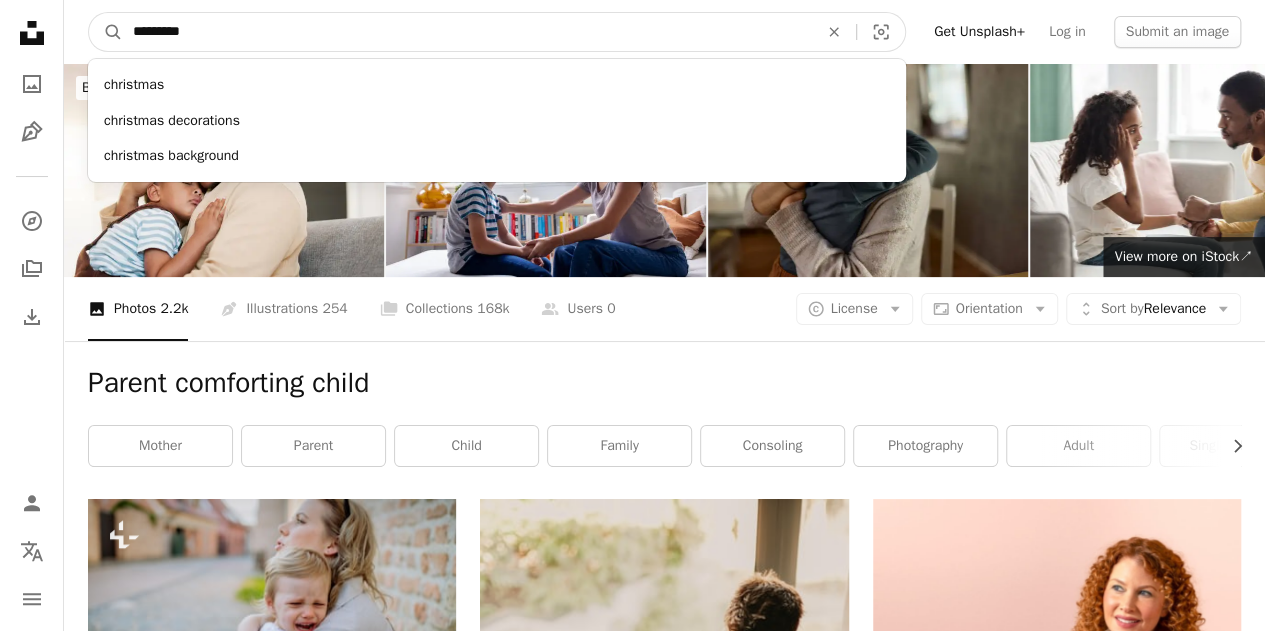 click on "A magnifying glass" at bounding box center (106, 32) 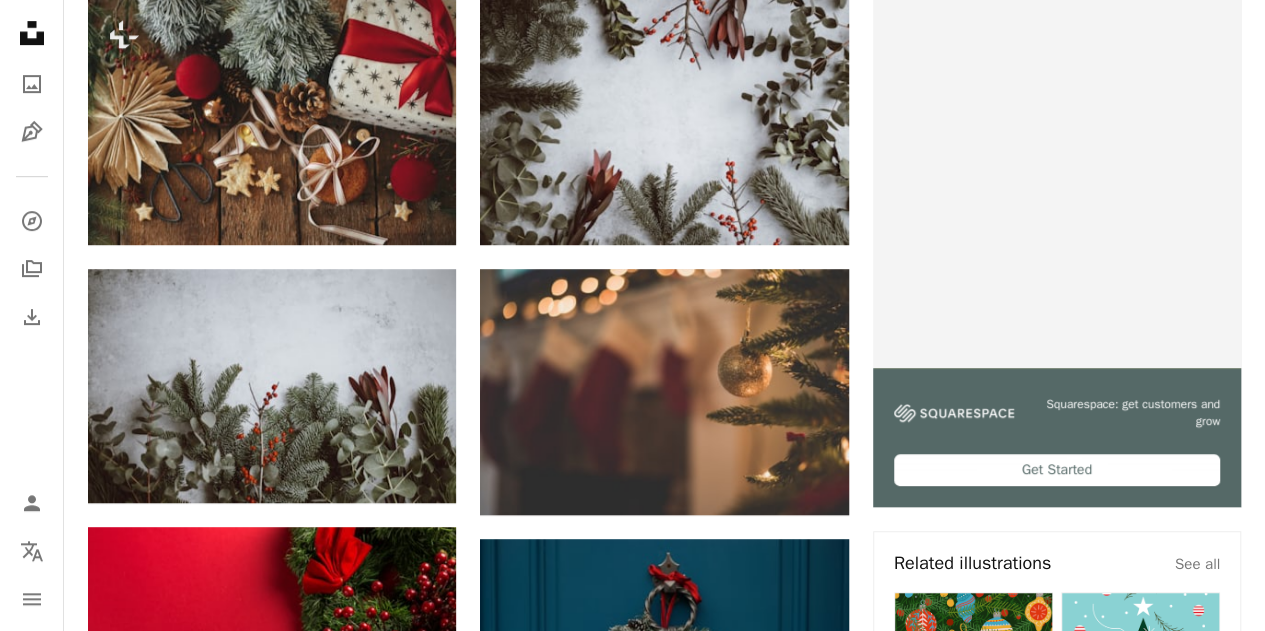 scroll, scrollTop: 0, scrollLeft: 0, axis: both 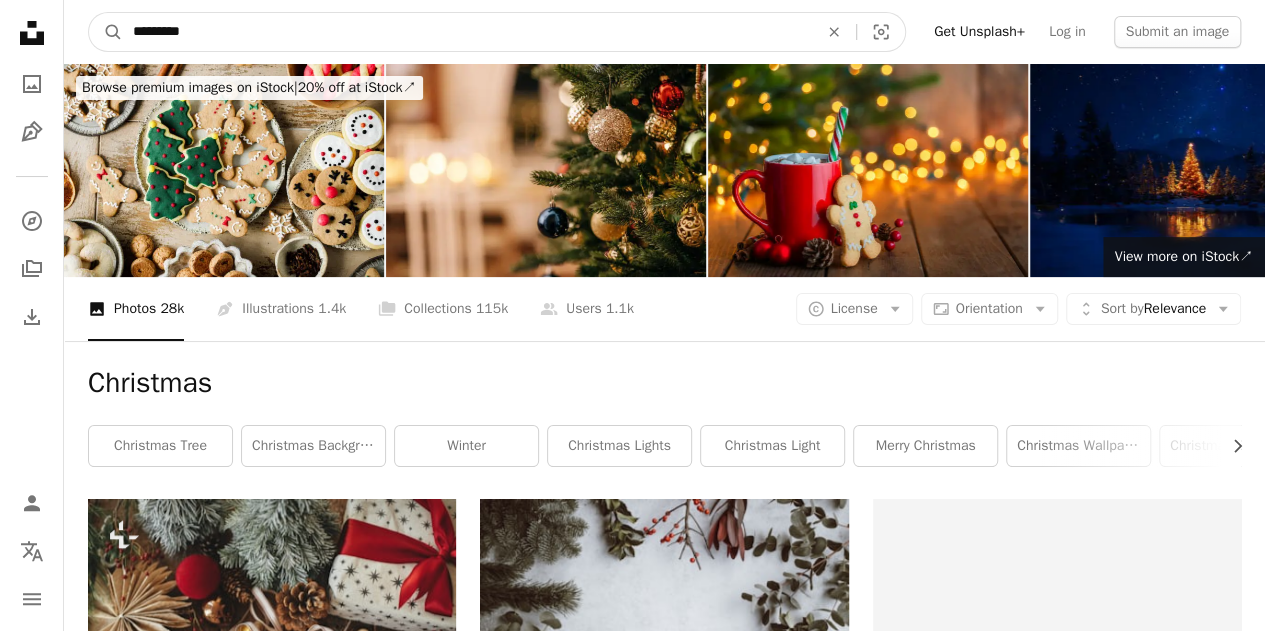 click on "*********" at bounding box center [467, 32] 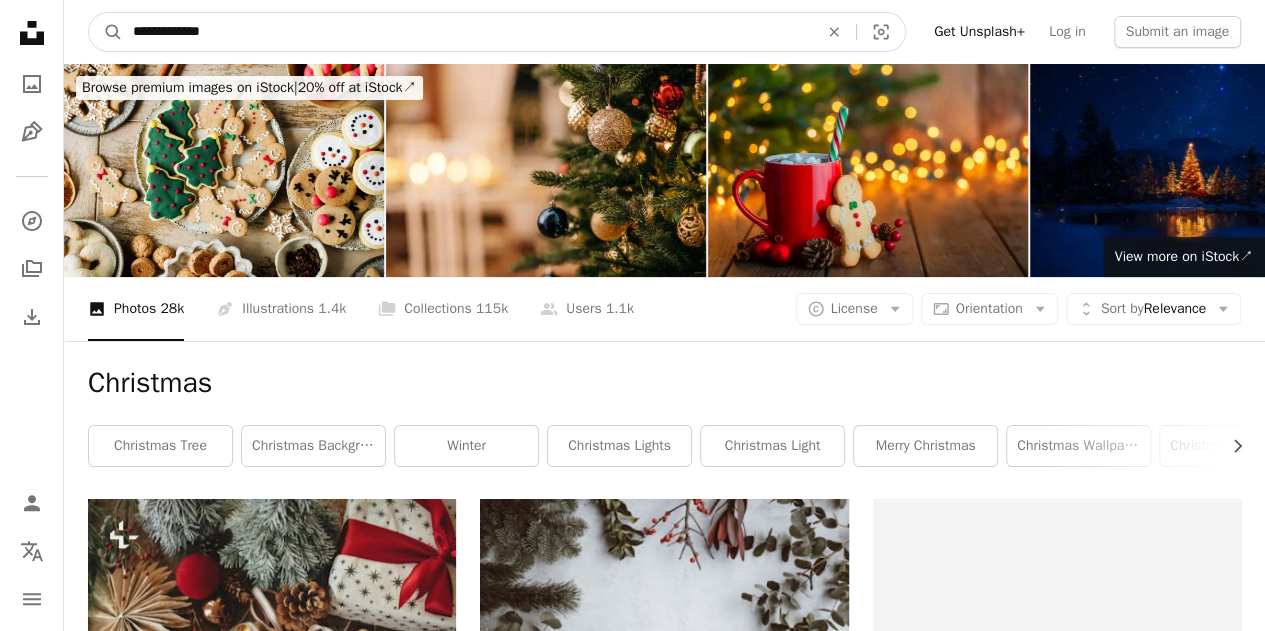 type on "**********" 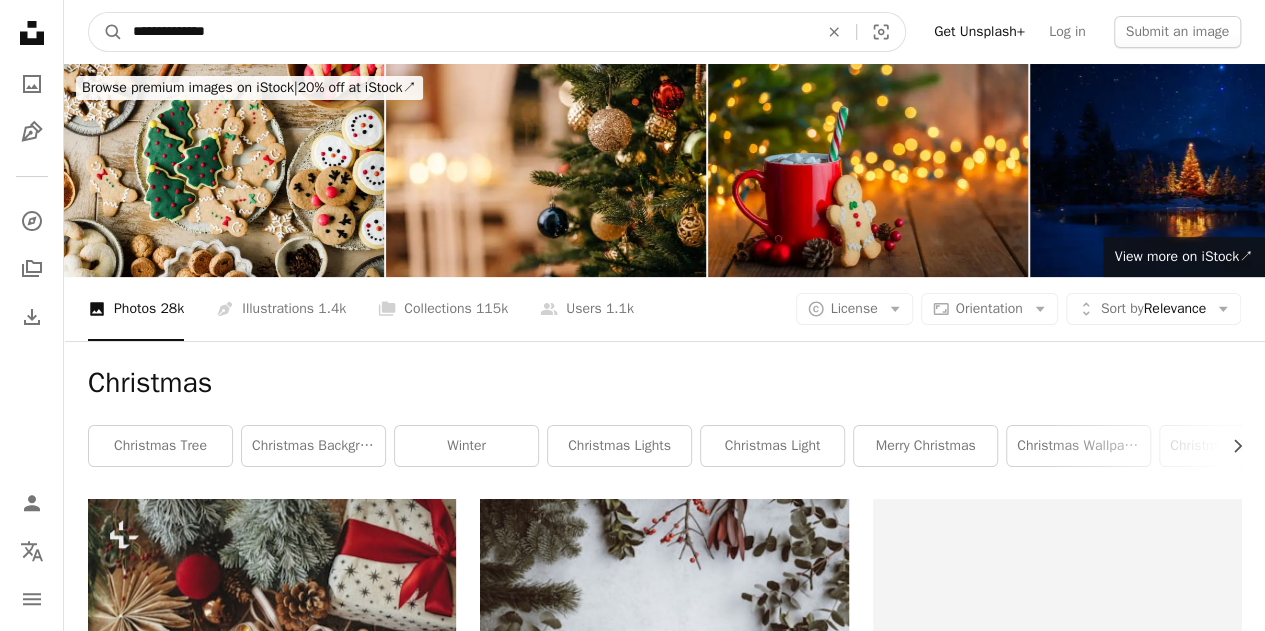 click on "A magnifying glass" at bounding box center [106, 32] 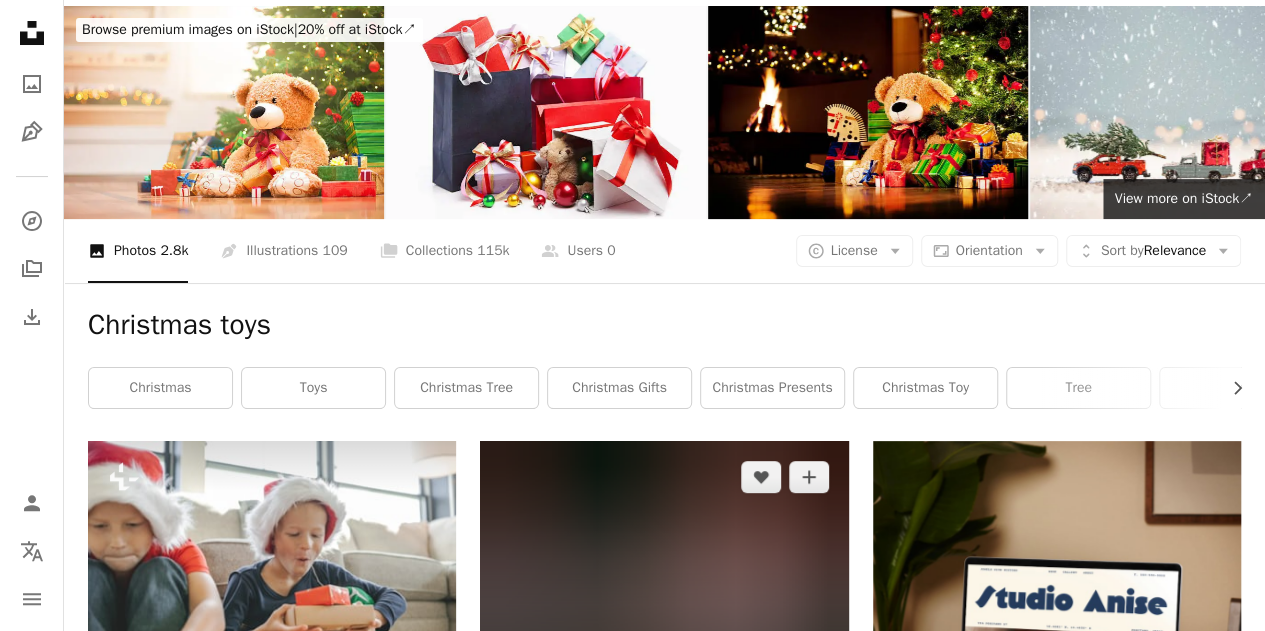 scroll, scrollTop: 0, scrollLeft: 0, axis: both 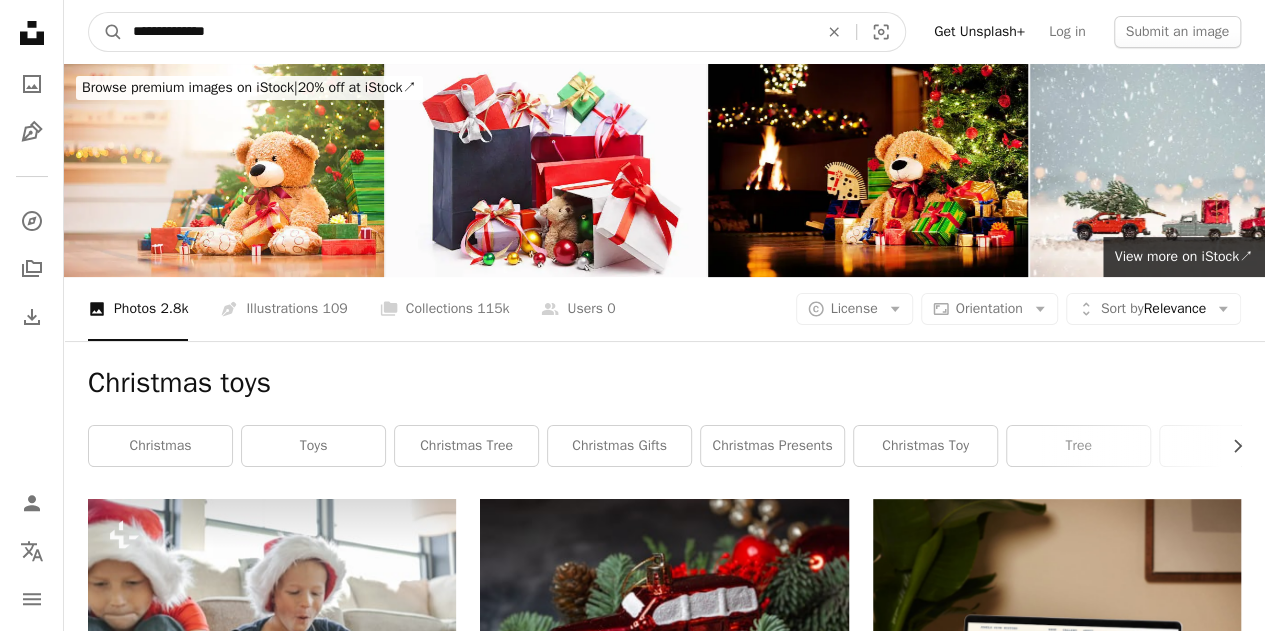 drag, startPoint x: 237, startPoint y: 25, endPoint x: 195, endPoint y: 31, distance: 42.426407 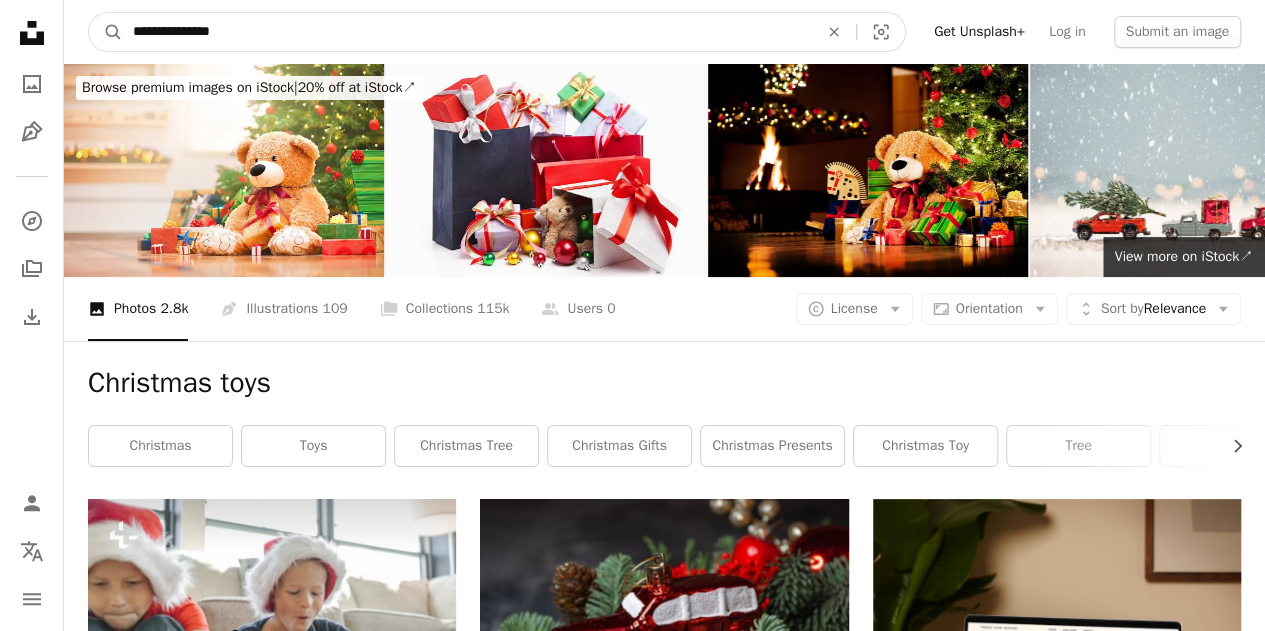 click on "A magnifying glass" at bounding box center (106, 32) 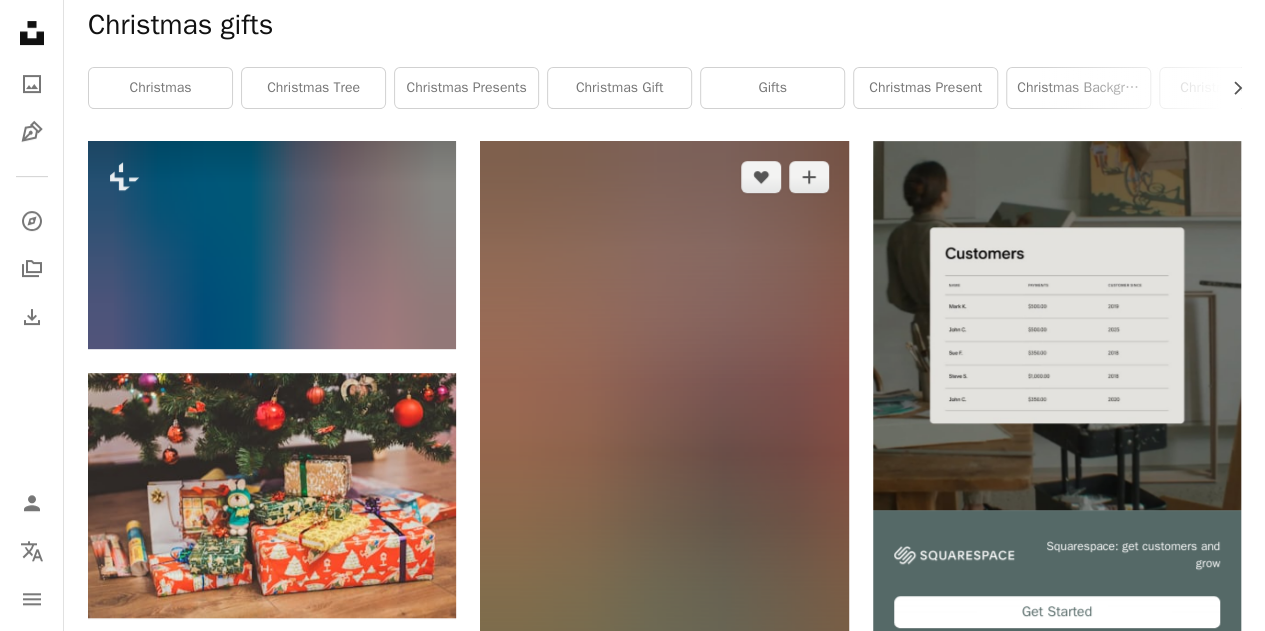 scroll, scrollTop: 500, scrollLeft: 0, axis: vertical 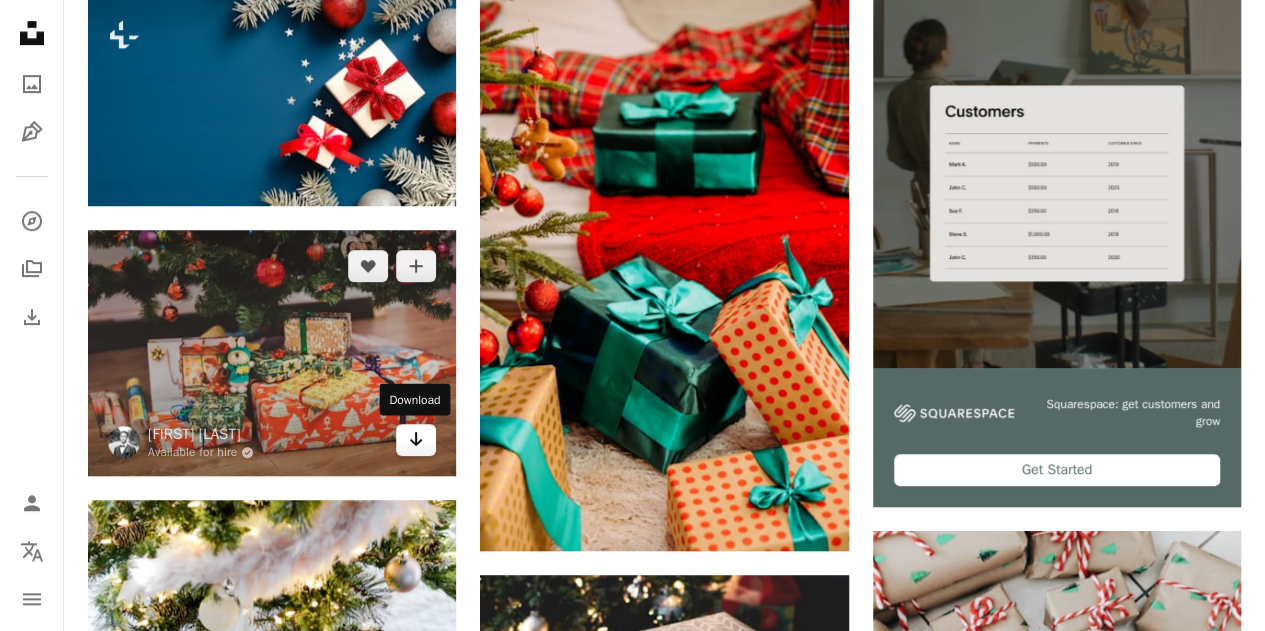 click on "Arrow pointing down" 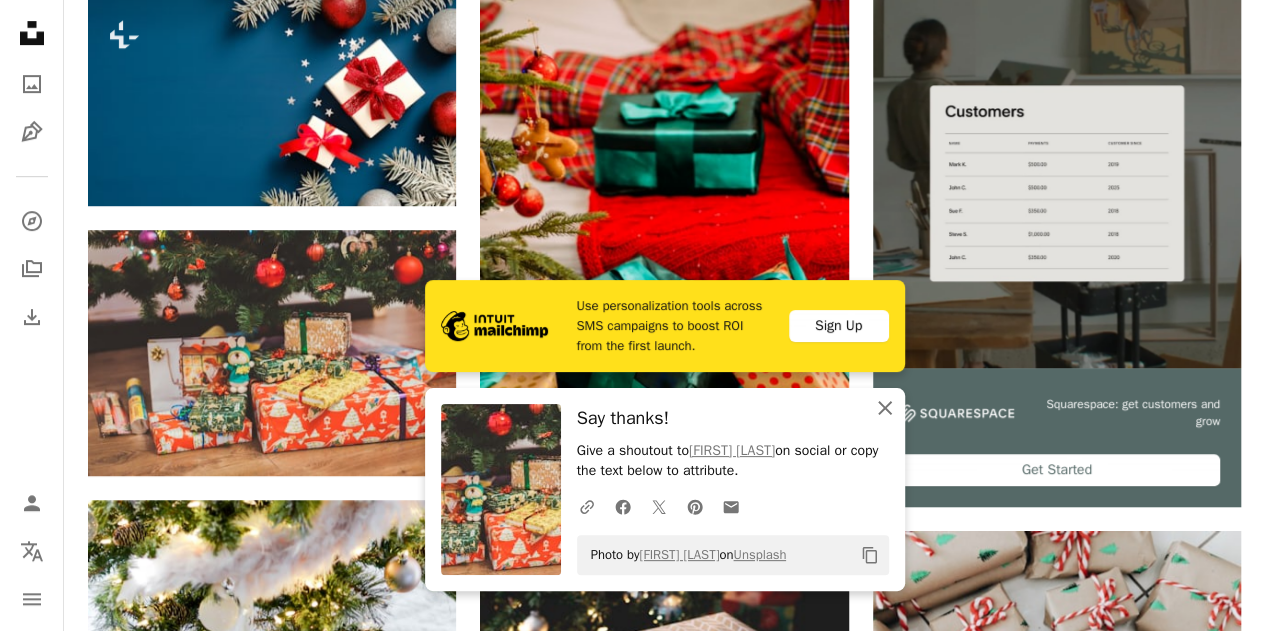 click on "An X shape" 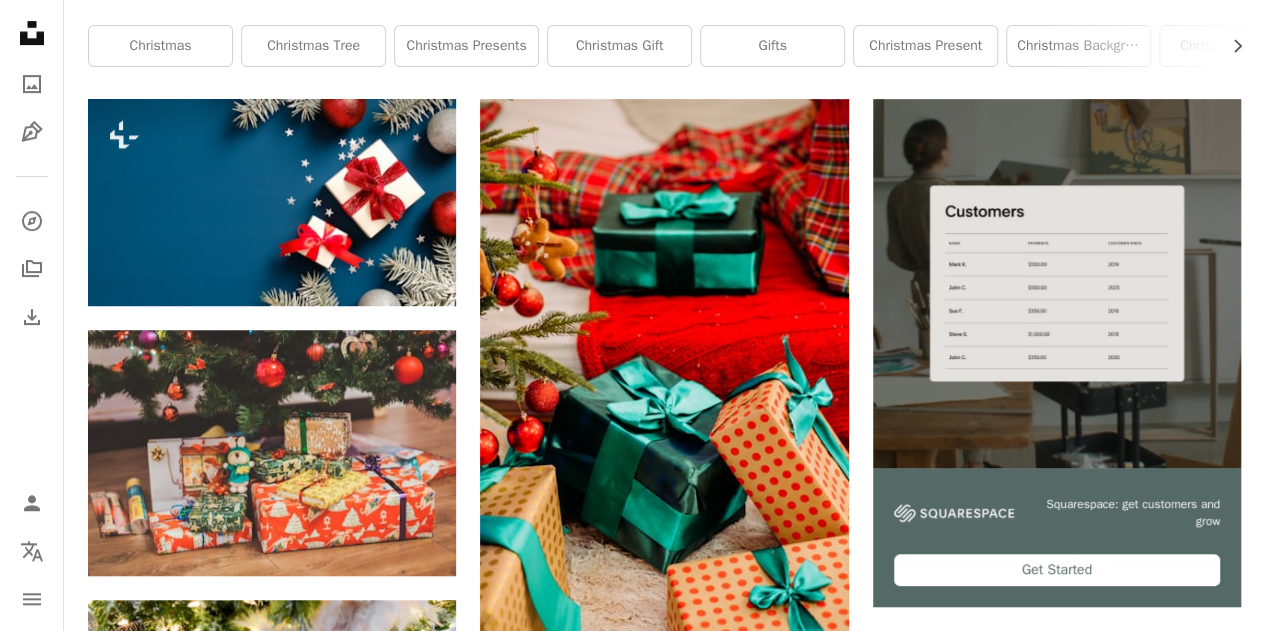 scroll, scrollTop: 0, scrollLeft: 0, axis: both 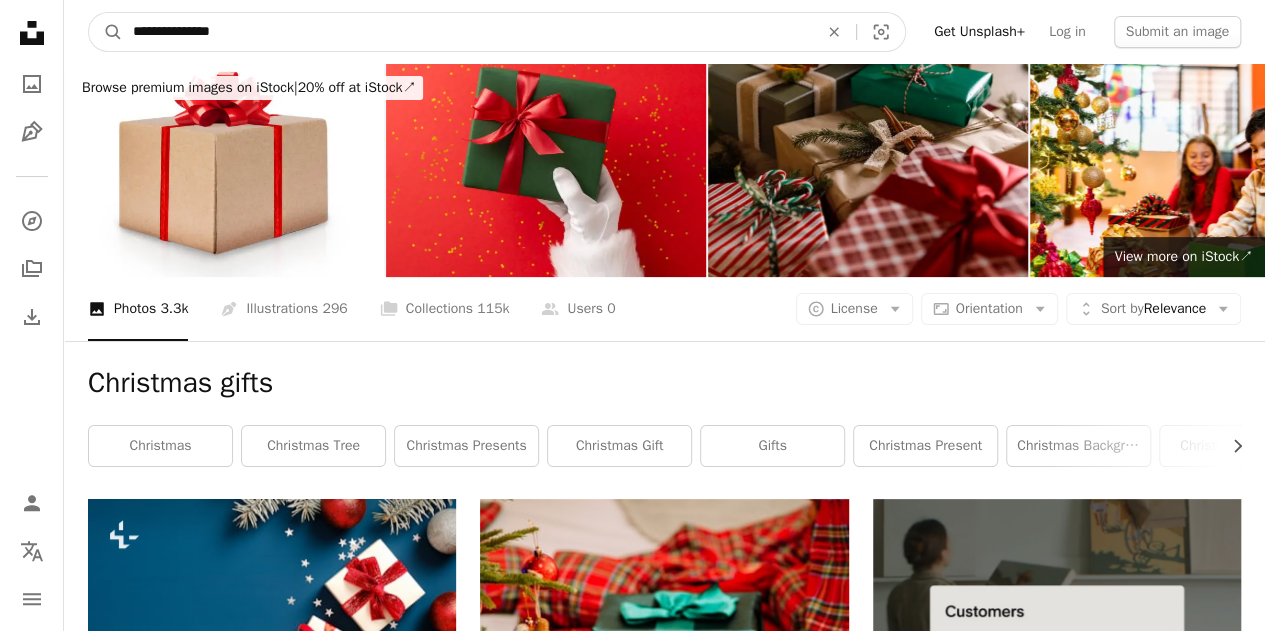 click on "**********" at bounding box center [467, 32] 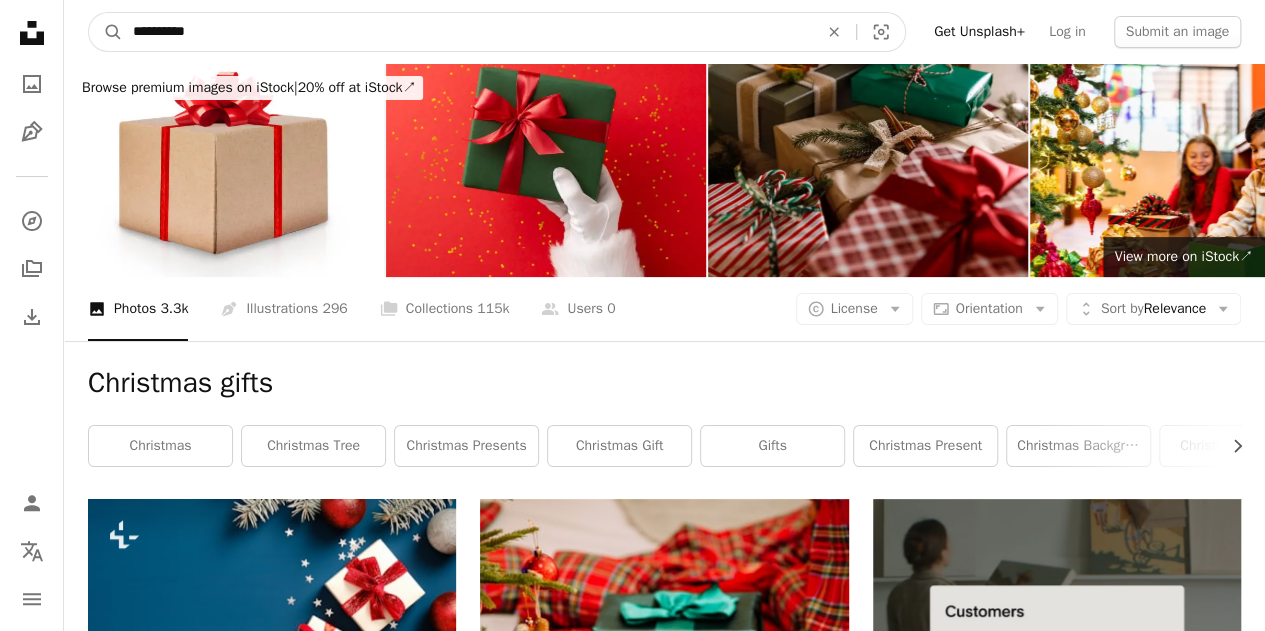 type on "**********" 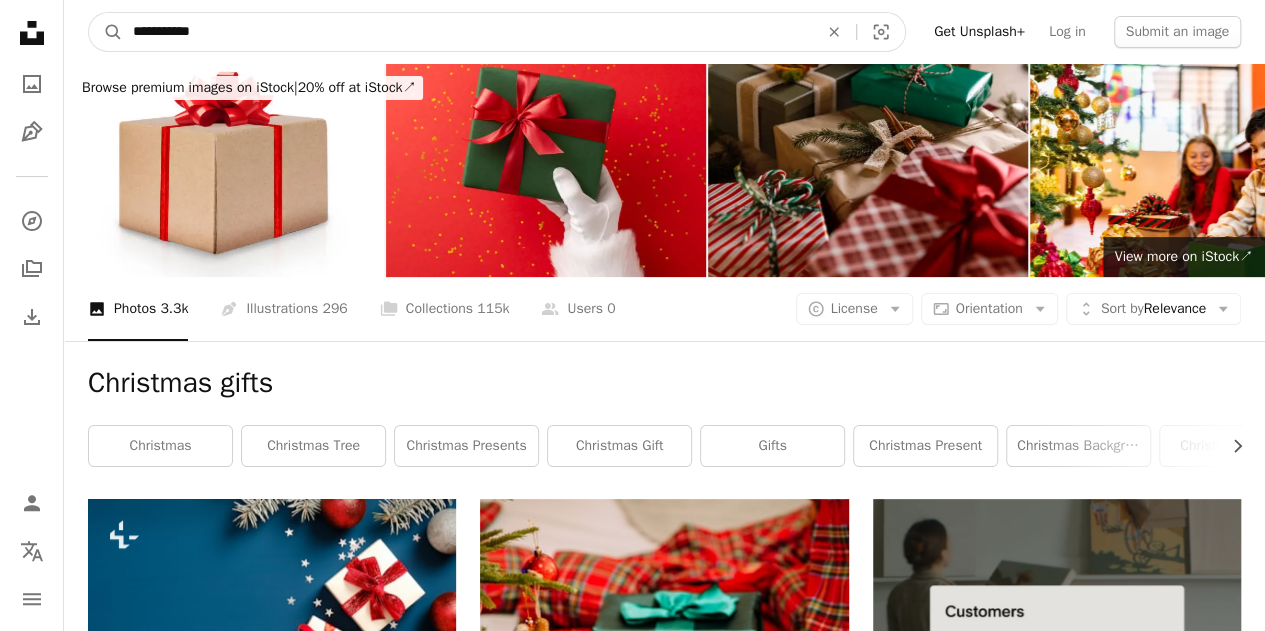 click on "A magnifying glass" at bounding box center (106, 32) 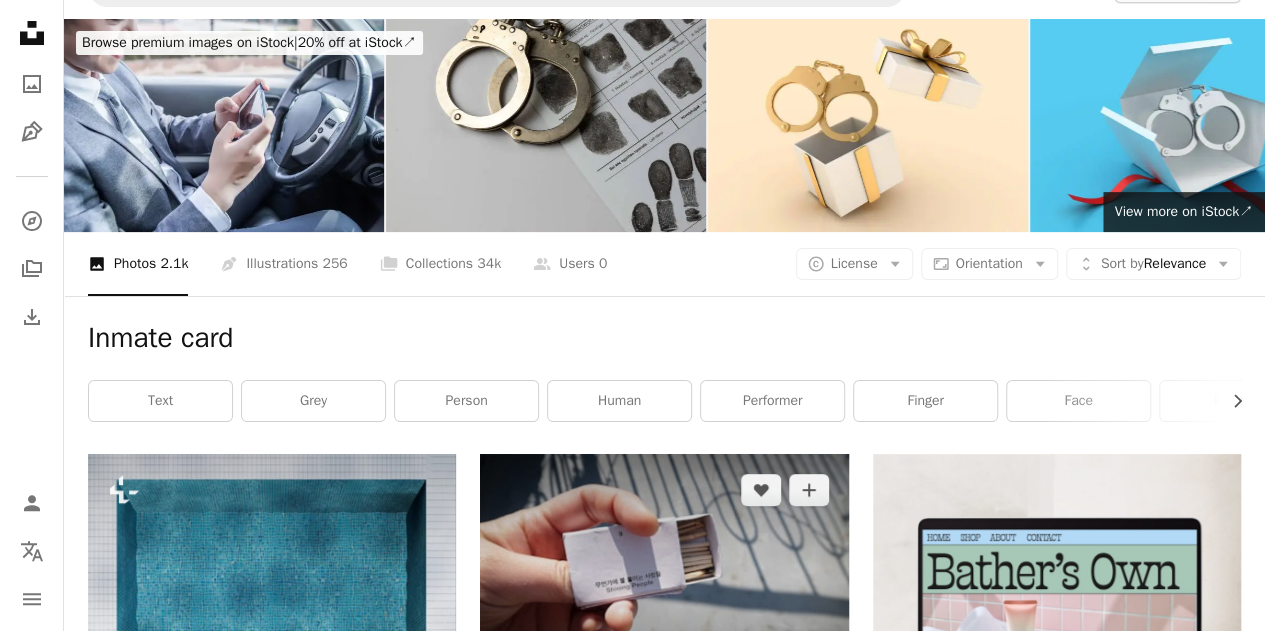 scroll, scrollTop: 0, scrollLeft: 0, axis: both 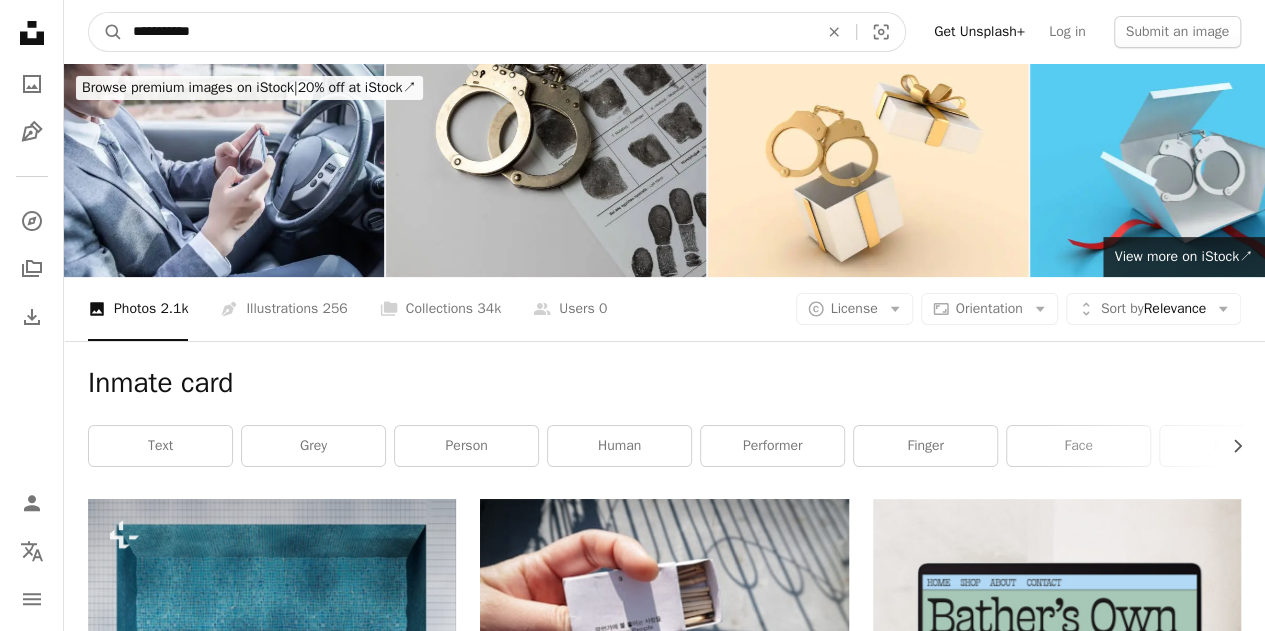 click on "**********" at bounding box center [467, 32] 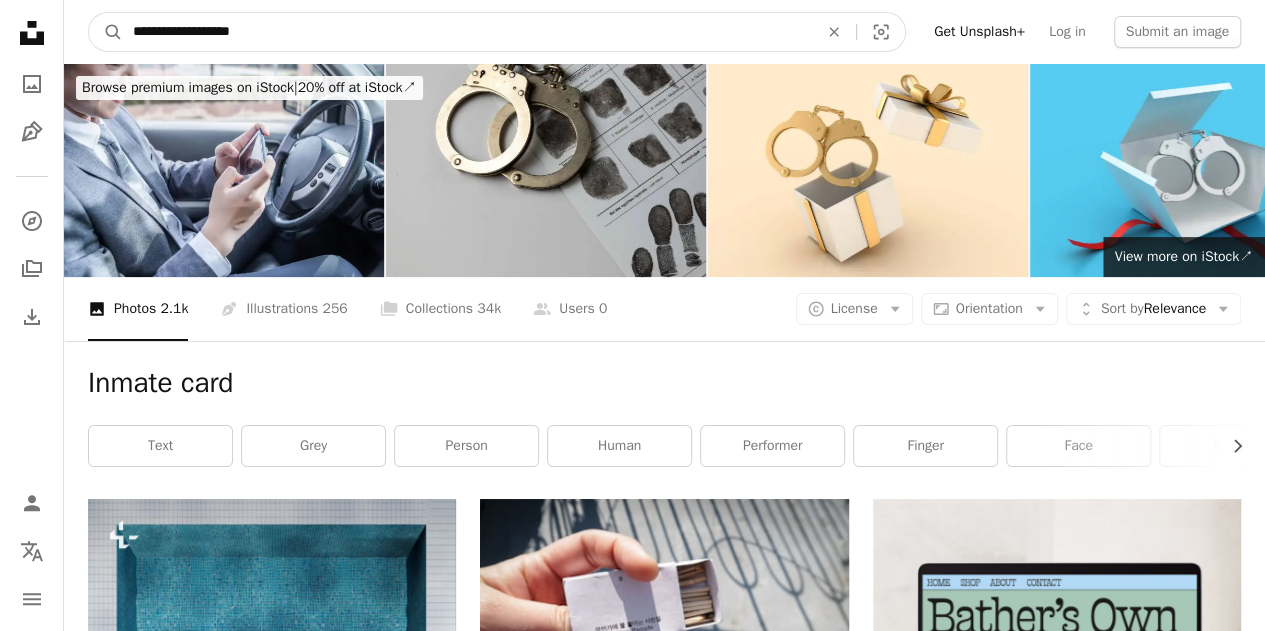 type on "**********" 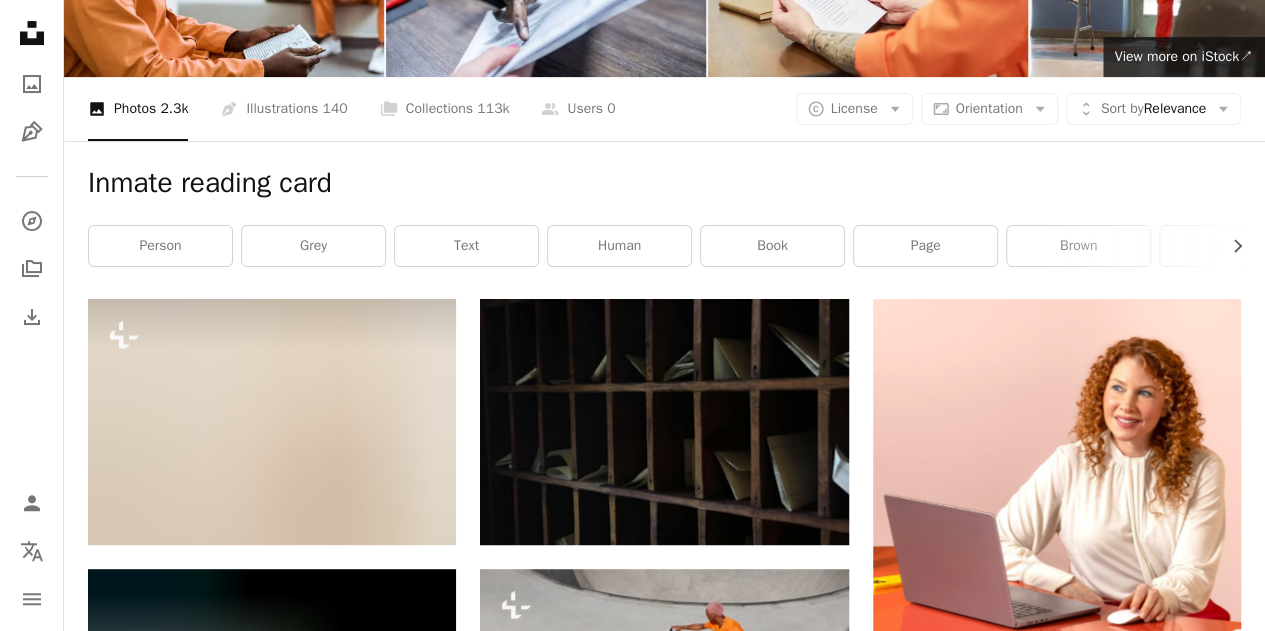 scroll, scrollTop: 0, scrollLeft: 0, axis: both 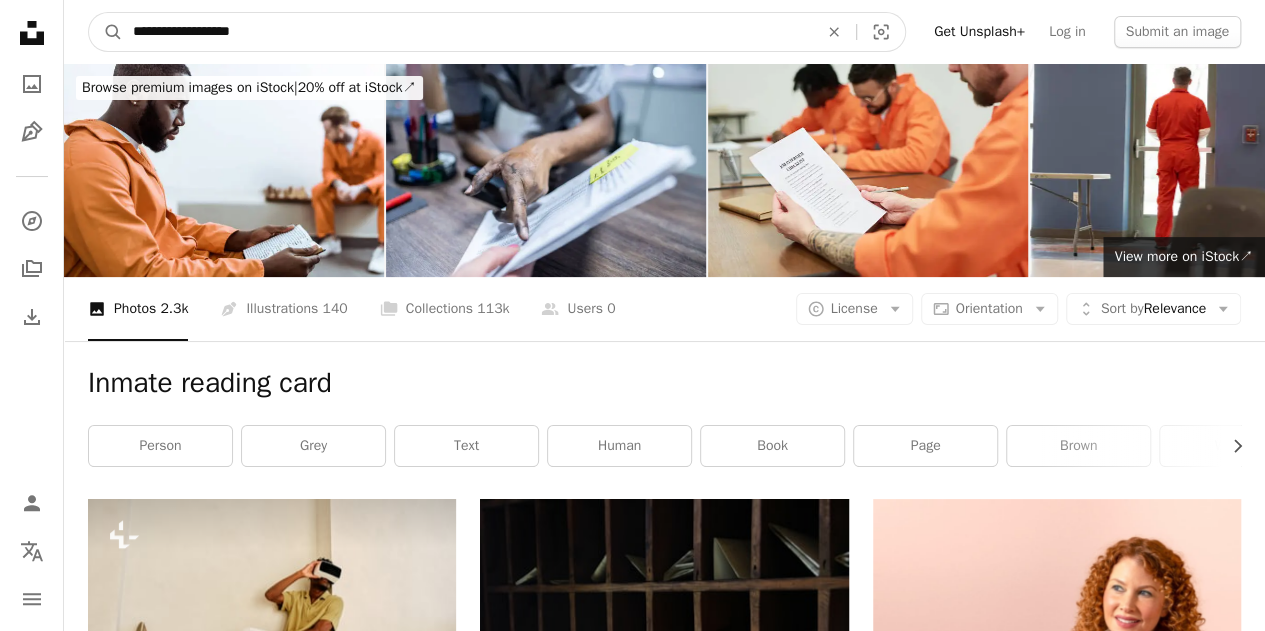 click on "**********" at bounding box center [467, 32] 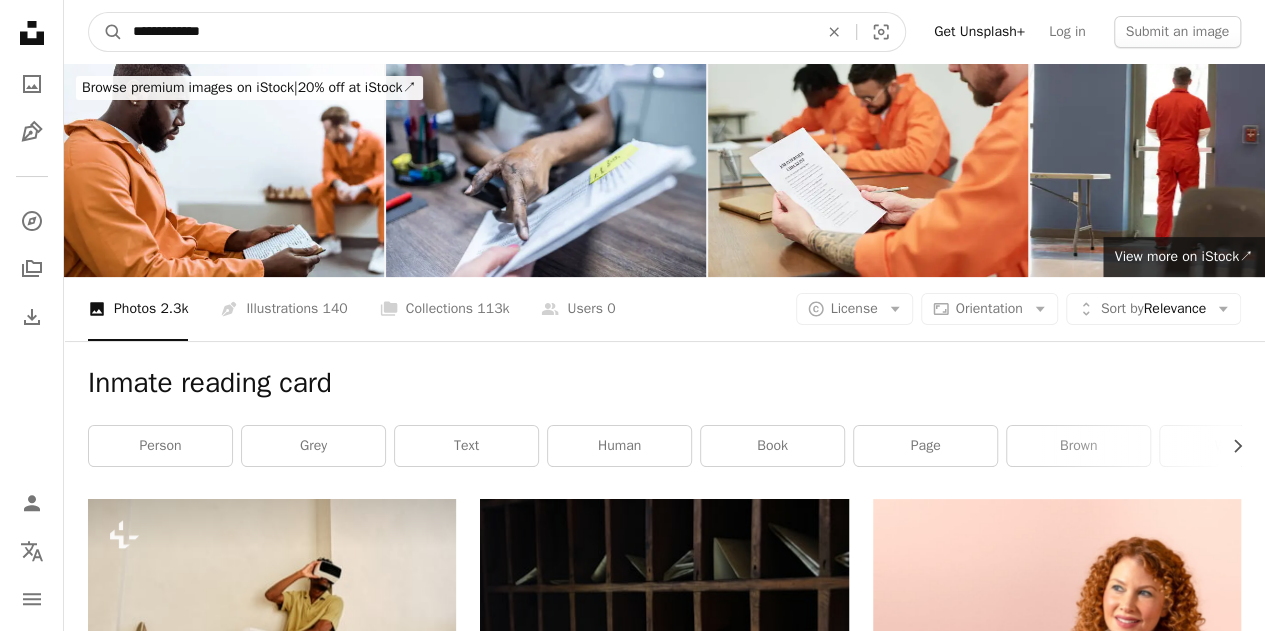 type on "**********" 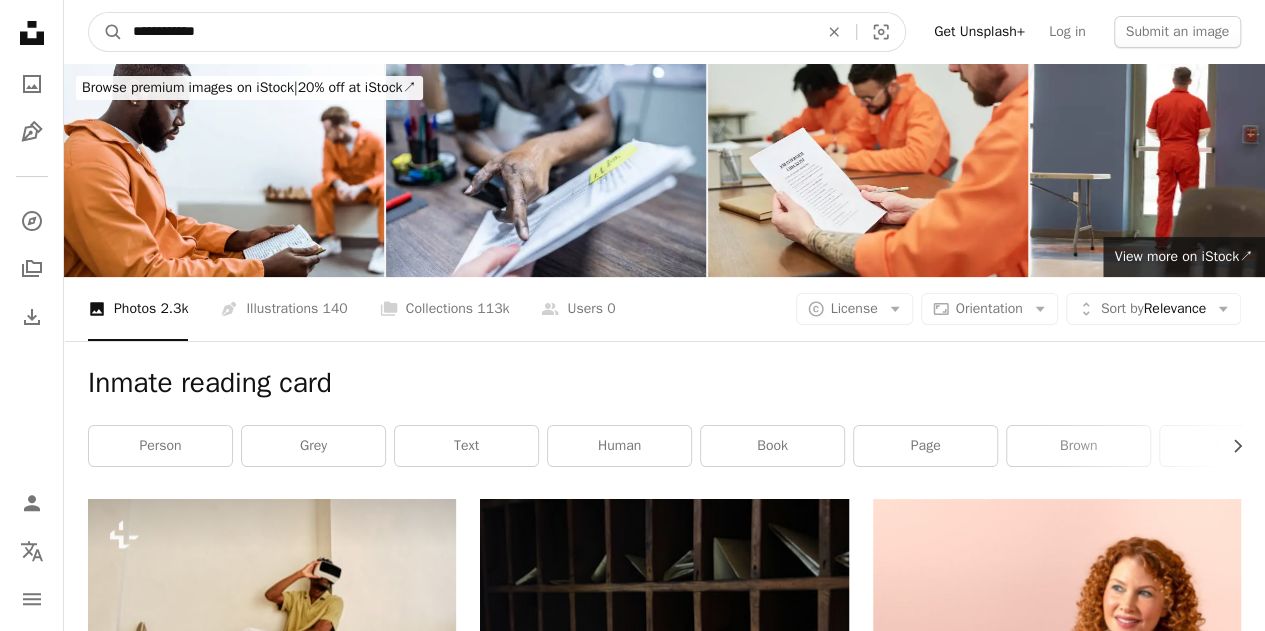 click on "A magnifying glass" at bounding box center (106, 32) 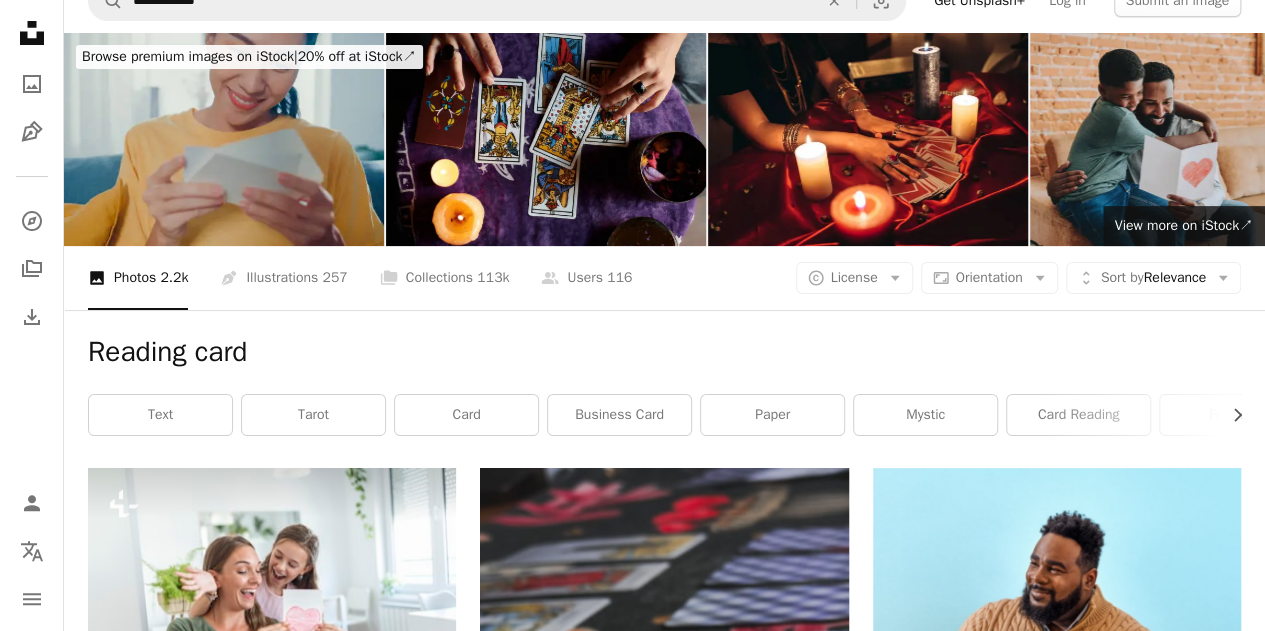 scroll, scrollTop: 0, scrollLeft: 0, axis: both 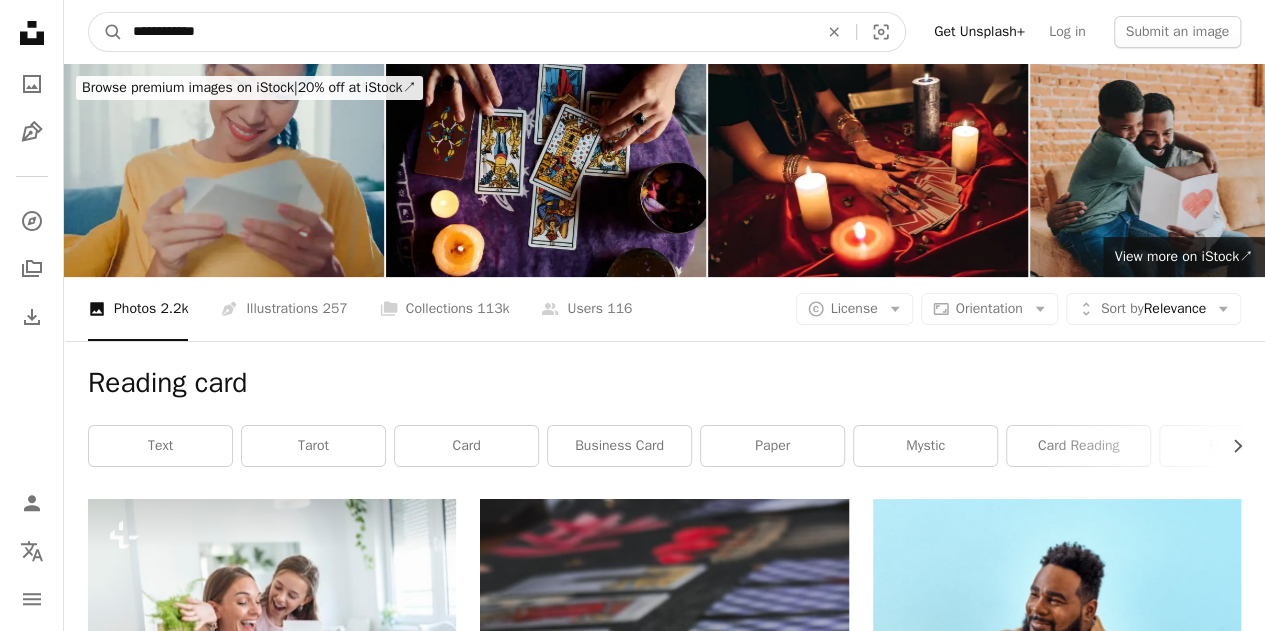 click on "**********" at bounding box center (467, 32) 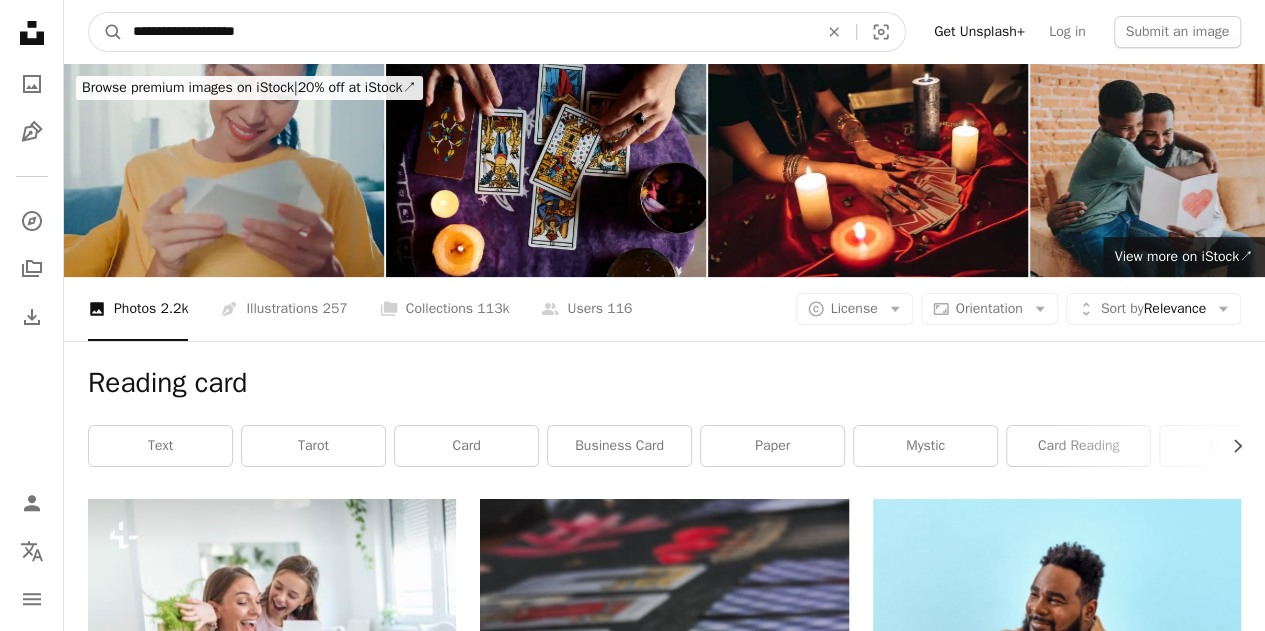 type on "**********" 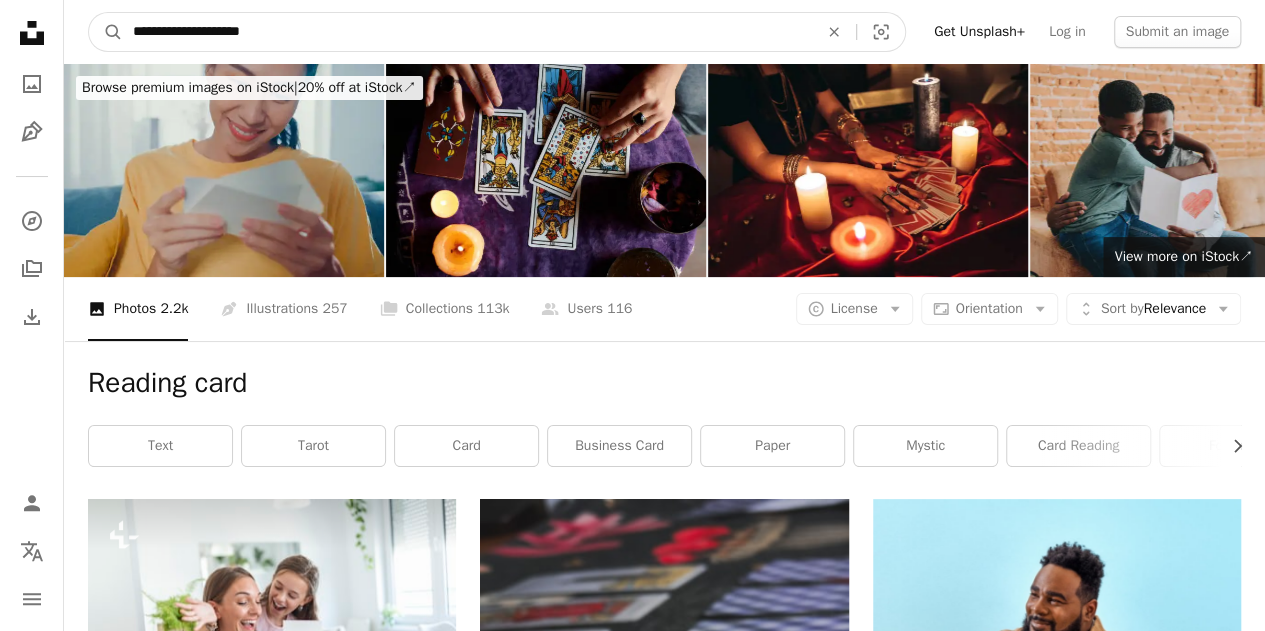 click on "A magnifying glass" at bounding box center (106, 32) 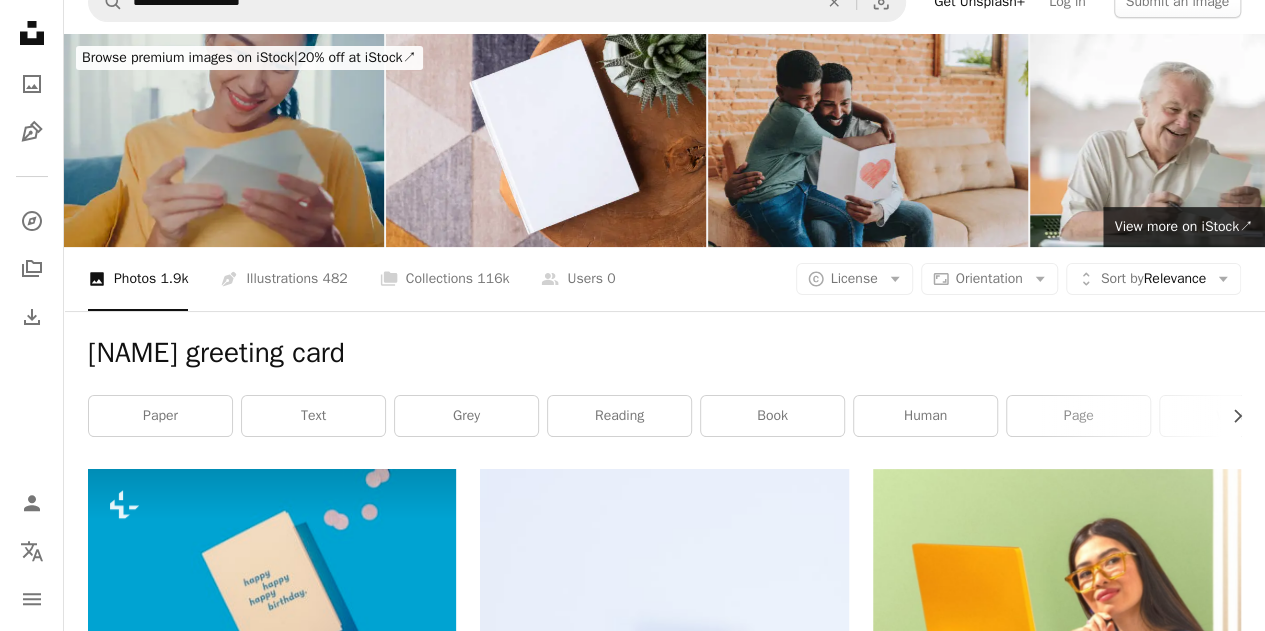 scroll, scrollTop: 0, scrollLeft: 0, axis: both 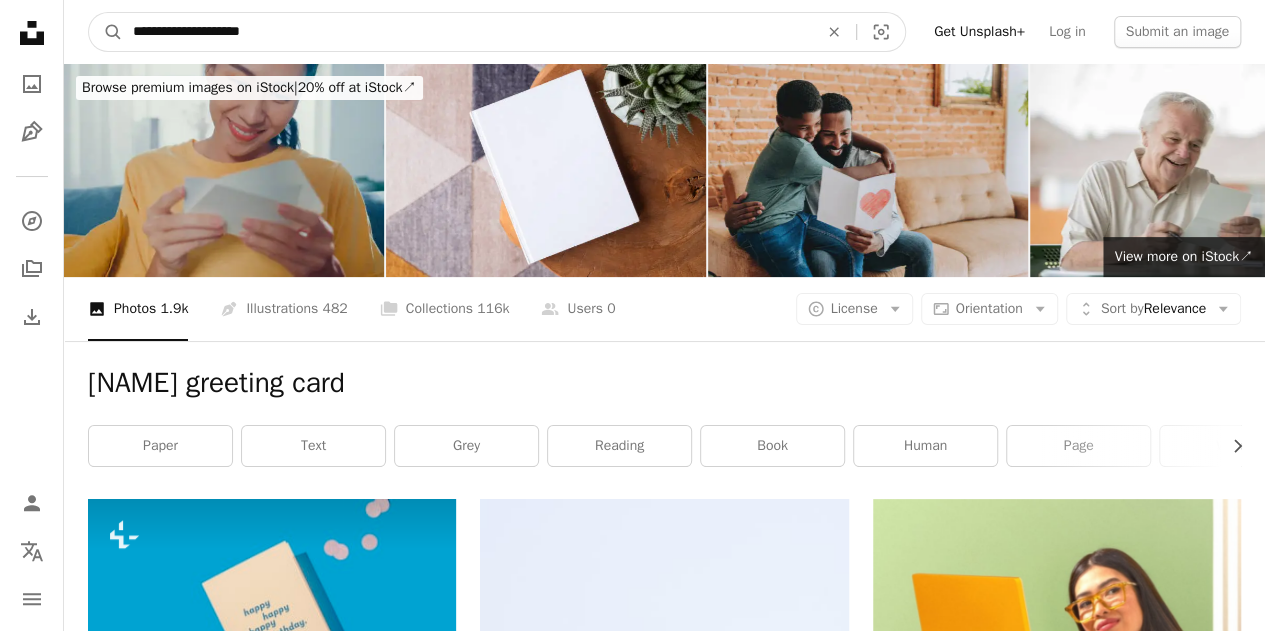 drag, startPoint x: 234, startPoint y: 35, endPoint x: 128, endPoint y: 41, distance: 106.16968 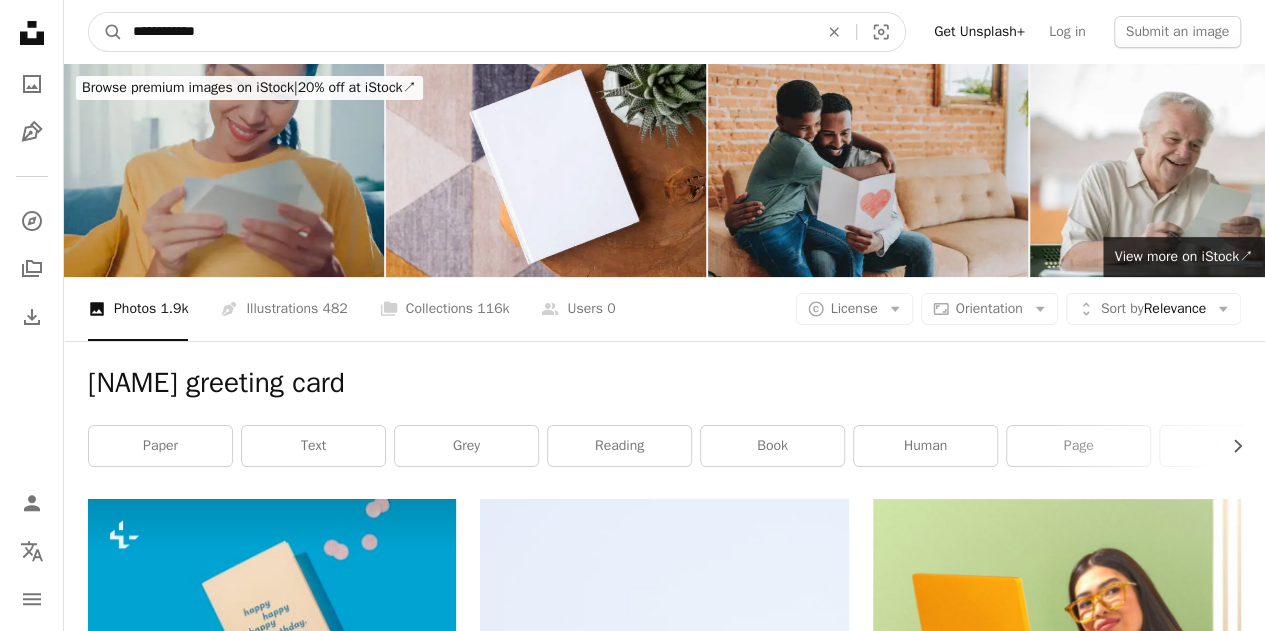 type on "**********" 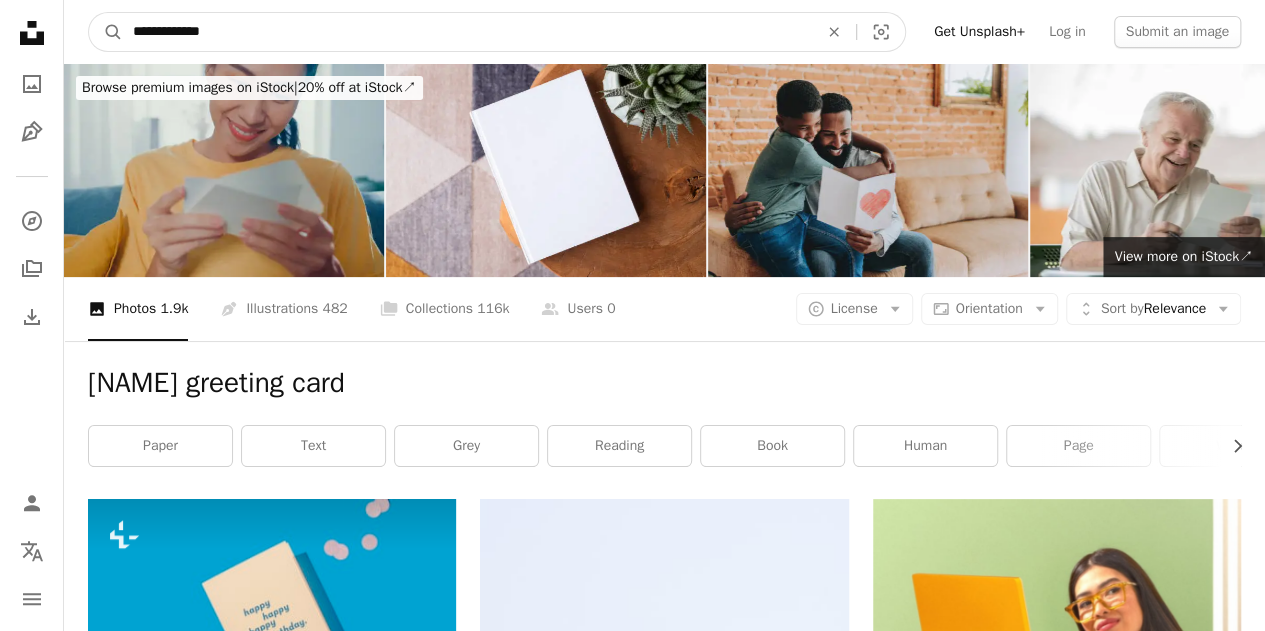 click on "**********" at bounding box center [467, 32] 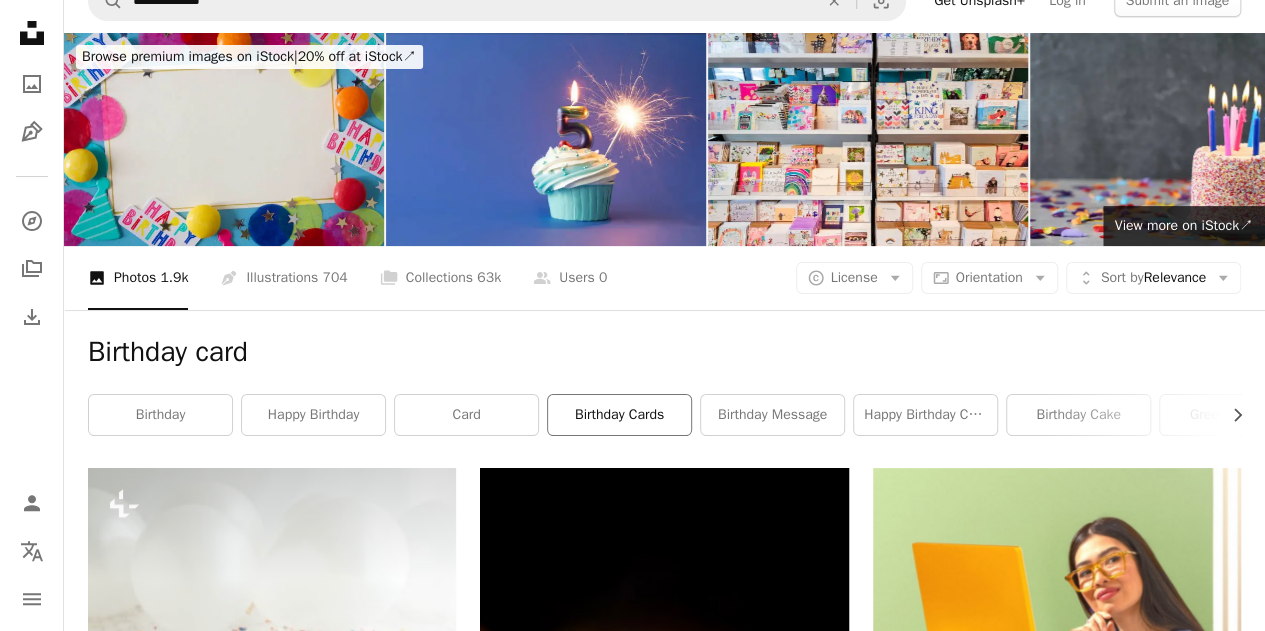 scroll, scrollTop: 0, scrollLeft: 0, axis: both 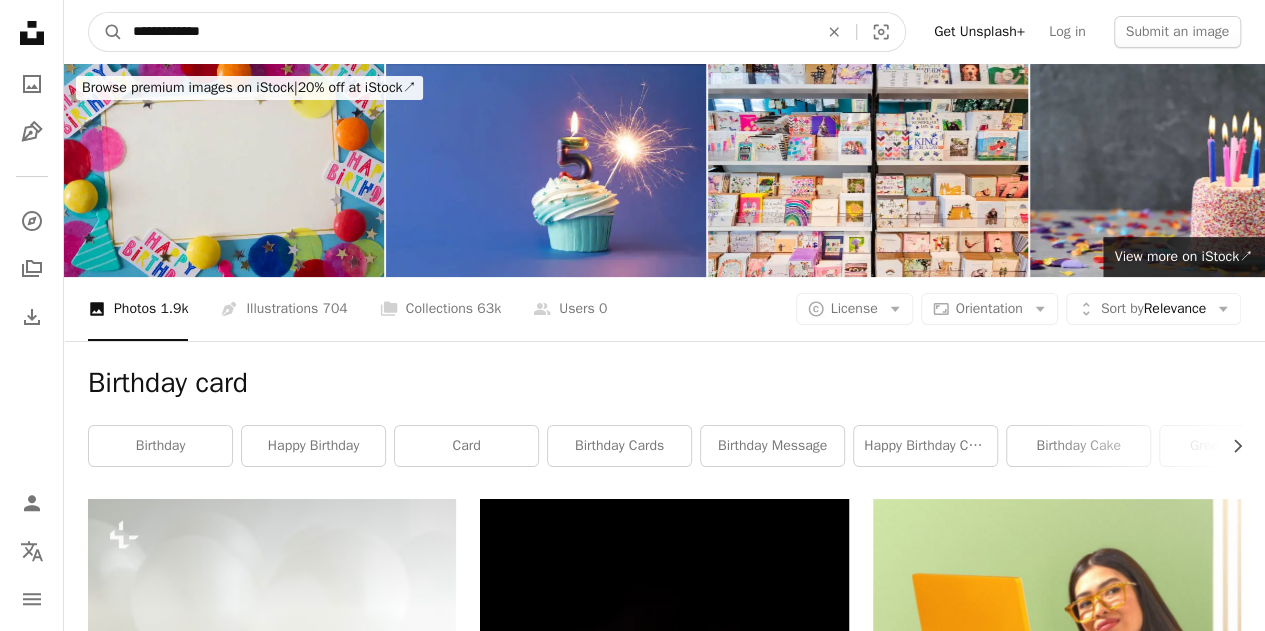 click on "**********" at bounding box center (467, 32) 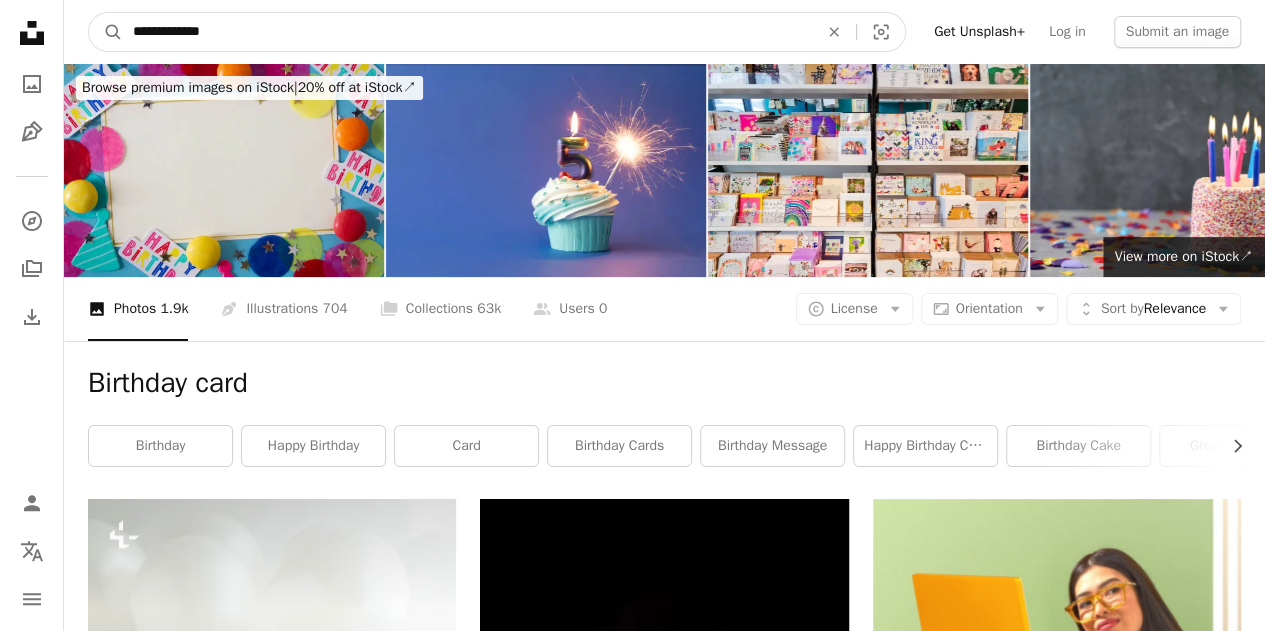 click on "**********" at bounding box center (467, 32) 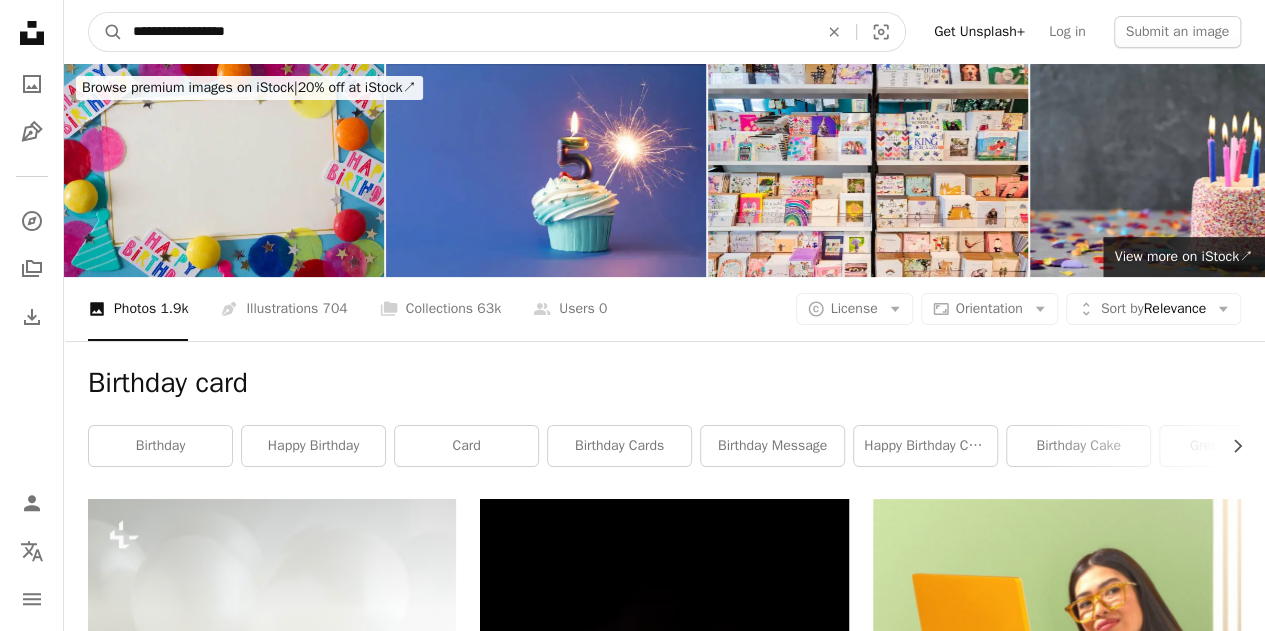 type on "**********" 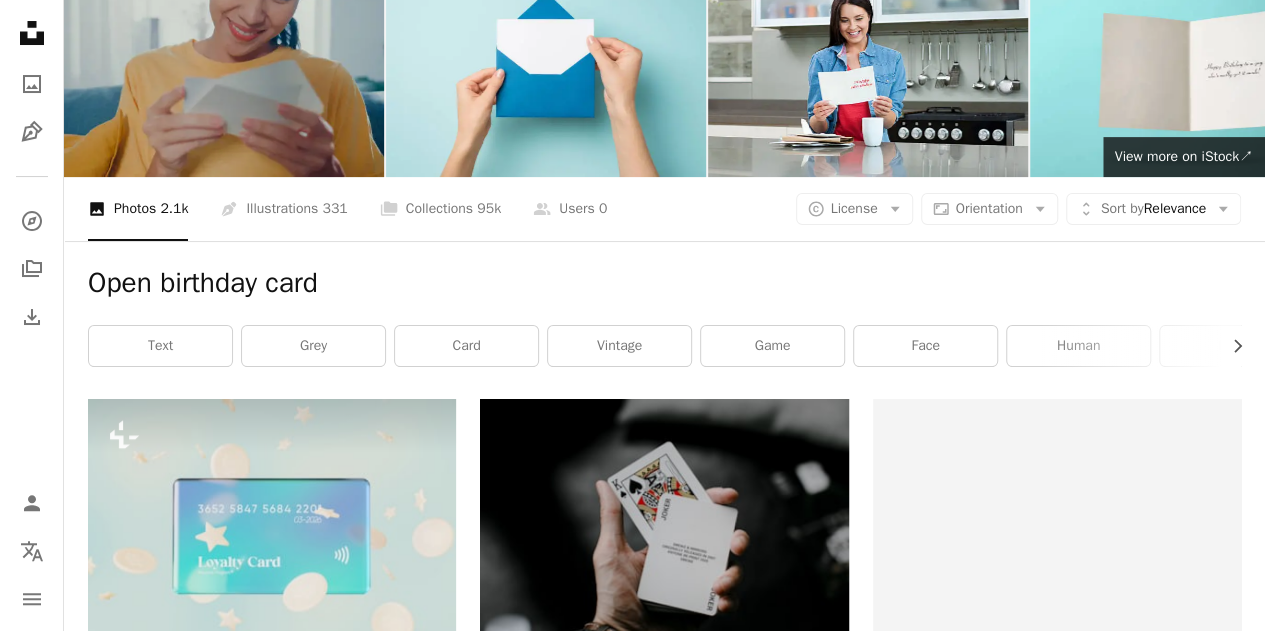 scroll, scrollTop: 0, scrollLeft: 0, axis: both 